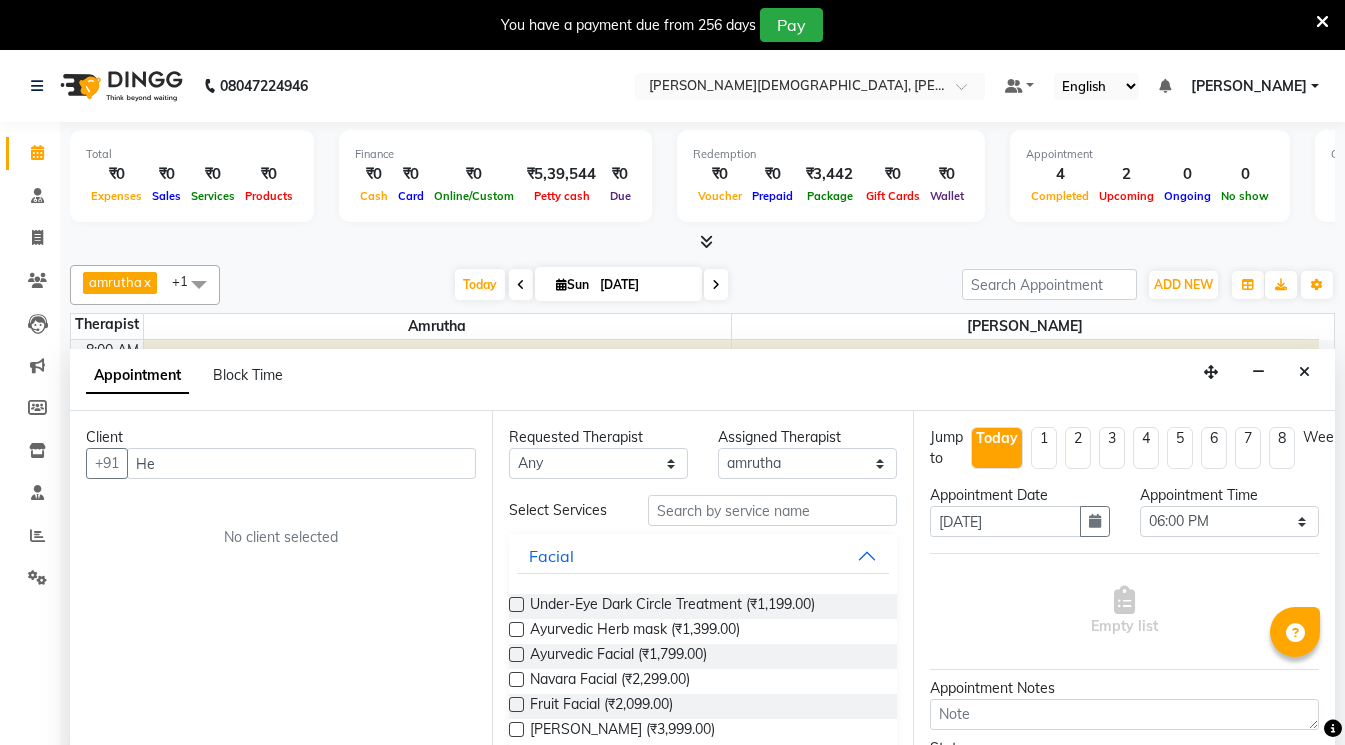 select on "65789" 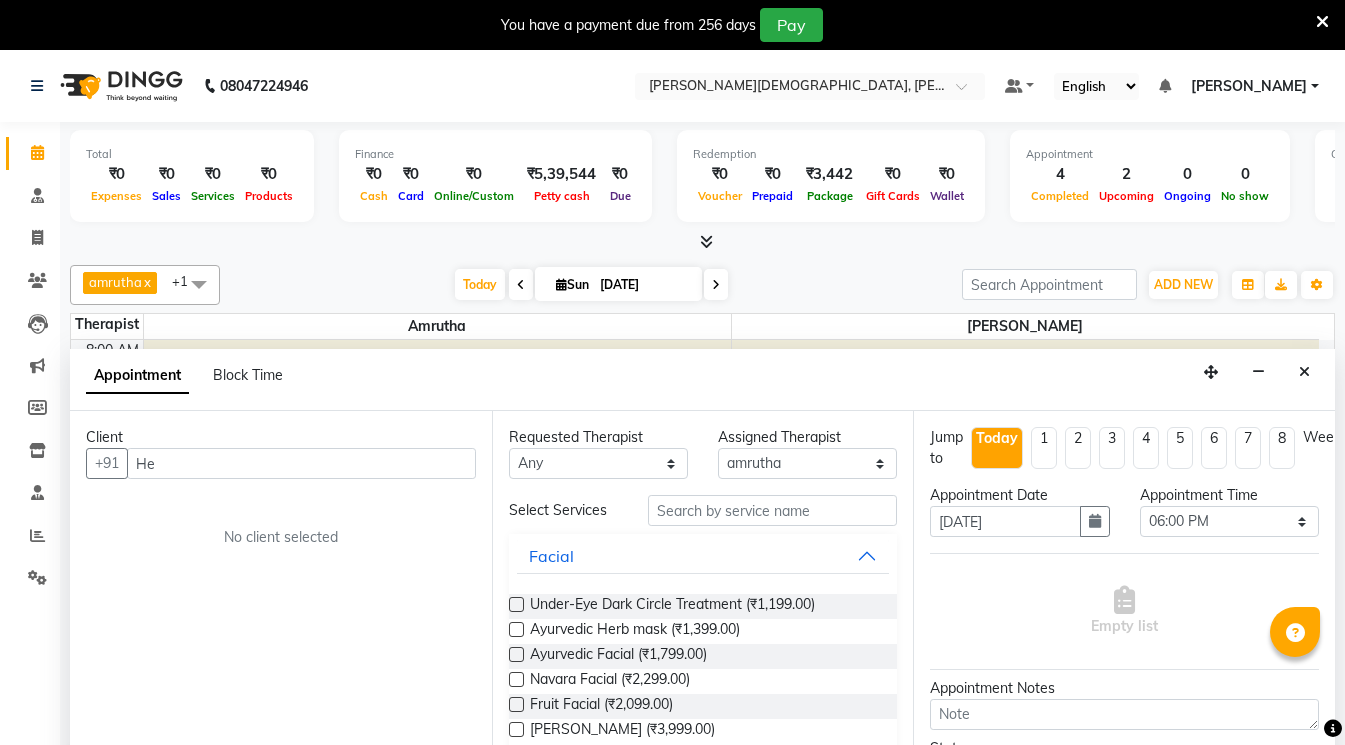 select on "1080" 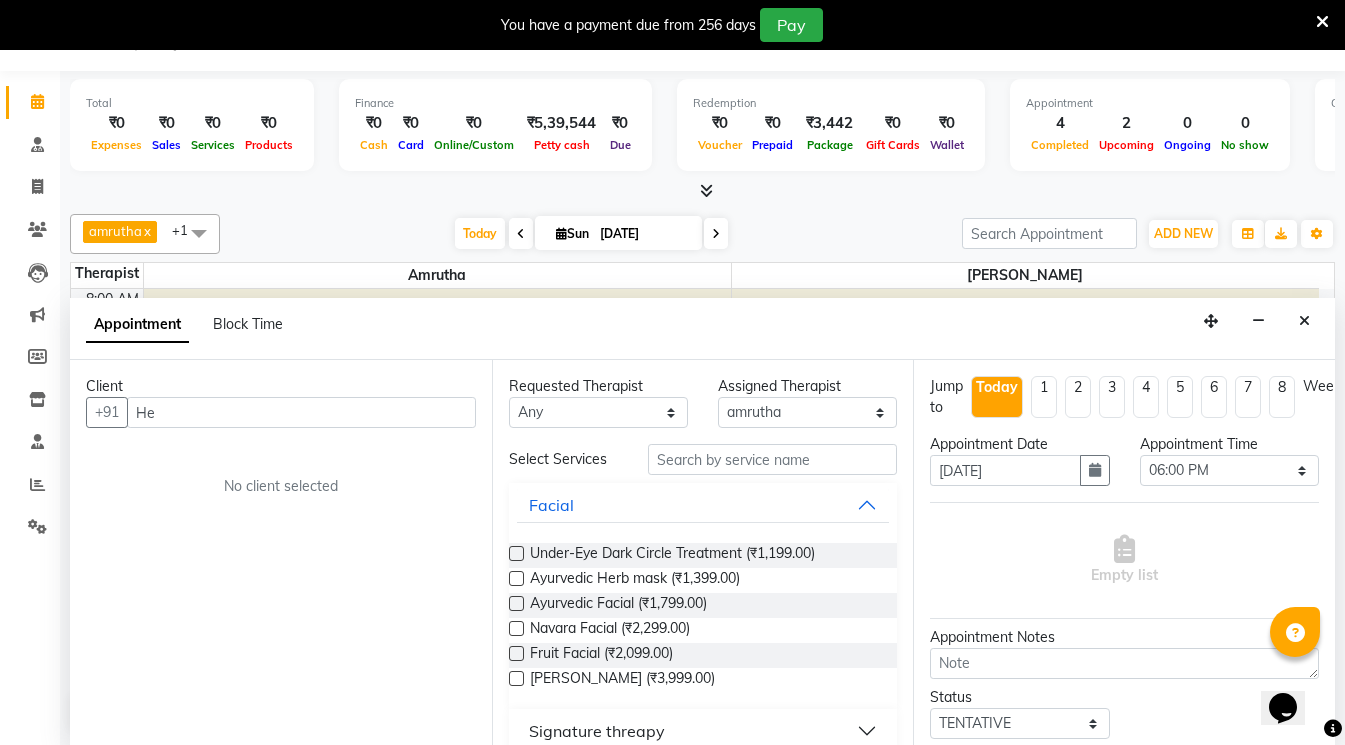 scroll, scrollTop: 0, scrollLeft: 0, axis: both 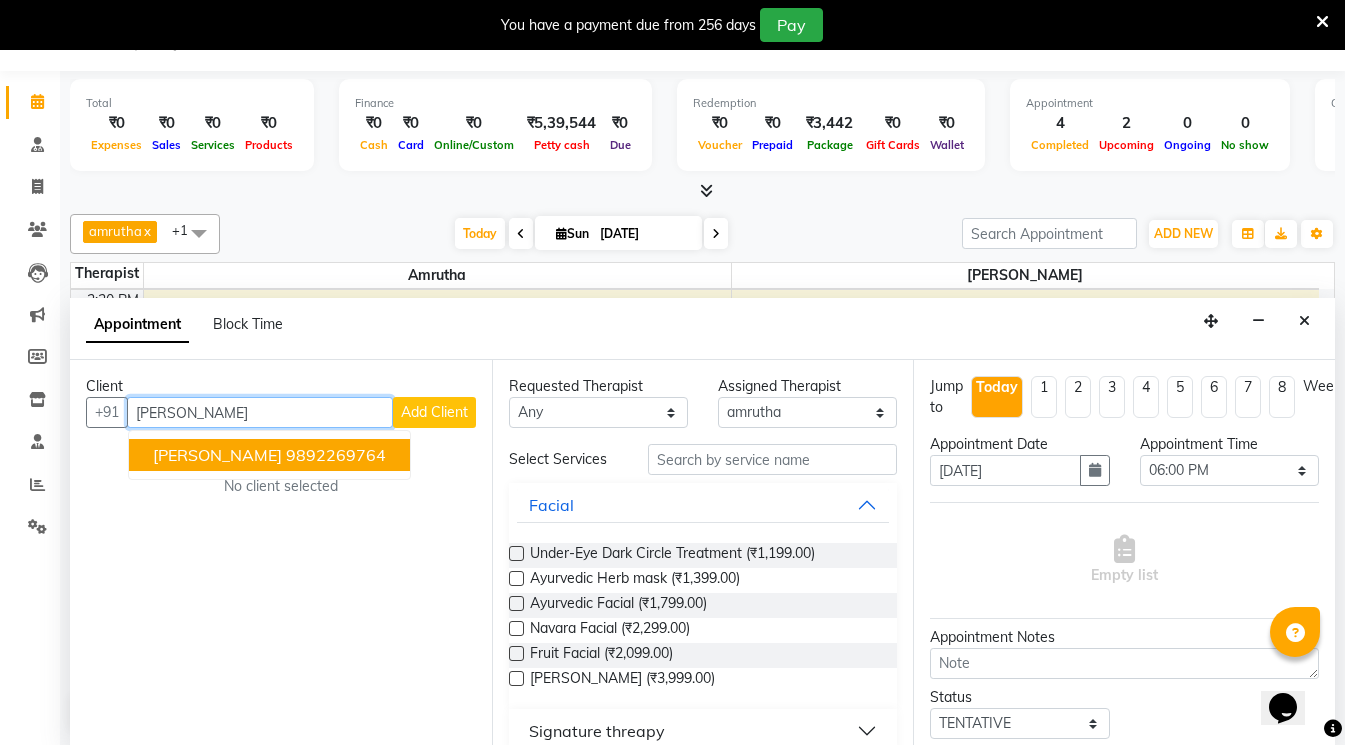 click on "[PERSON_NAME]" at bounding box center [217, 455] 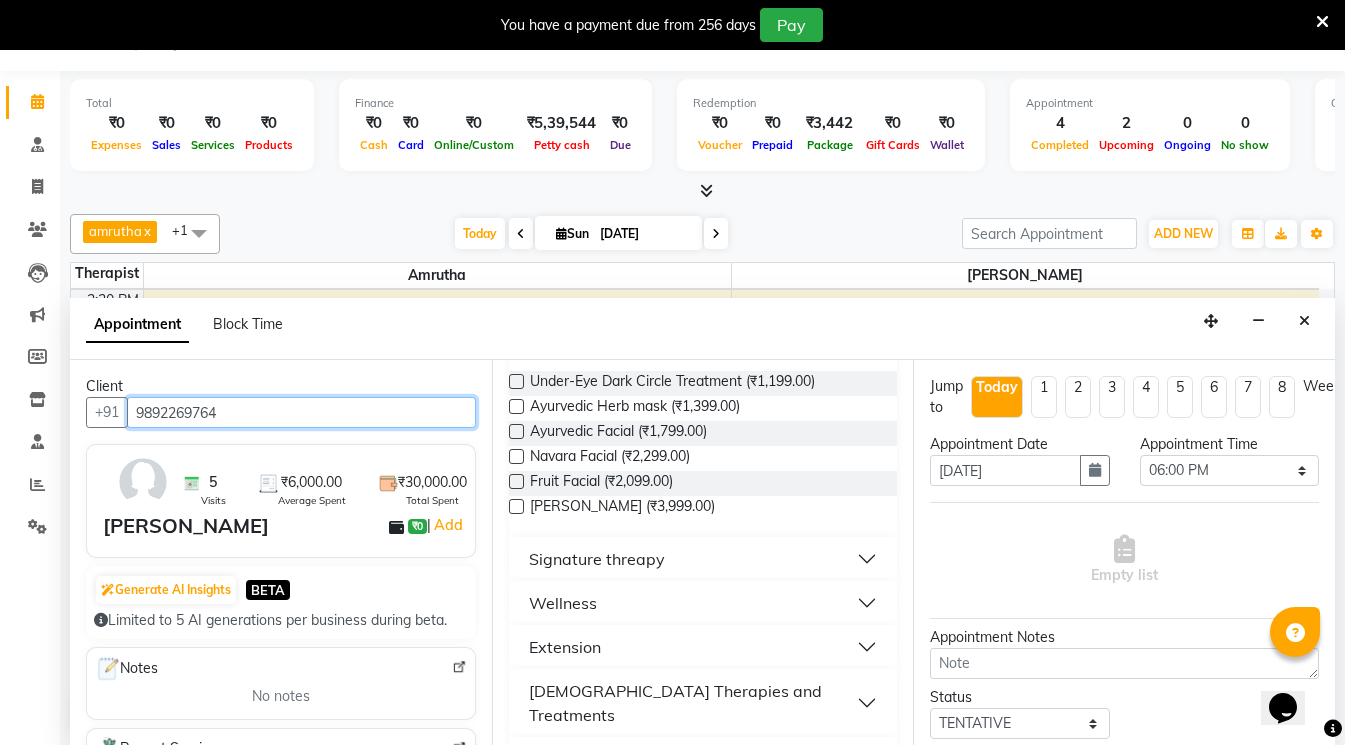 scroll, scrollTop: 200, scrollLeft: 0, axis: vertical 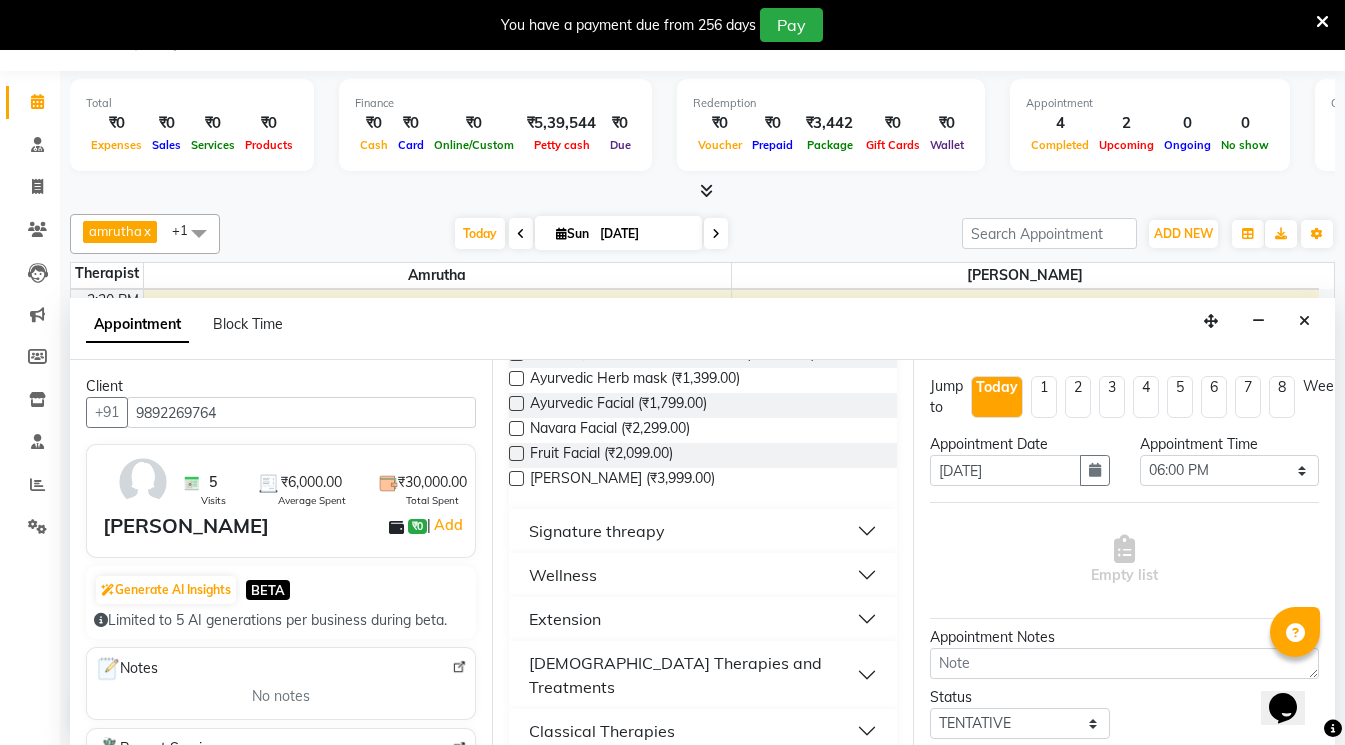 click on "Wellness" at bounding box center [703, 575] 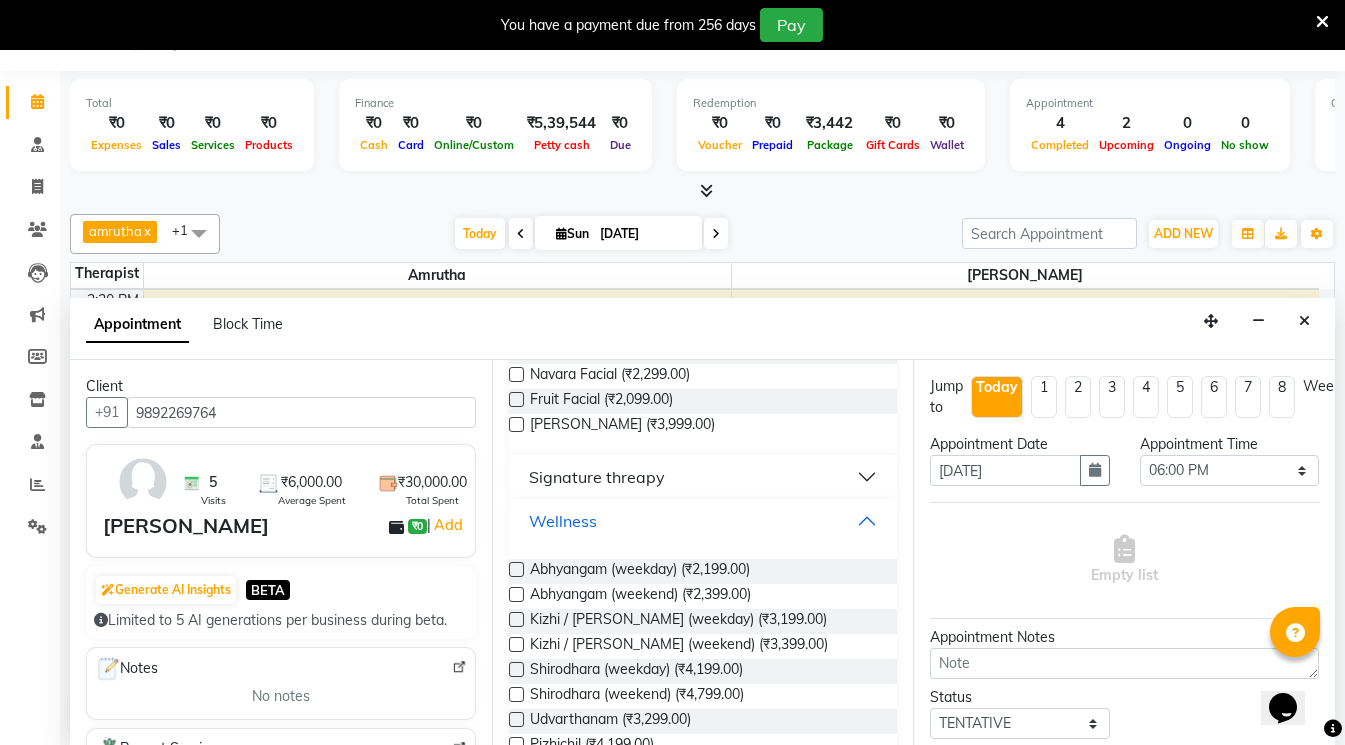 scroll, scrollTop: 300, scrollLeft: 0, axis: vertical 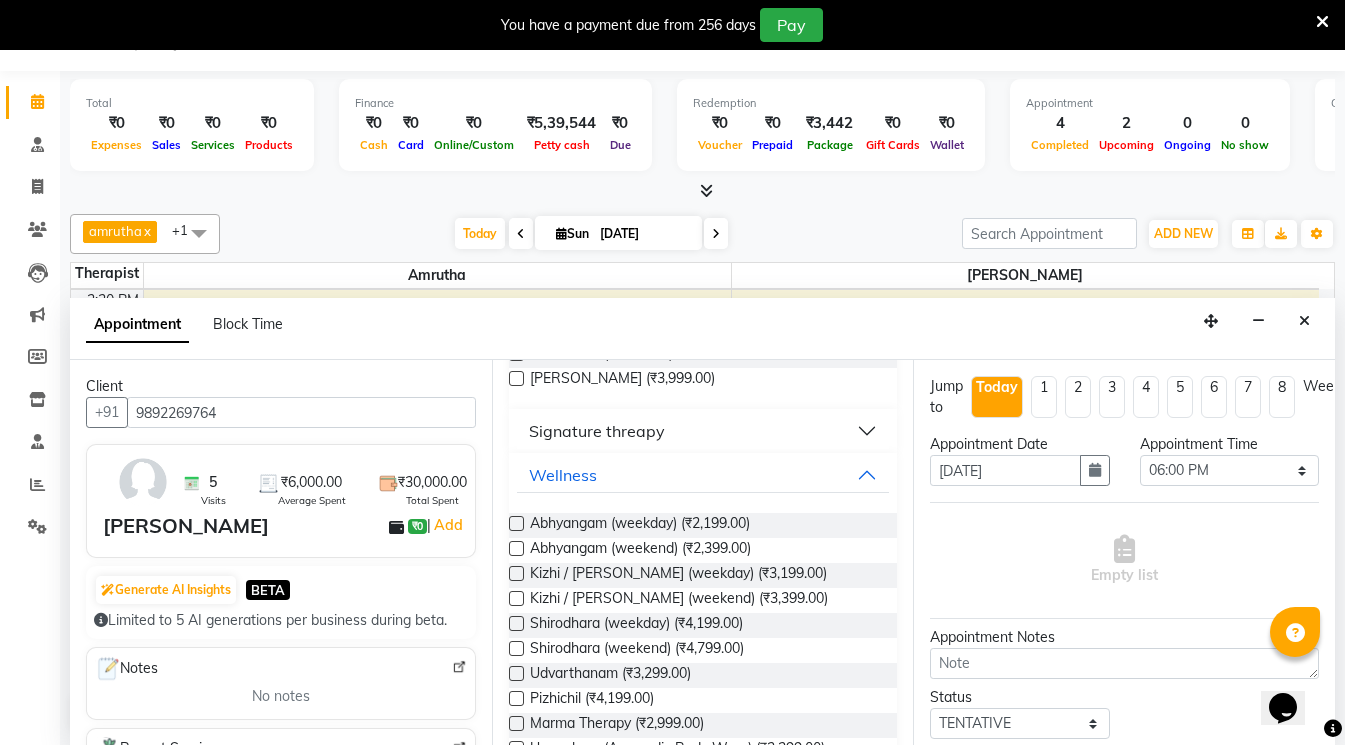 click at bounding box center (516, 548) 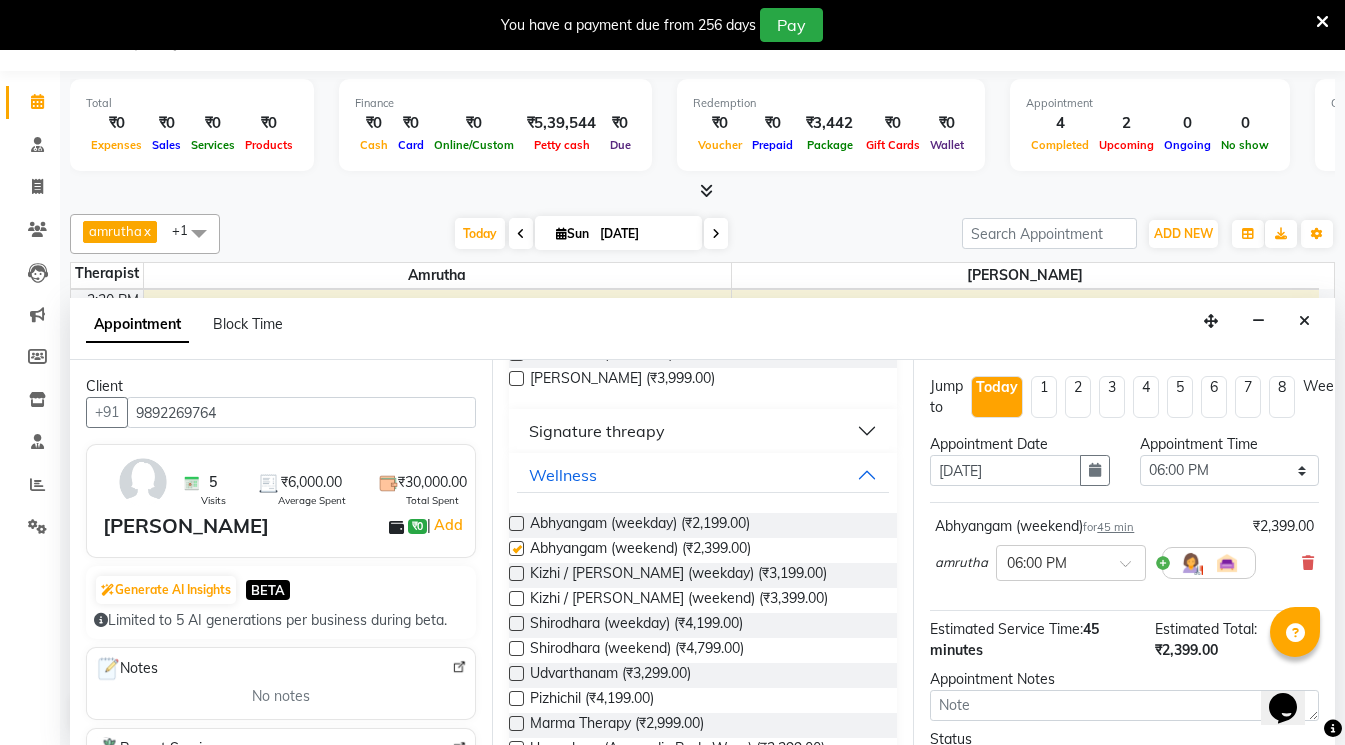 checkbox on "false" 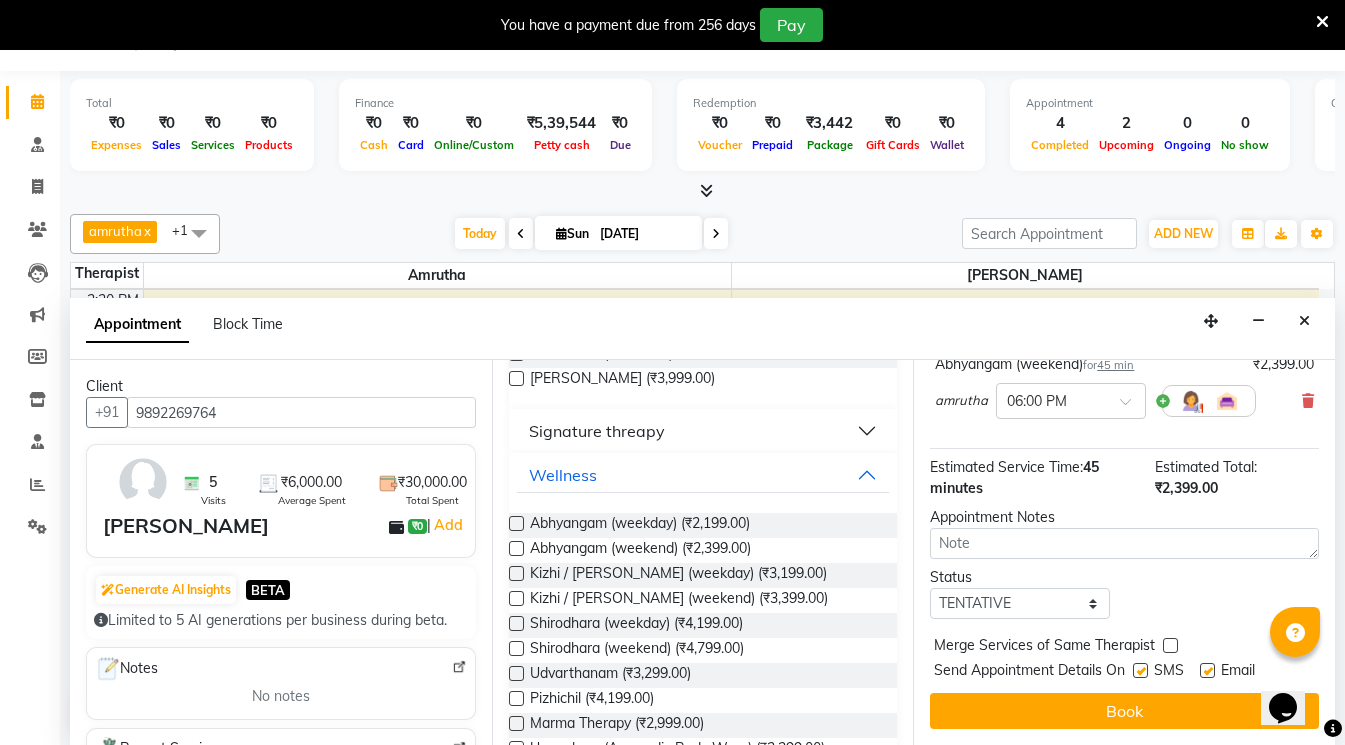 scroll, scrollTop: 177, scrollLeft: 0, axis: vertical 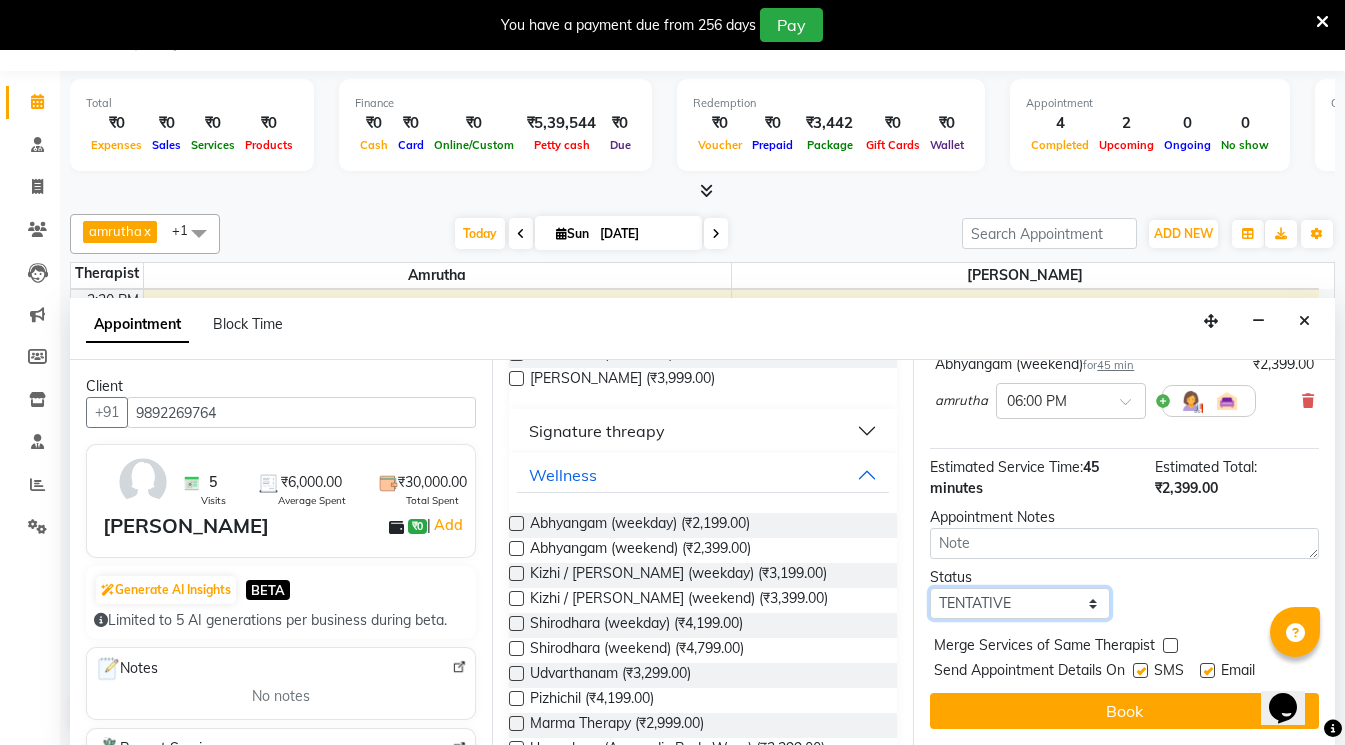 click on "Select TENTATIVE CONFIRM CHECK-IN UPCOMING" at bounding box center (1019, 603) 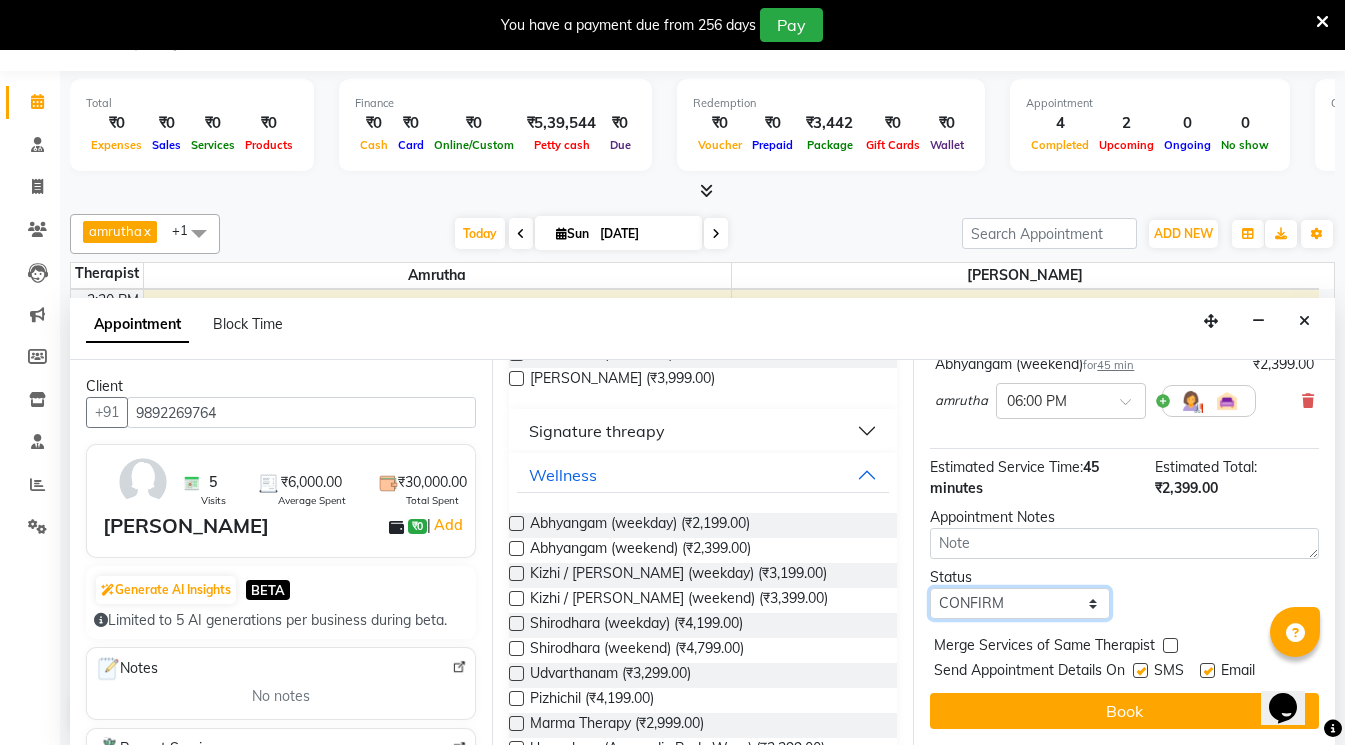click on "Select TENTATIVE CONFIRM CHECK-IN UPCOMING" at bounding box center (1019, 603) 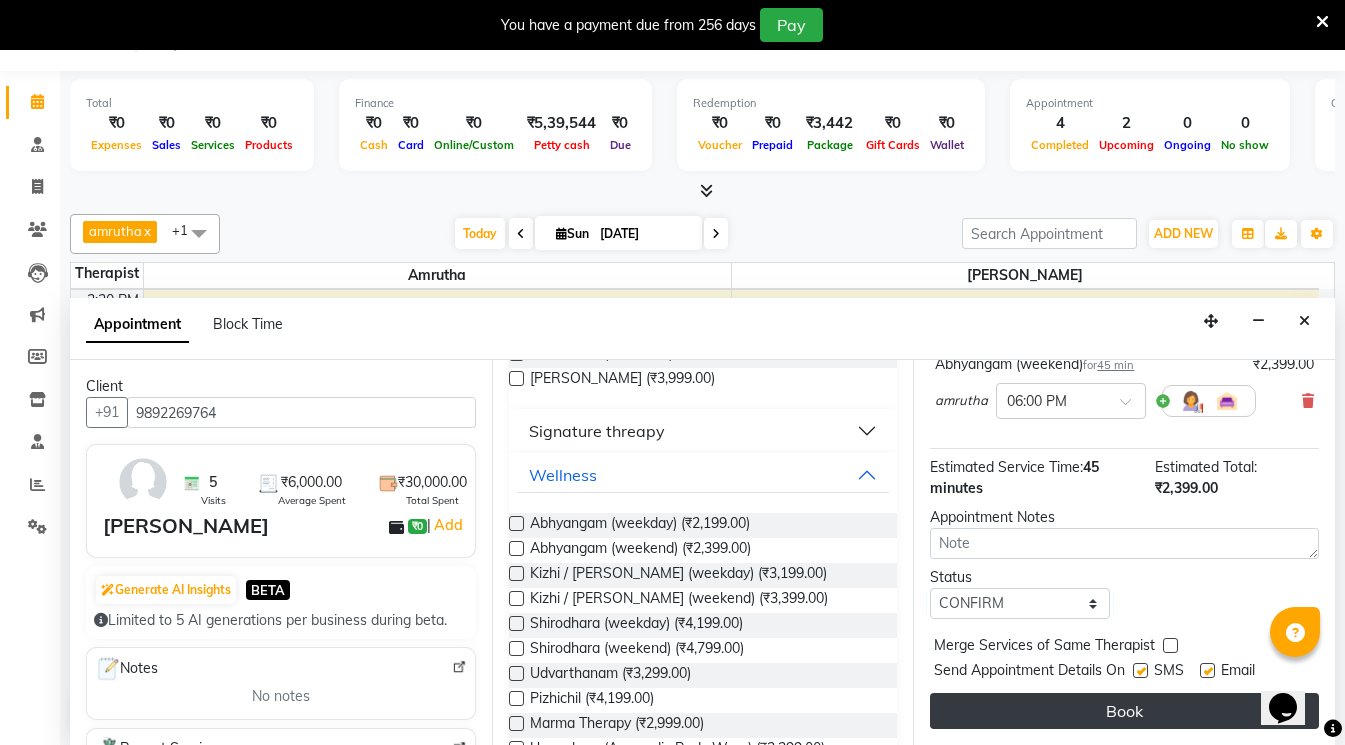 click on "Book" at bounding box center [1124, 711] 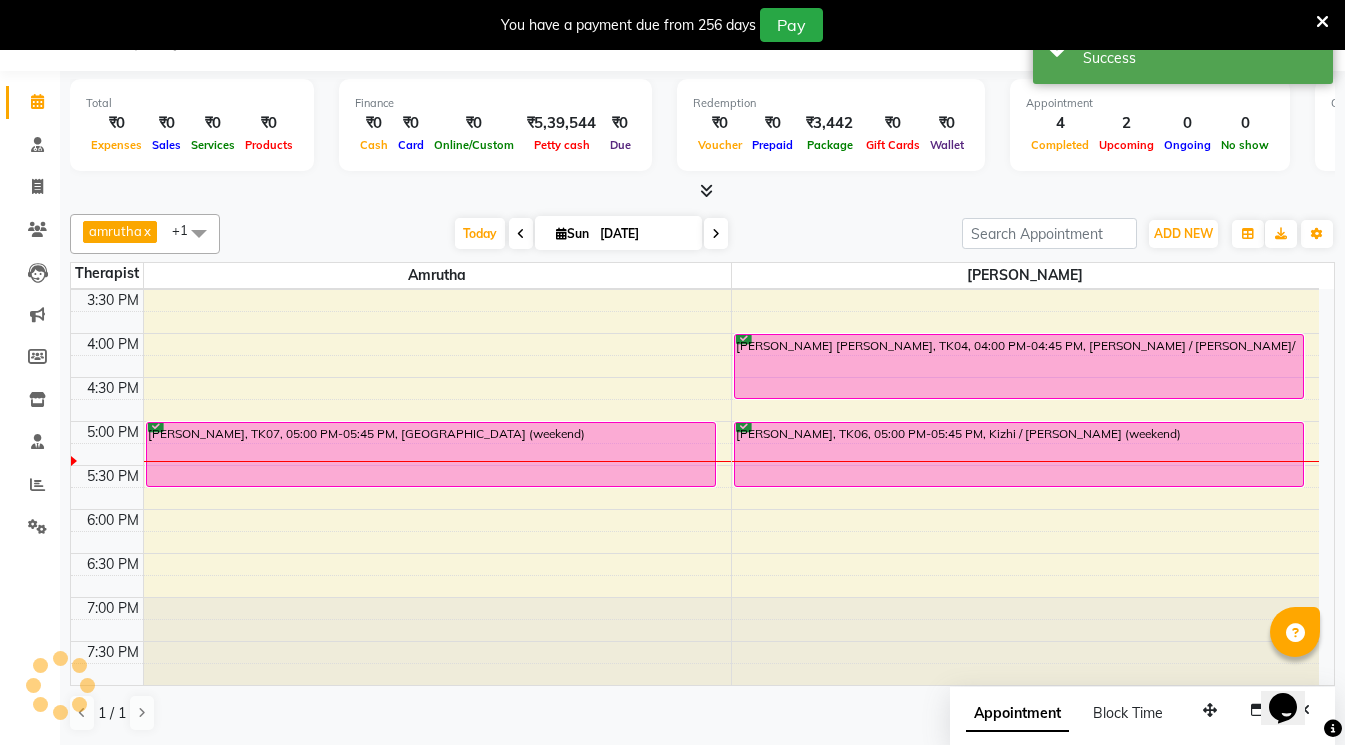 scroll, scrollTop: 0, scrollLeft: 0, axis: both 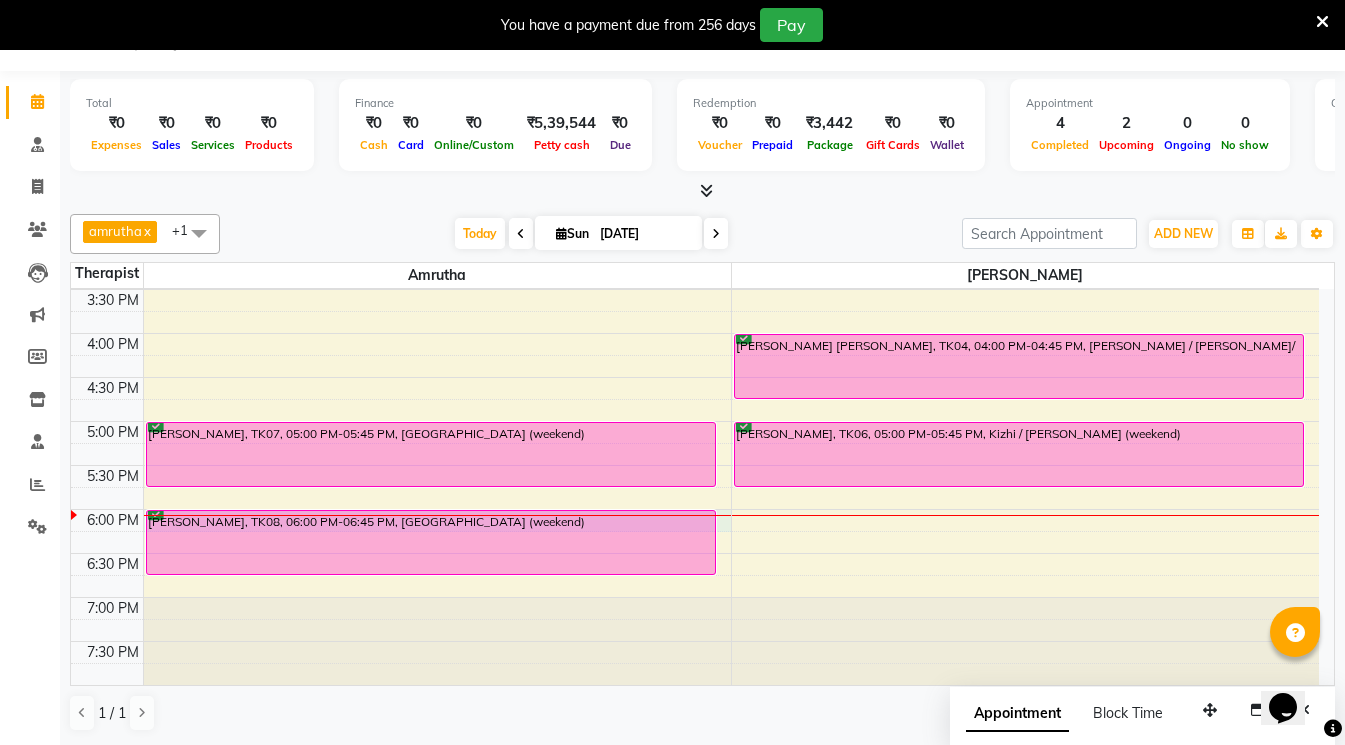 click at bounding box center [437, 515] 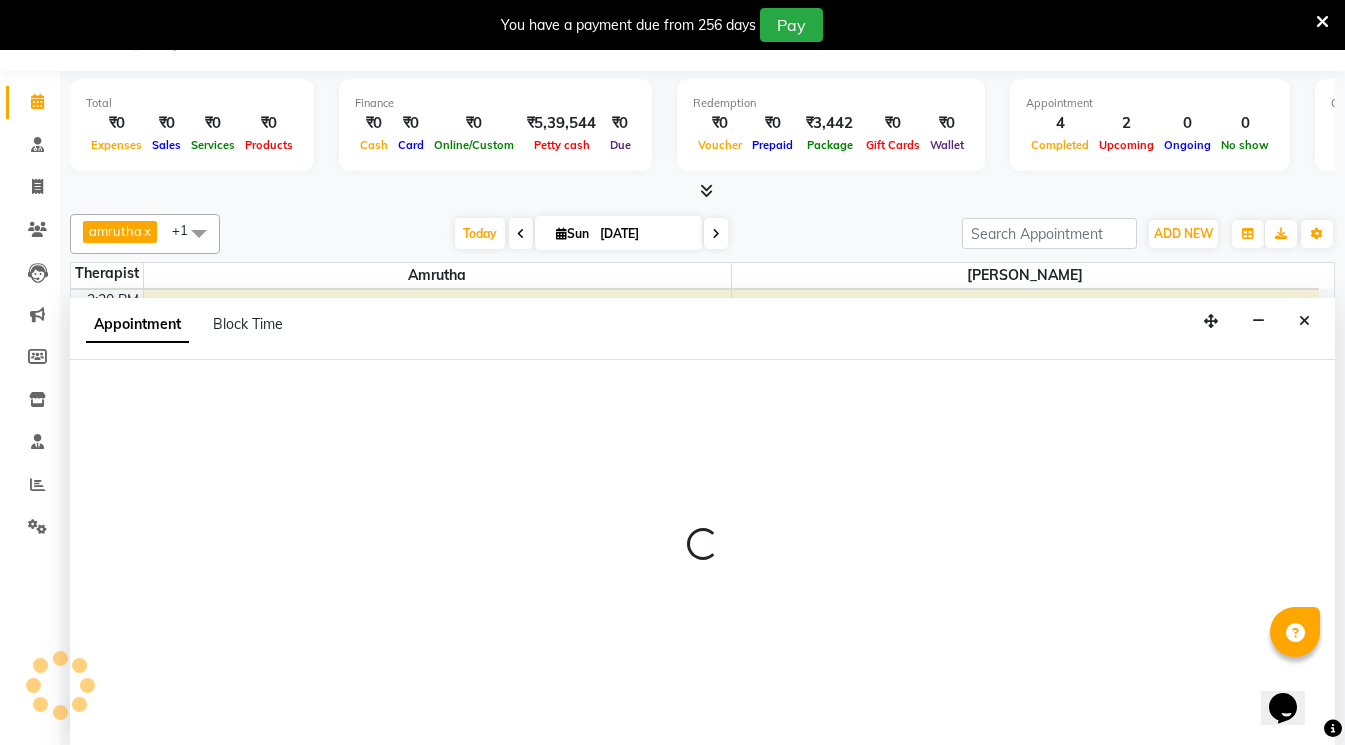 select on "65789" 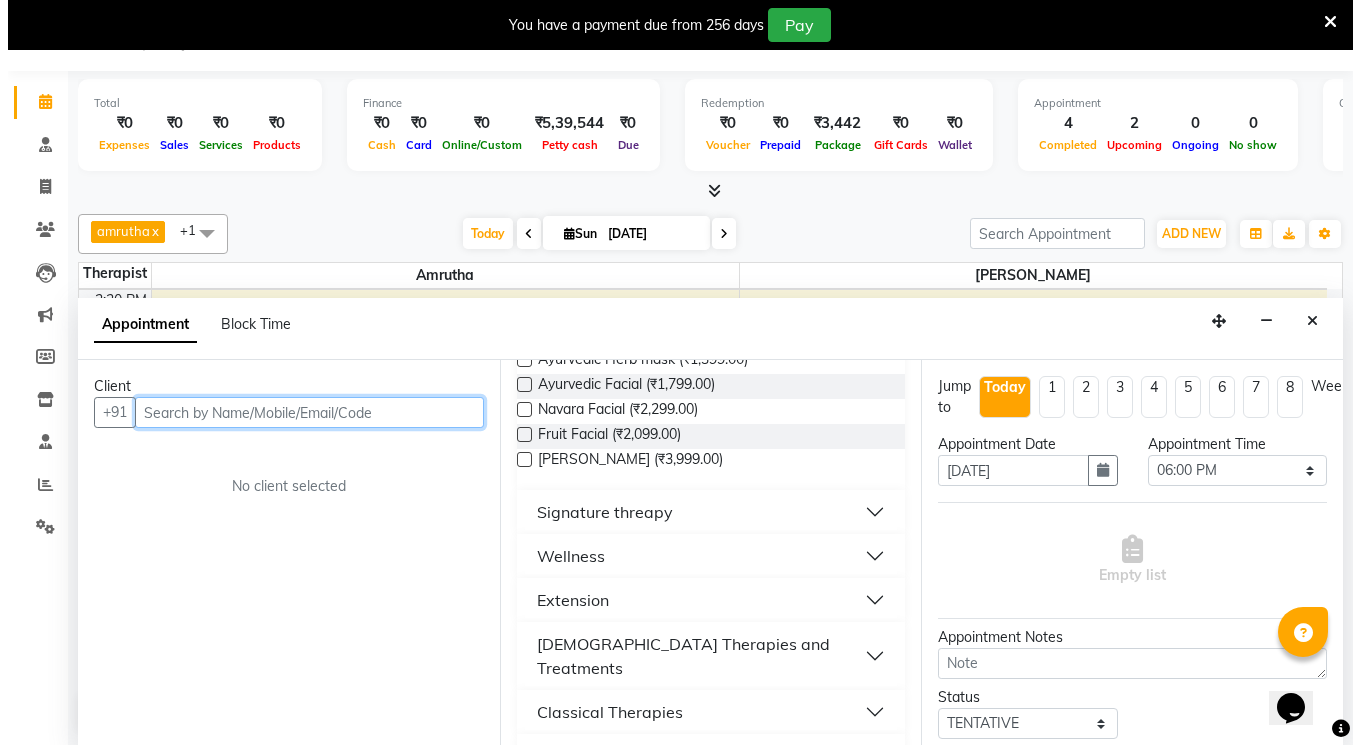 scroll, scrollTop: 300, scrollLeft: 0, axis: vertical 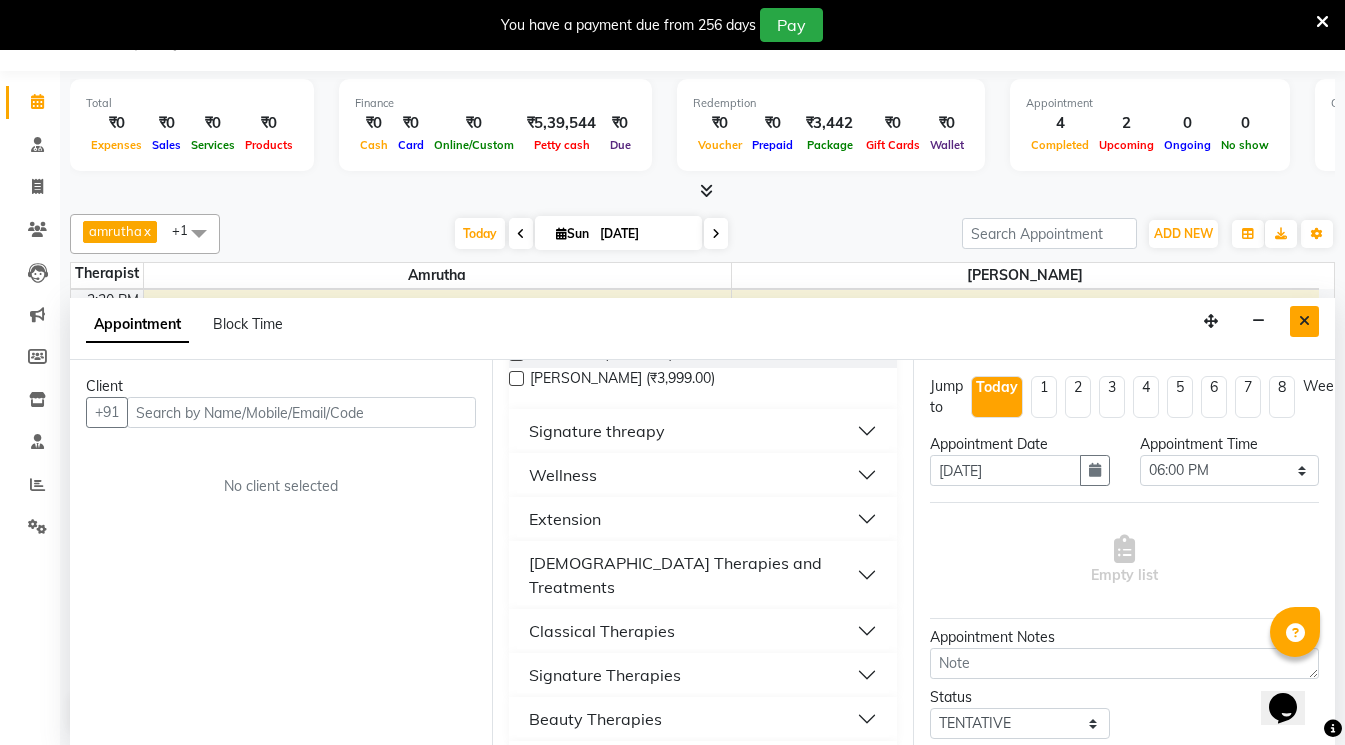 click at bounding box center (1304, 321) 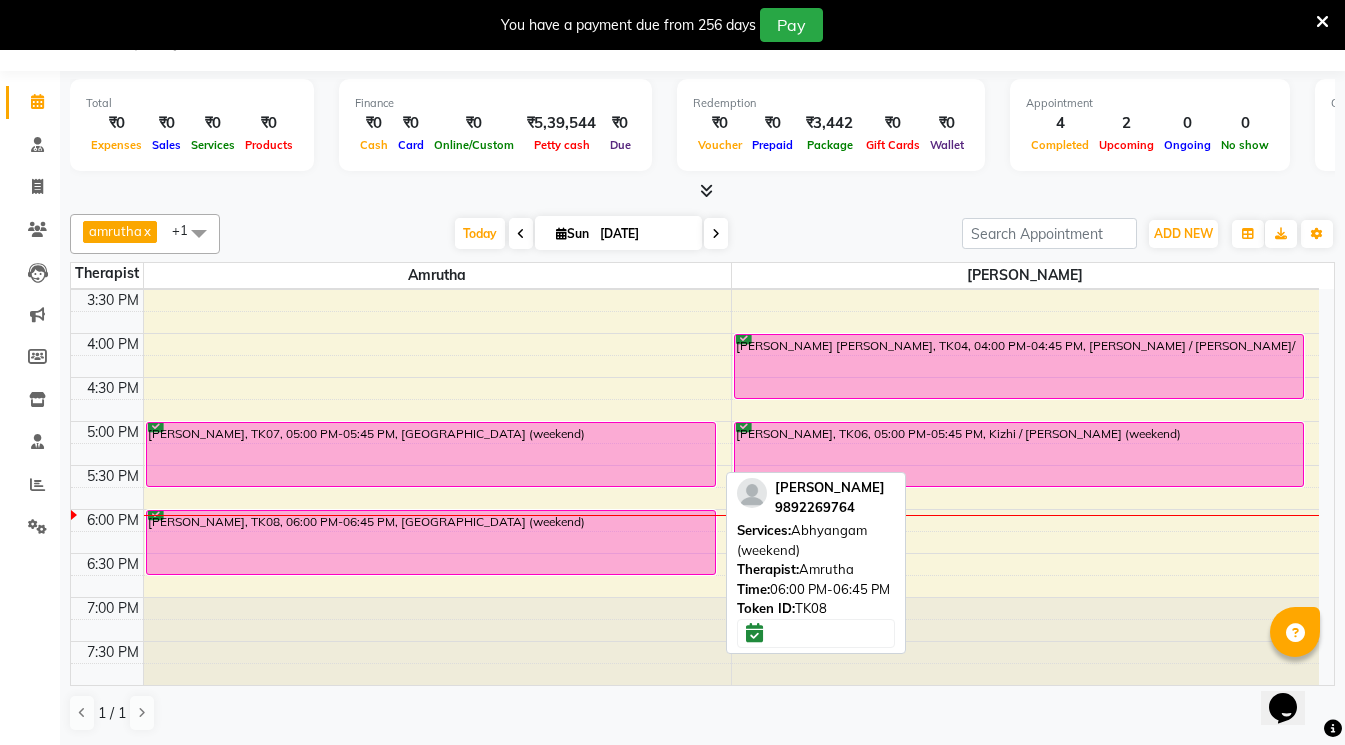 click on "[PERSON_NAME], TK08, 06:00 PM-06:45 PM, [GEOGRAPHIC_DATA] (weekend)" at bounding box center [431, 542] 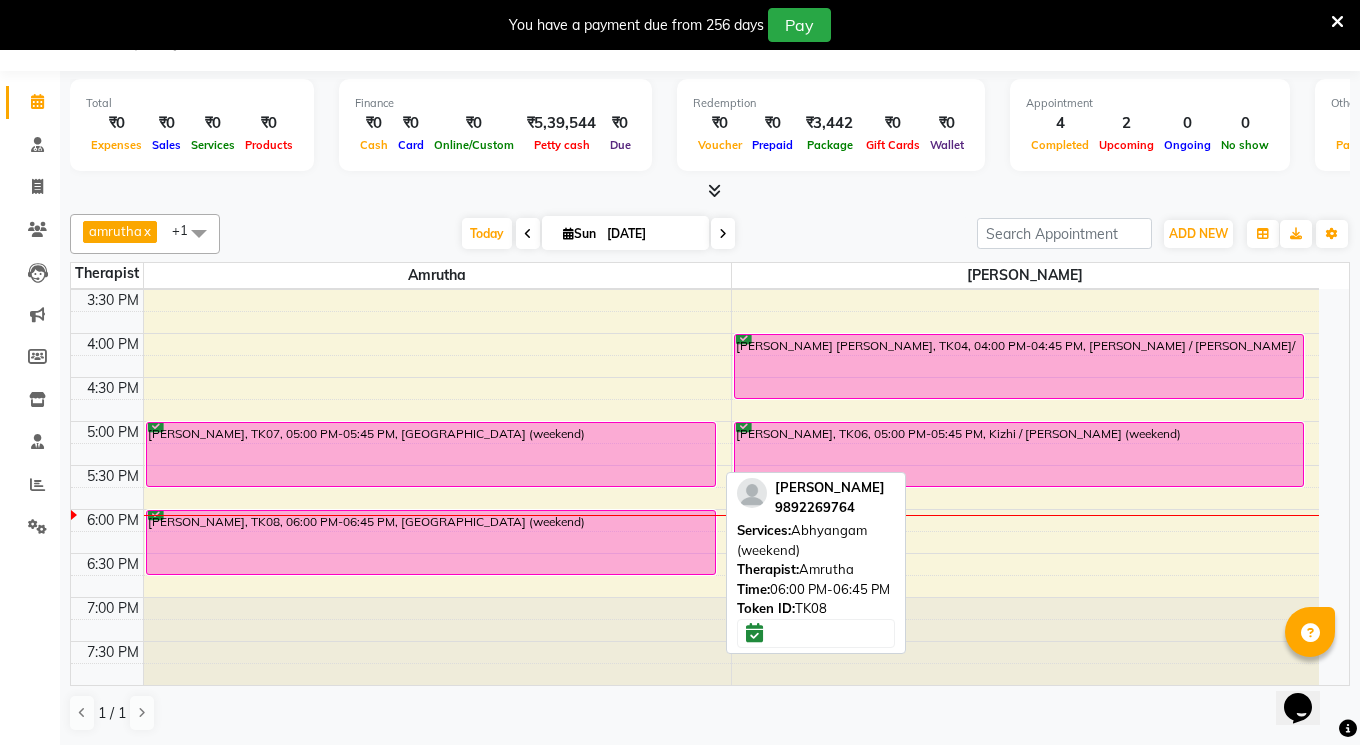 select on "6" 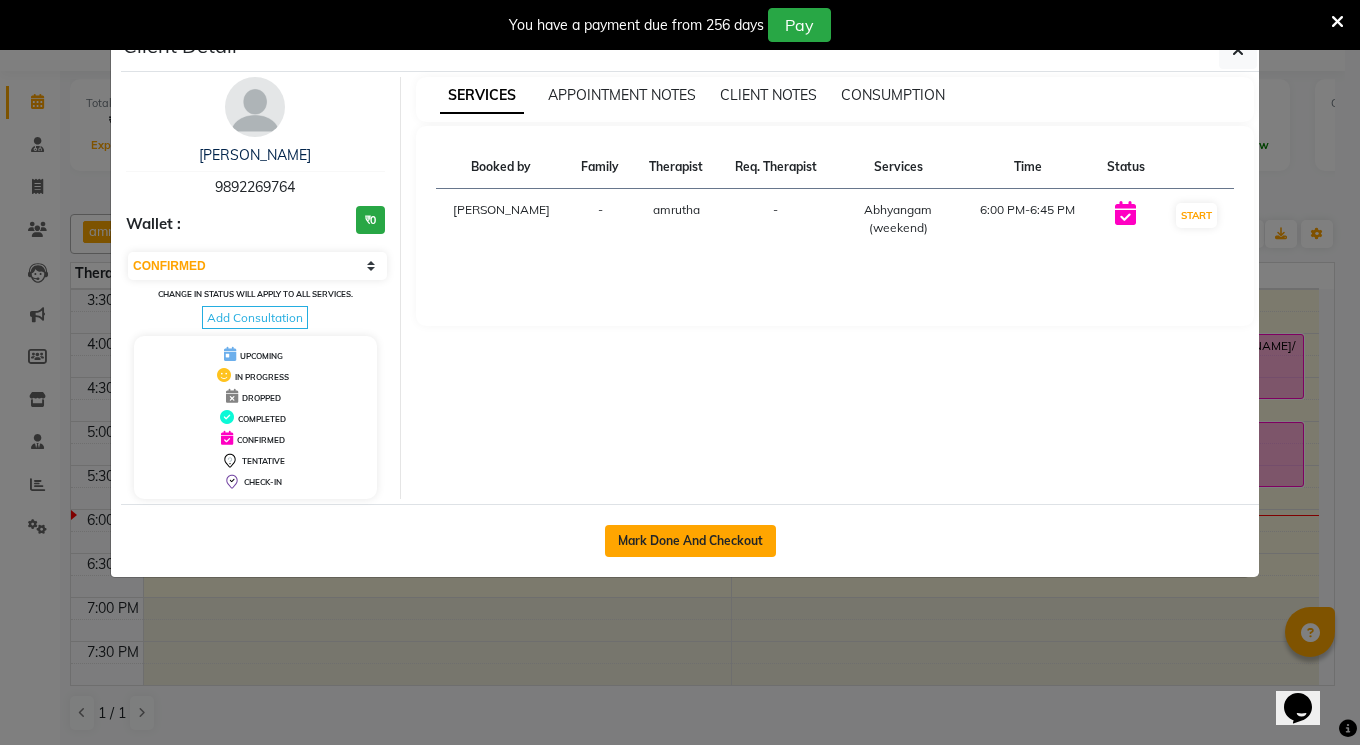 click on "Mark Done And Checkout" 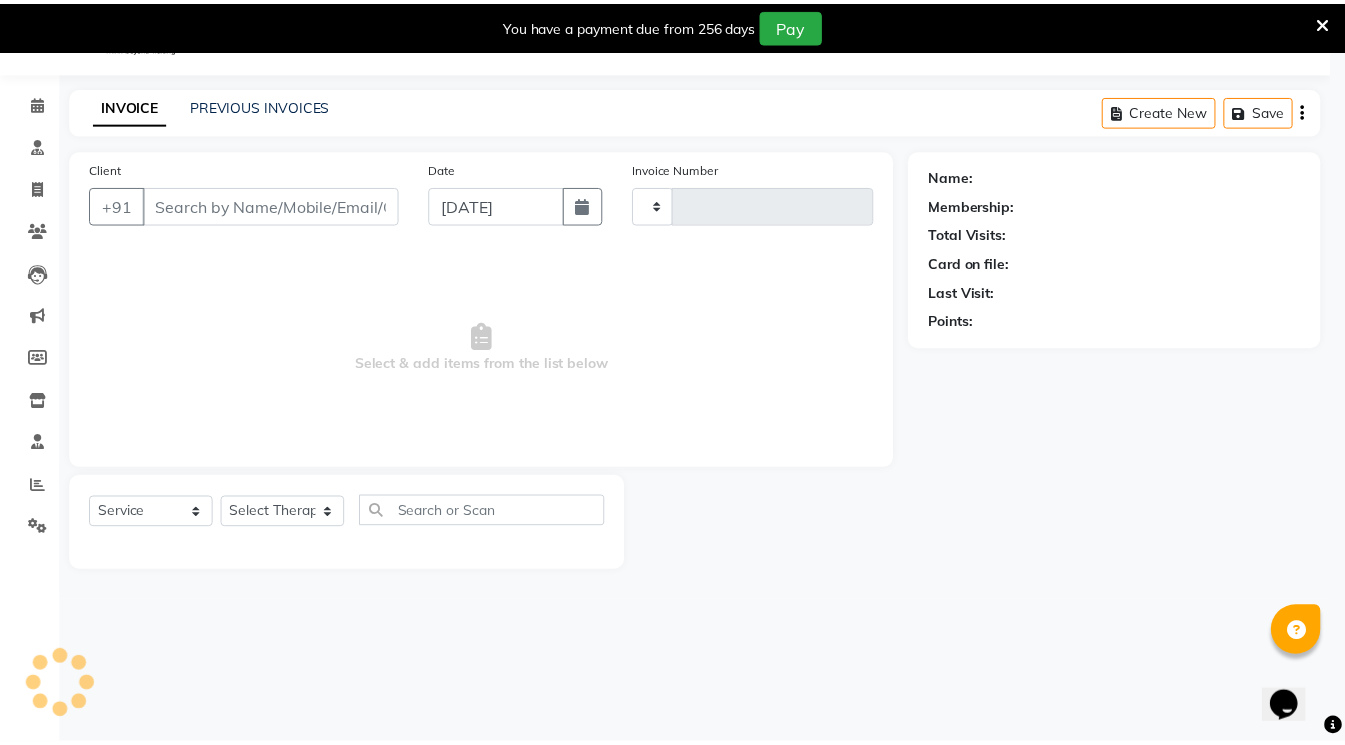 scroll, scrollTop: 50, scrollLeft: 0, axis: vertical 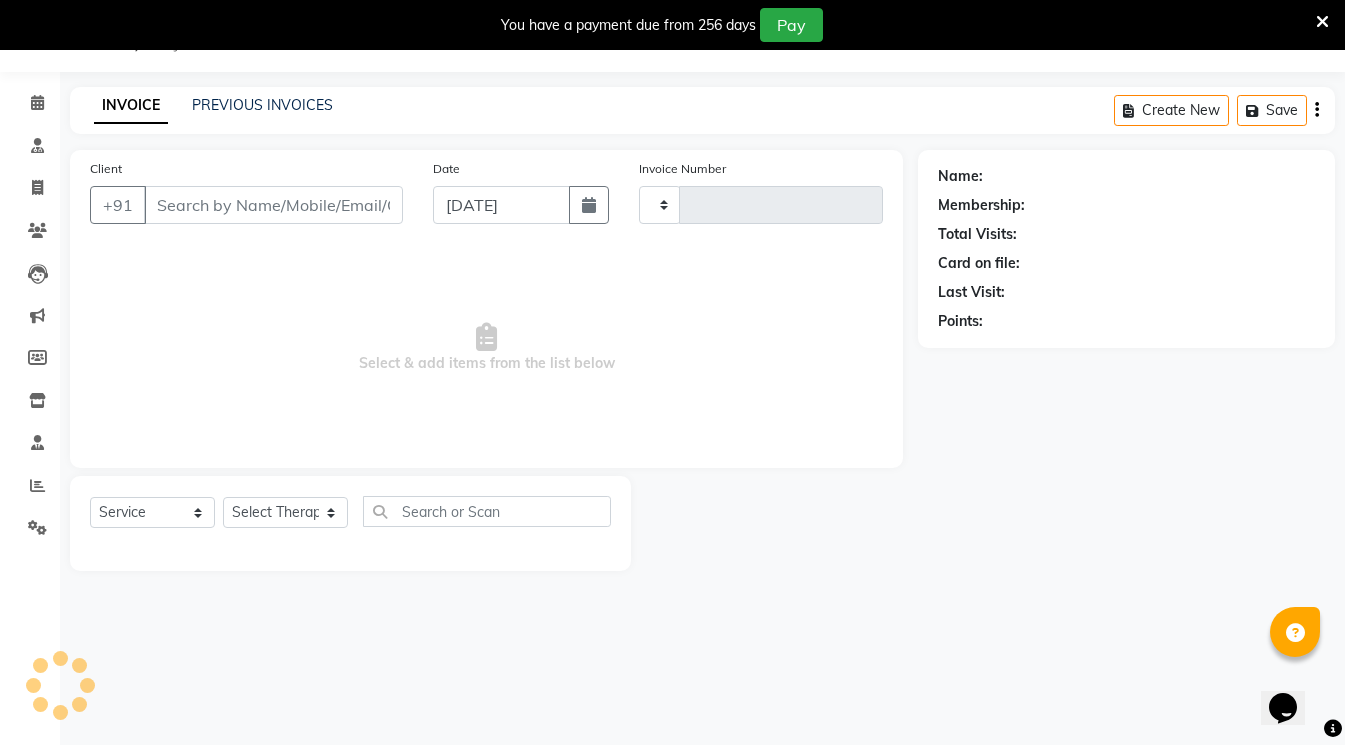 type on "0256" 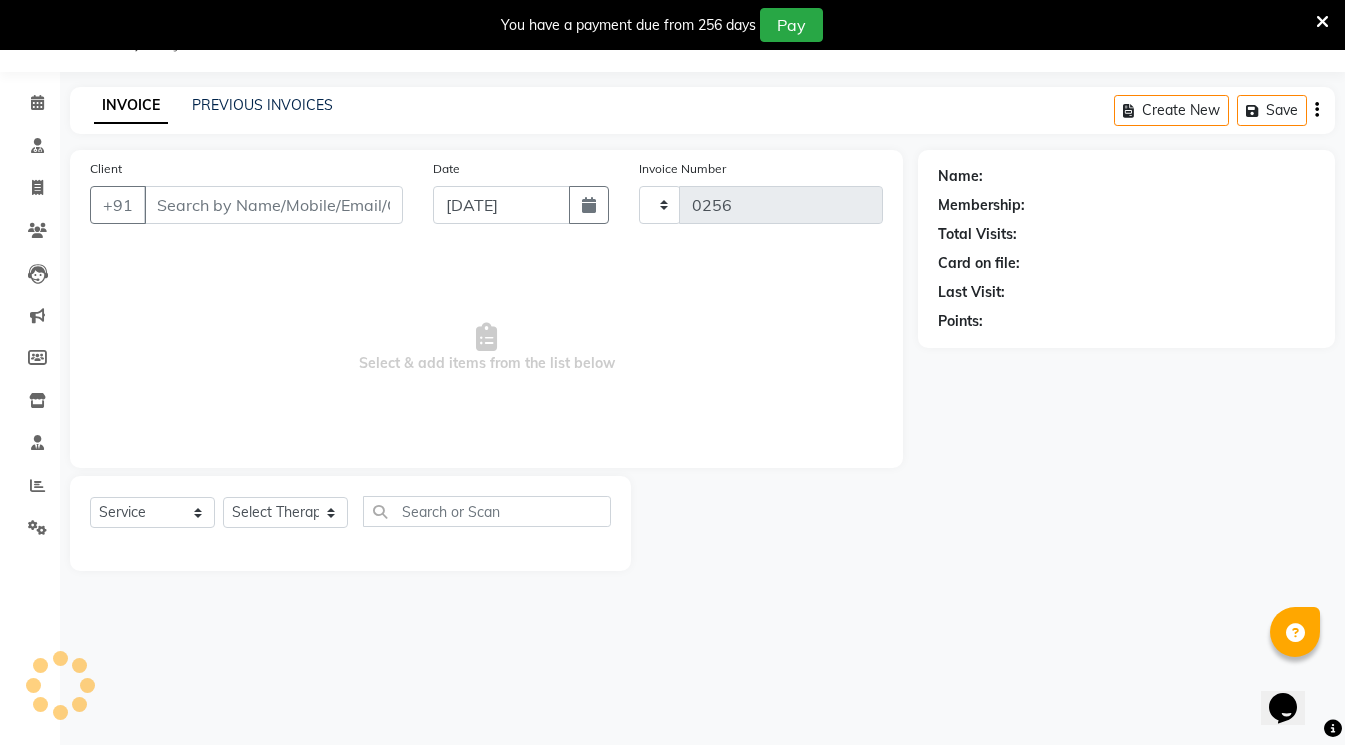 select on "6812" 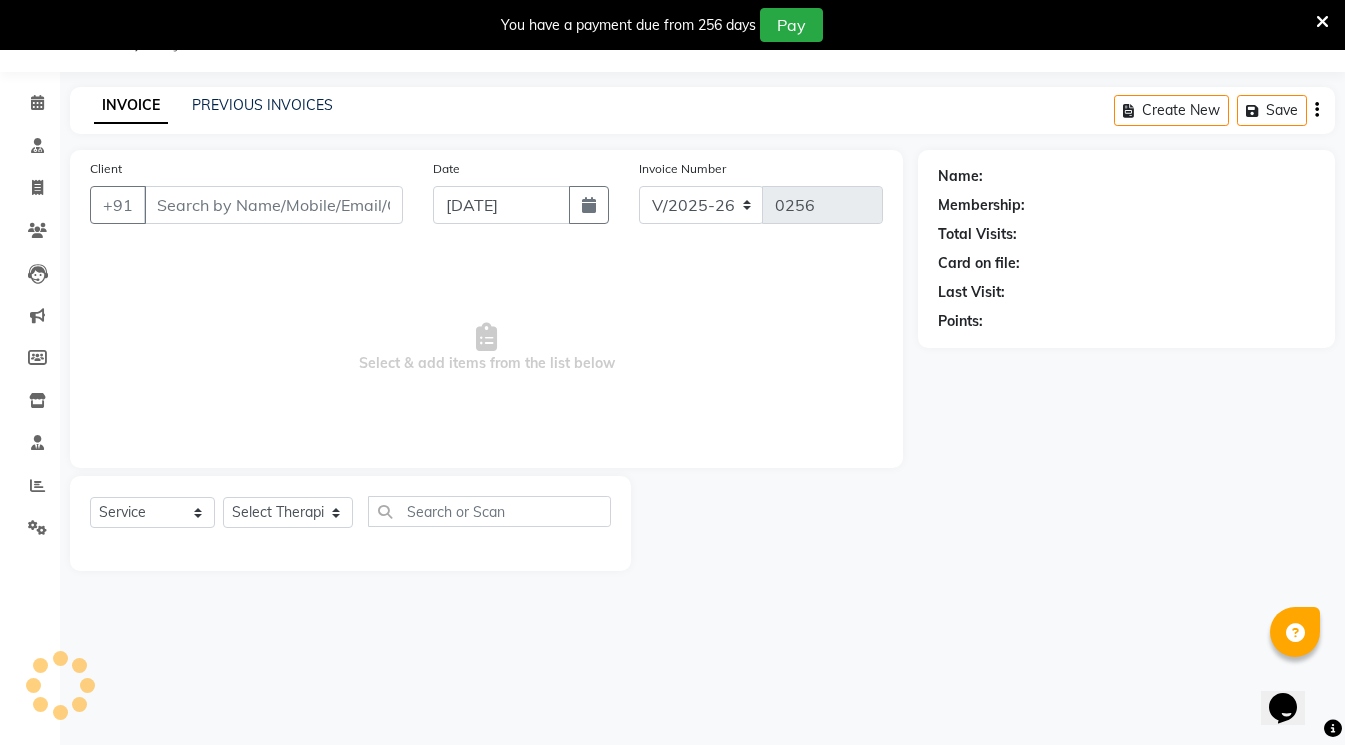 type on "9892269764" 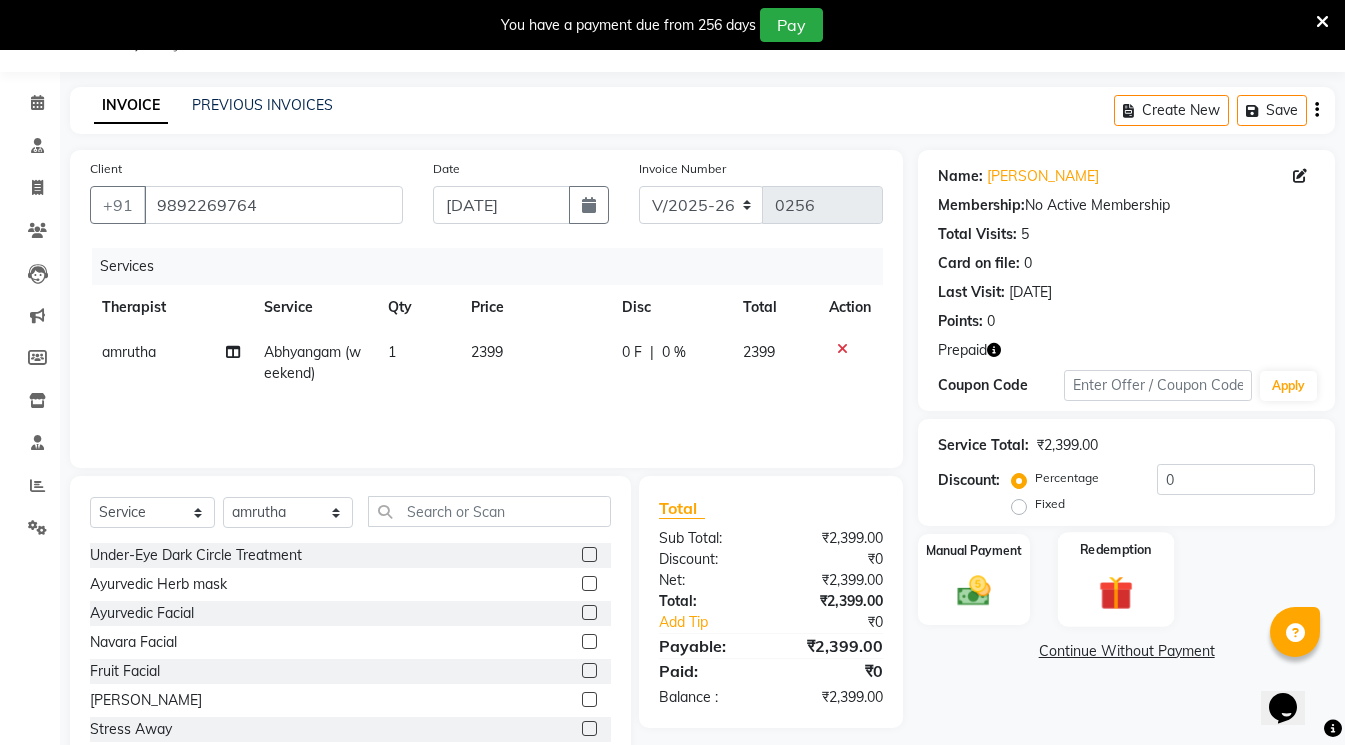 click 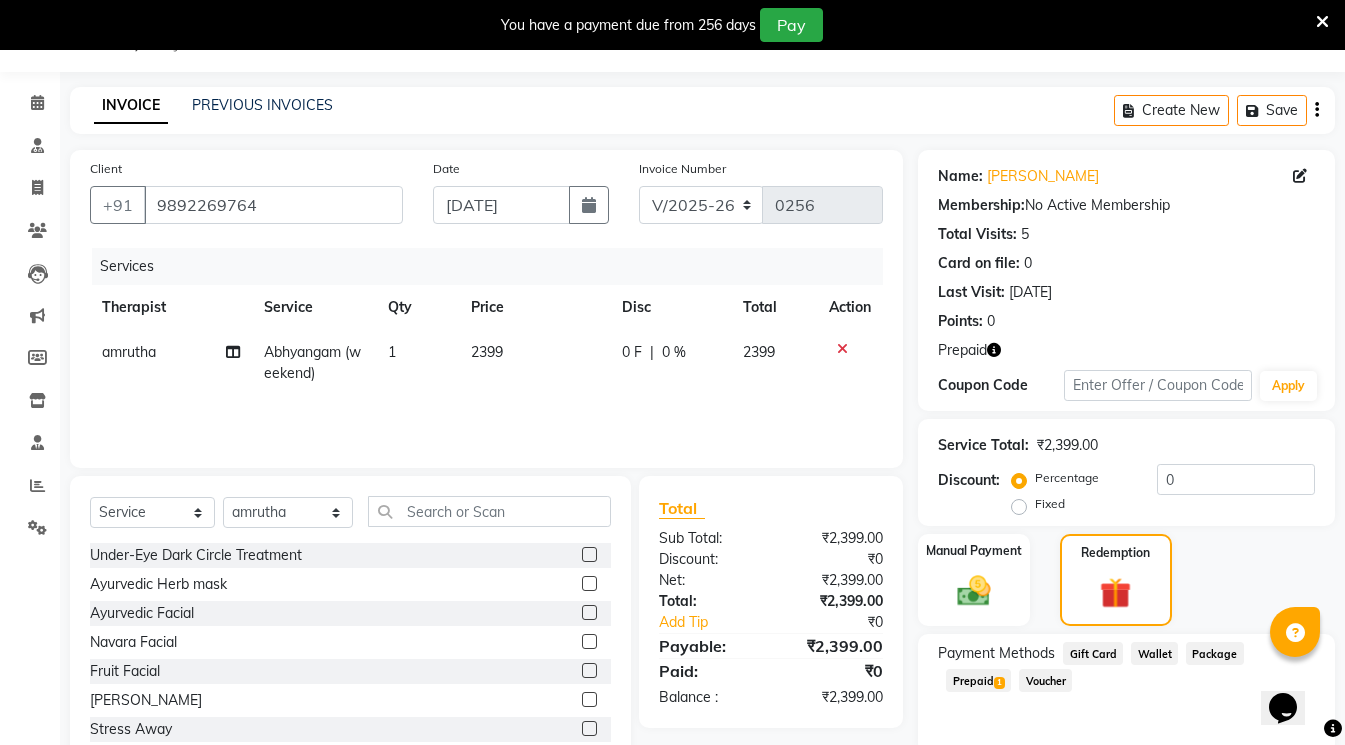 click on "Prepaid  1" 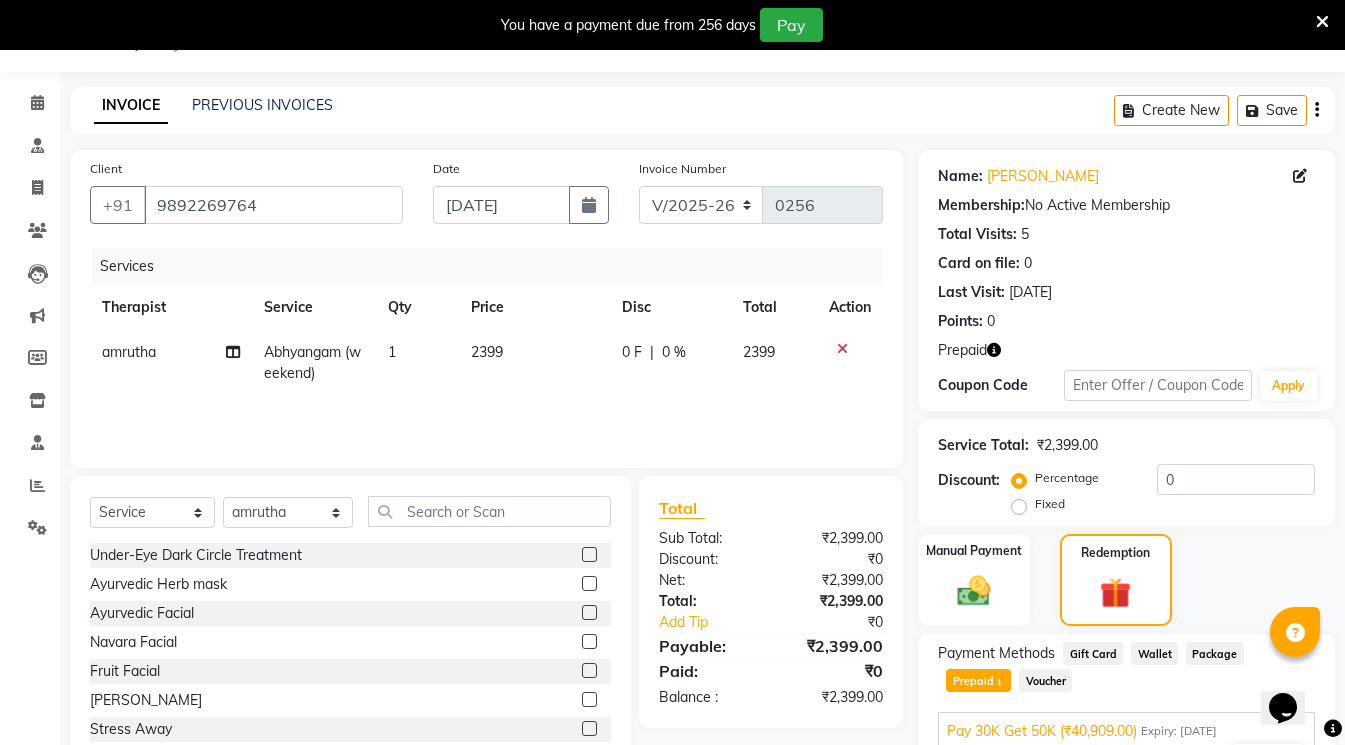 click on "Prepaid  1" 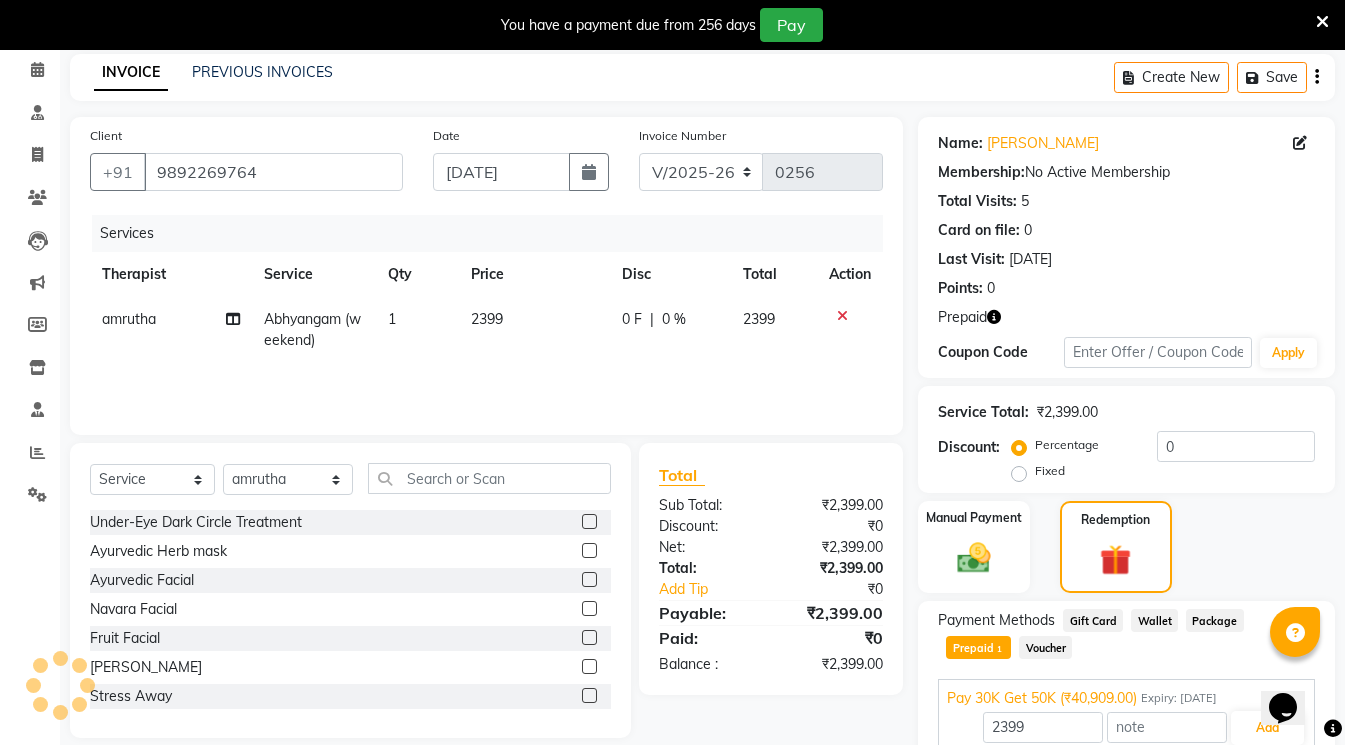 scroll, scrollTop: 173, scrollLeft: 0, axis: vertical 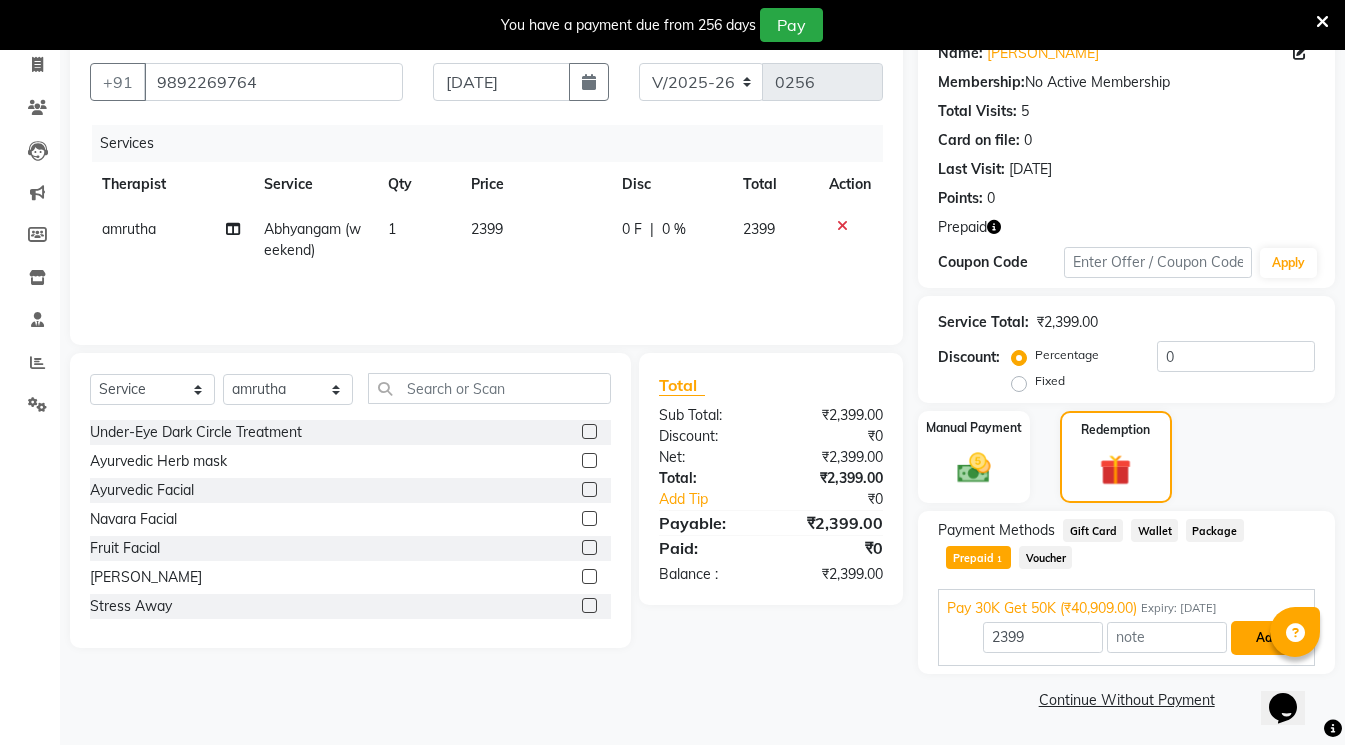 click on "Add" at bounding box center (1267, 638) 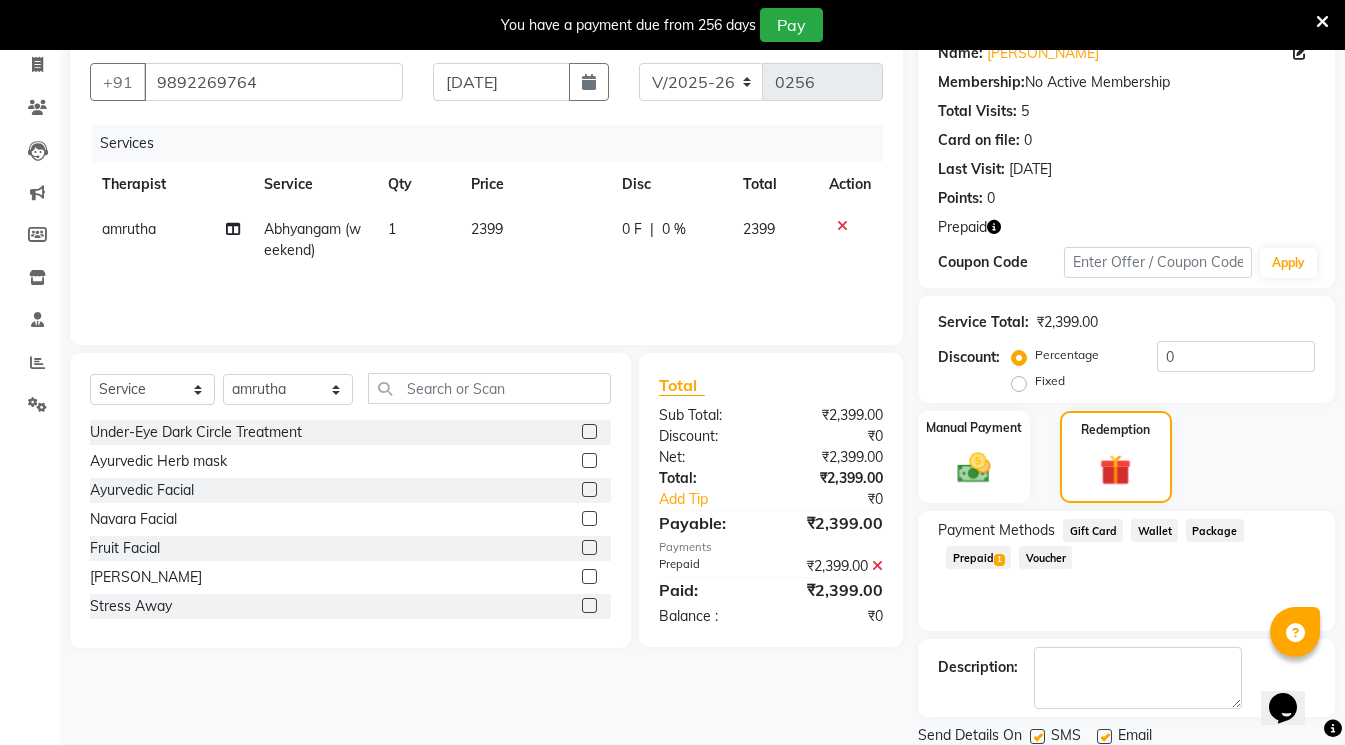 scroll, scrollTop: 243, scrollLeft: 0, axis: vertical 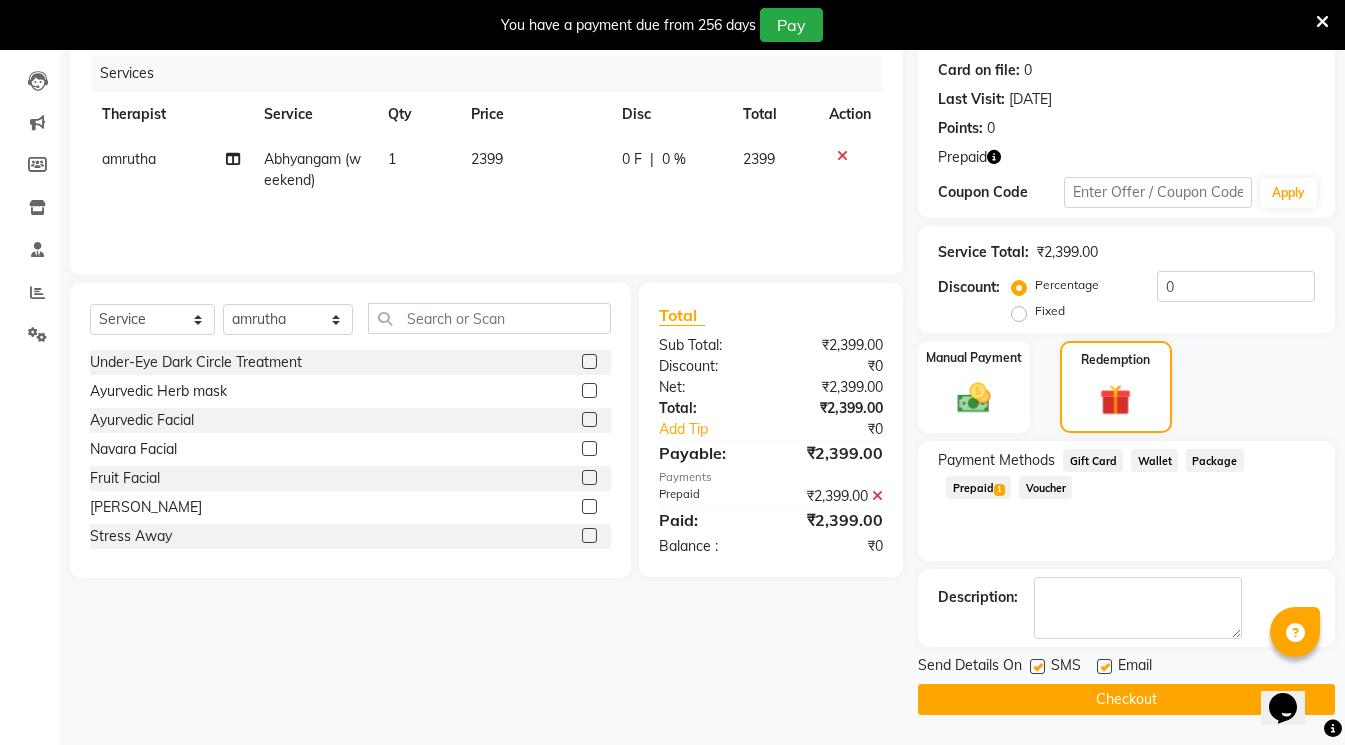 click on "2399" 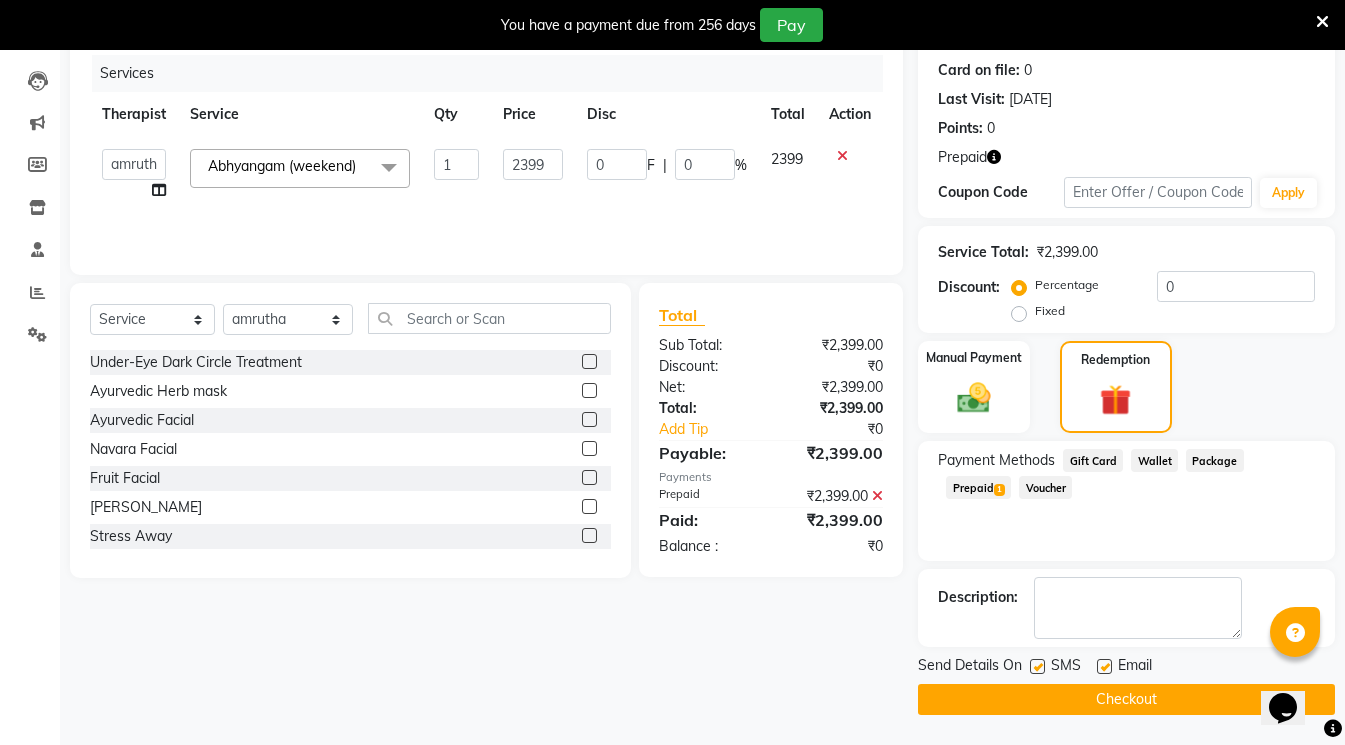 click on "Checkout" 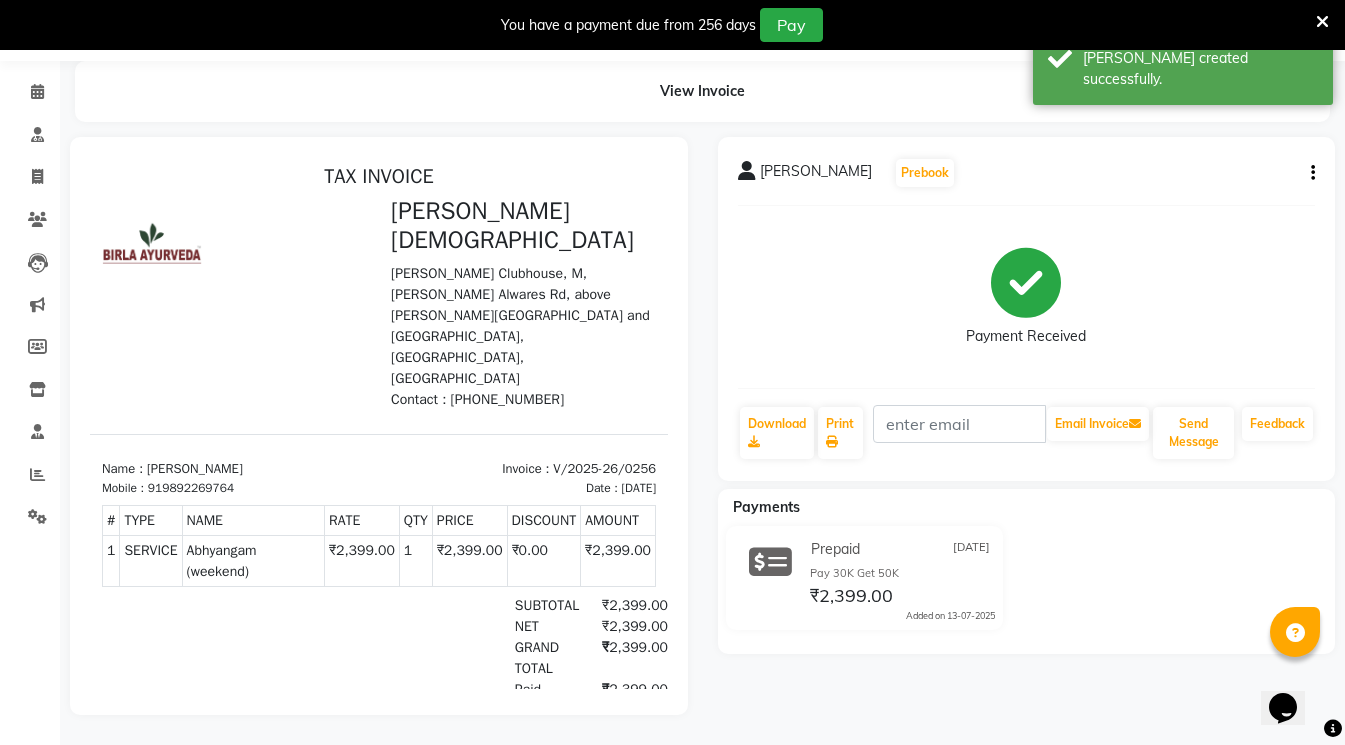 scroll, scrollTop: 0, scrollLeft: 0, axis: both 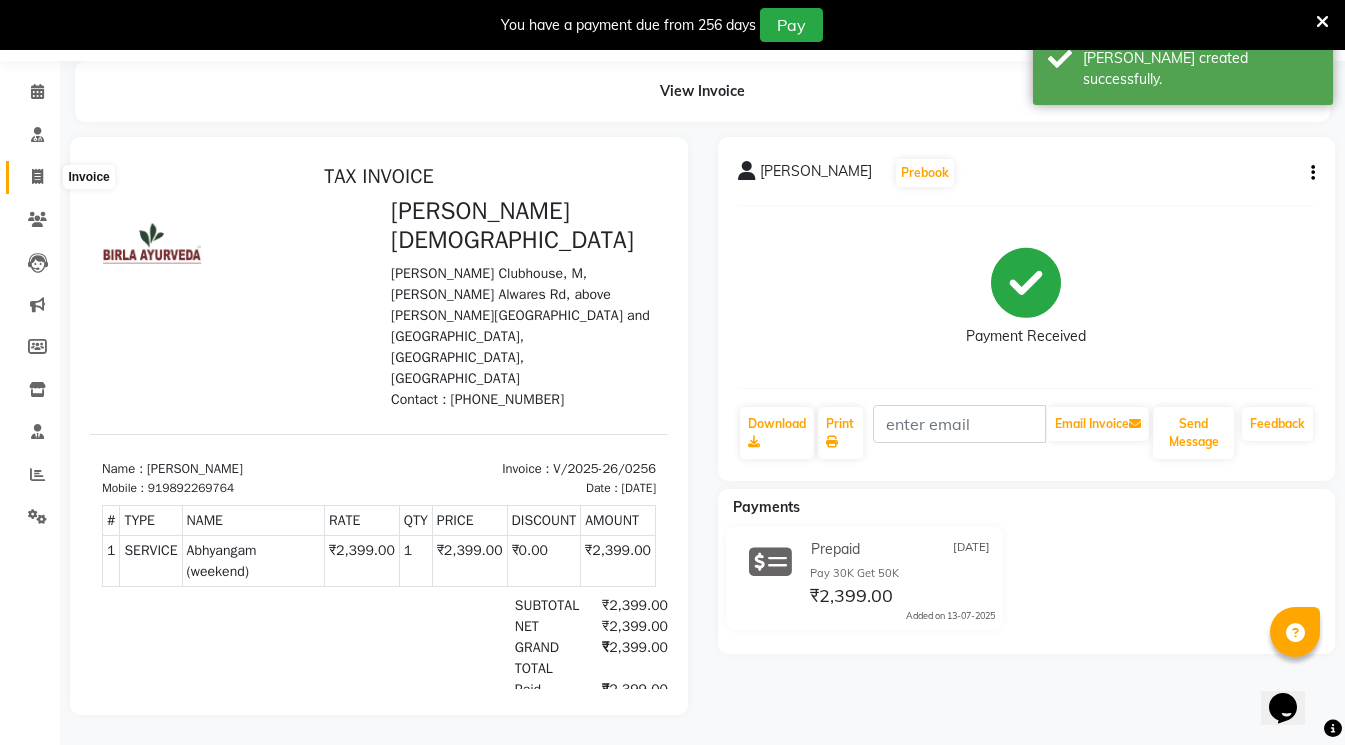 click 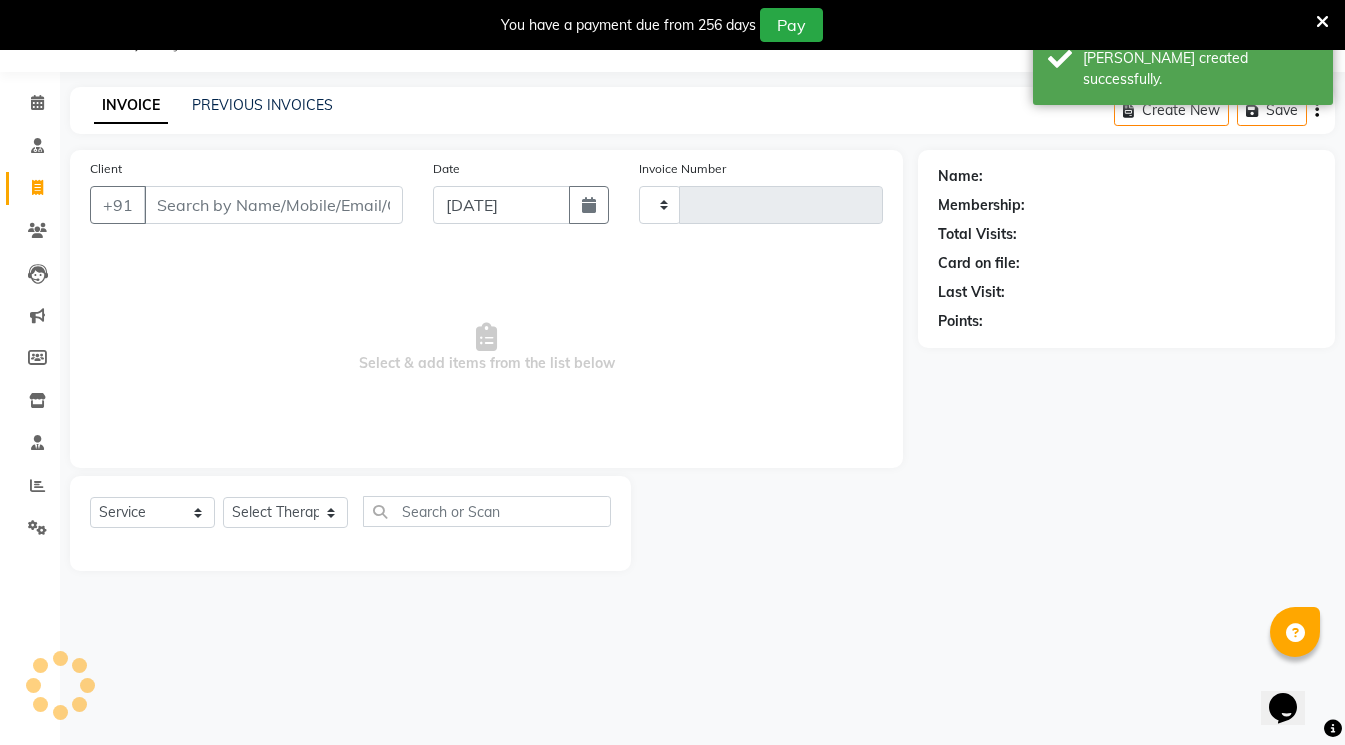 scroll, scrollTop: 50, scrollLeft: 0, axis: vertical 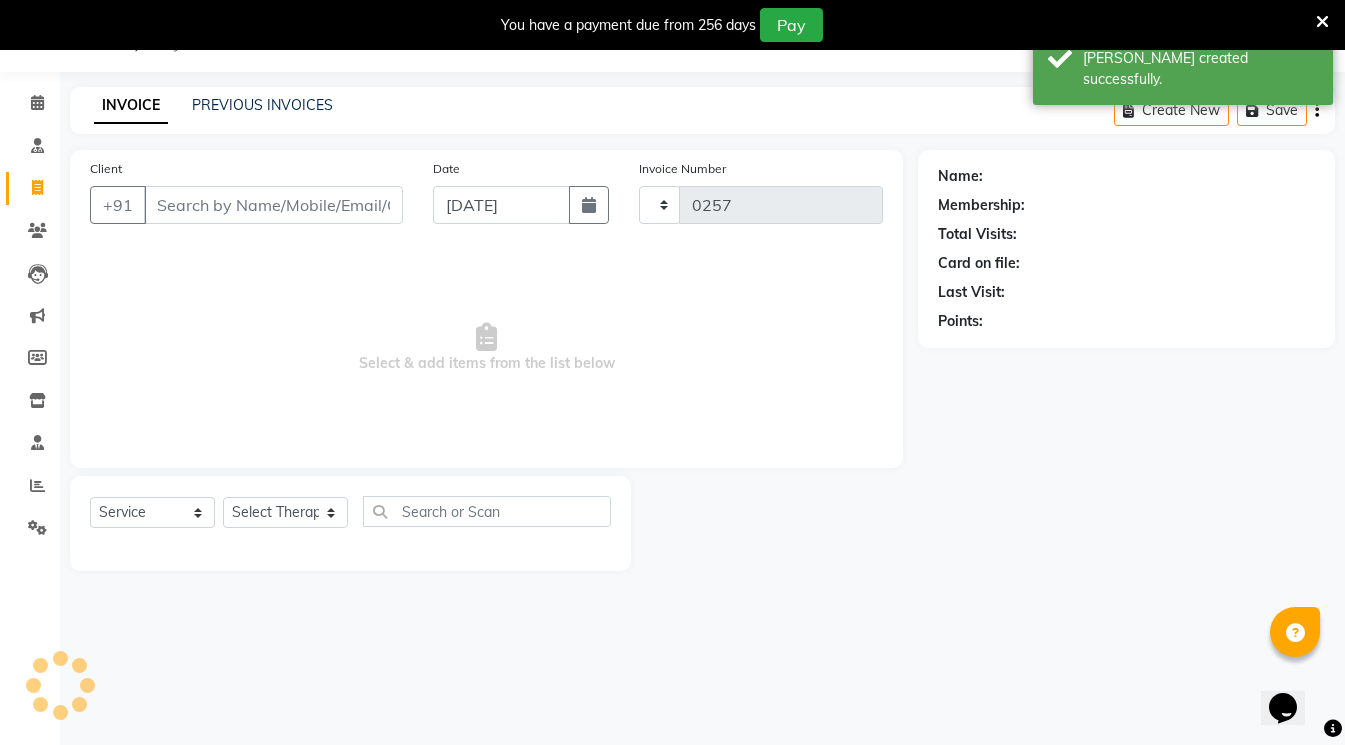 select on "6812" 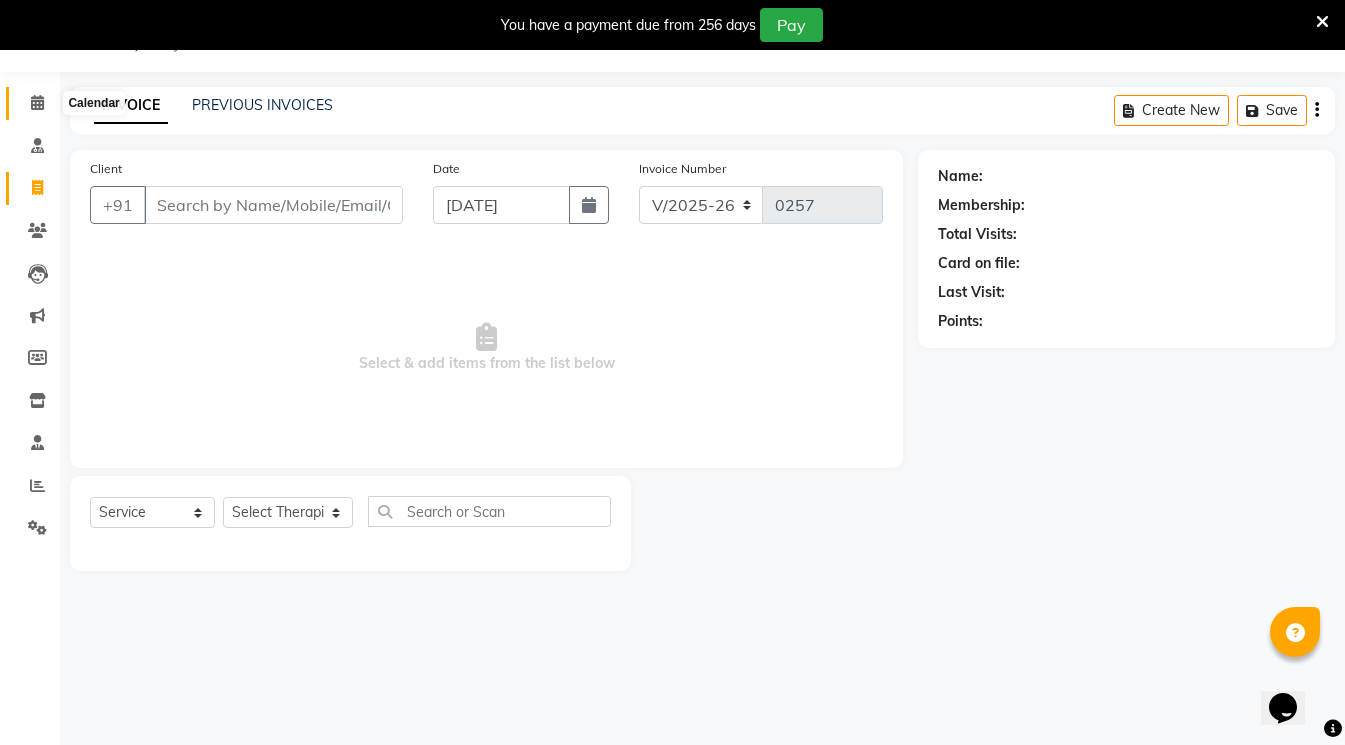 click 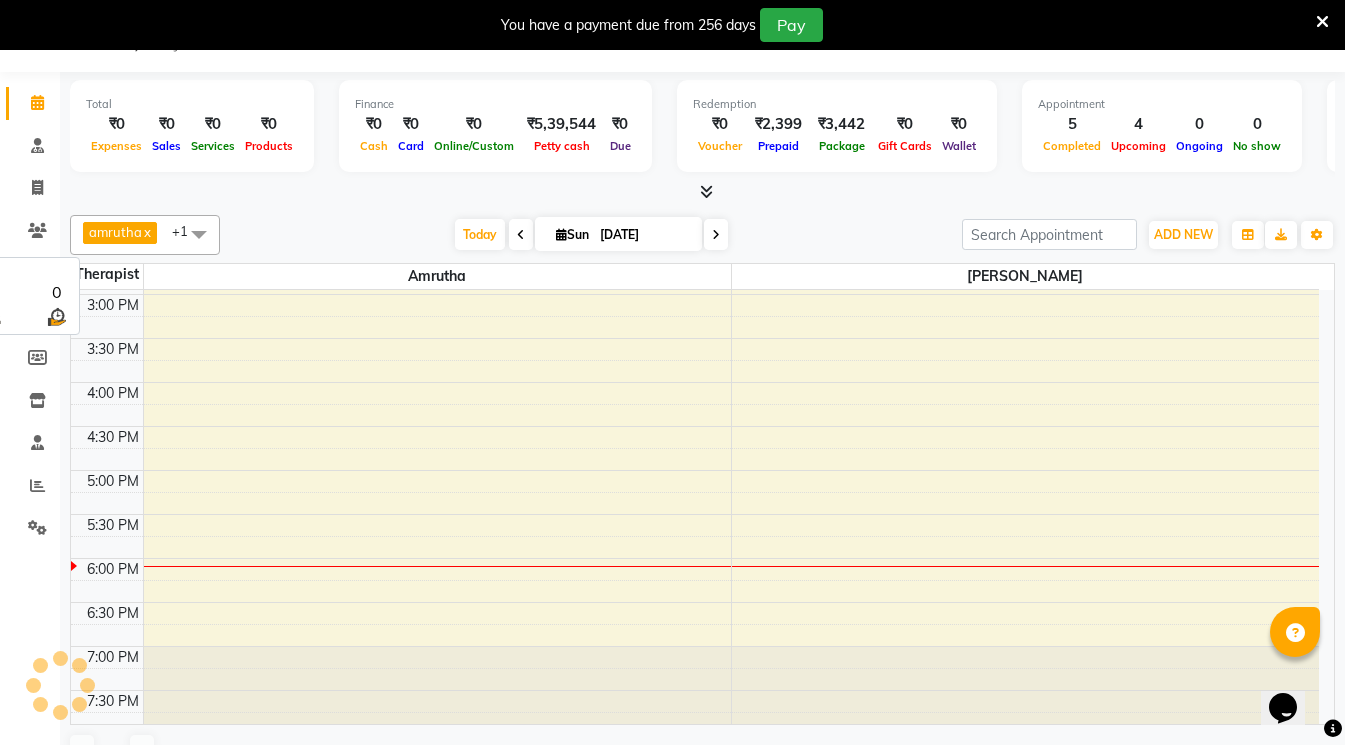 scroll, scrollTop: 0, scrollLeft: 0, axis: both 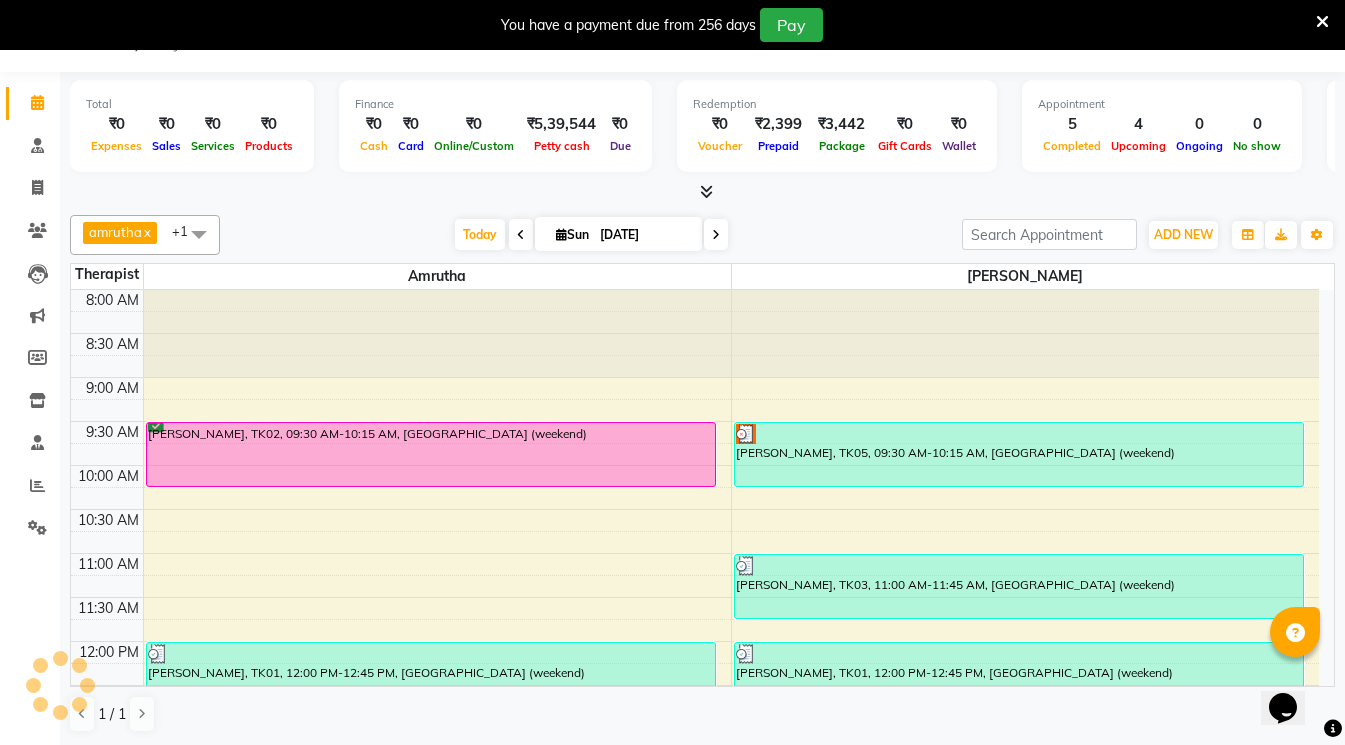 click at bounding box center (716, 235) 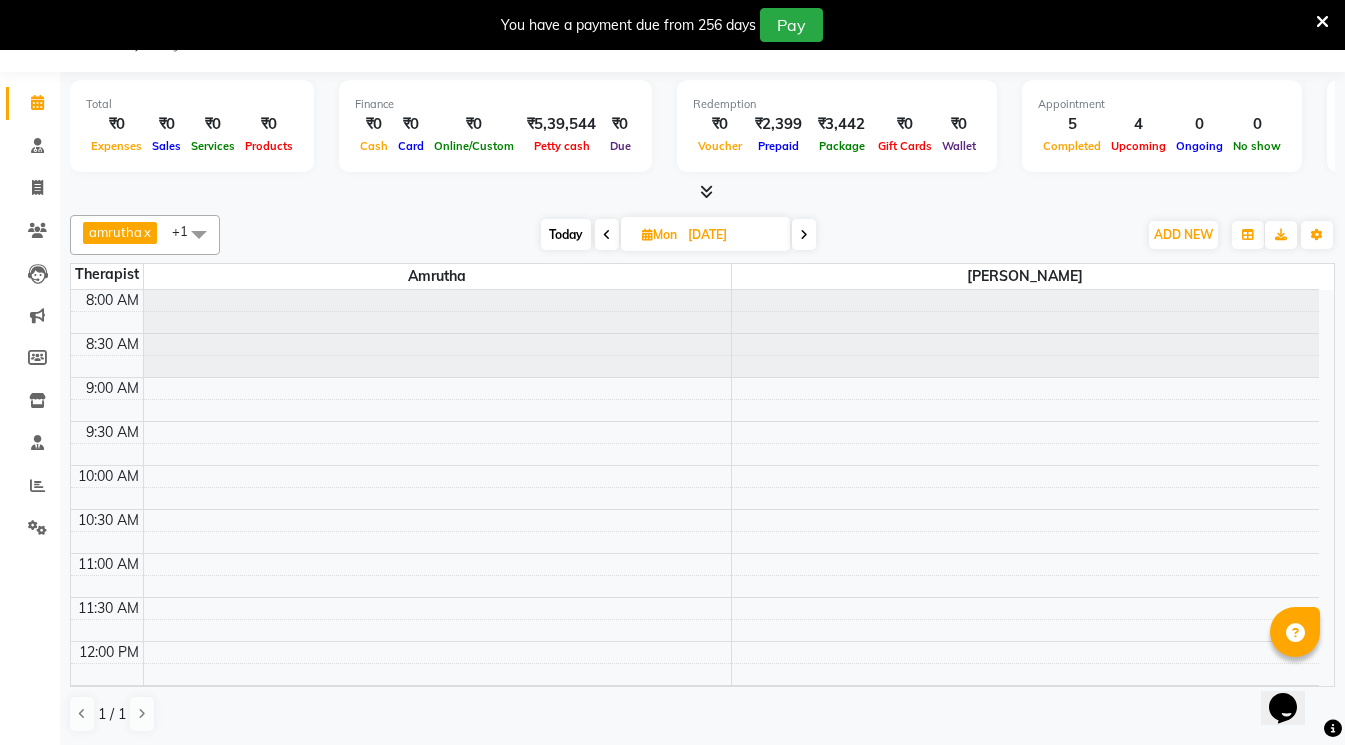 scroll, scrollTop: 659, scrollLeft: 0, axis: vertical 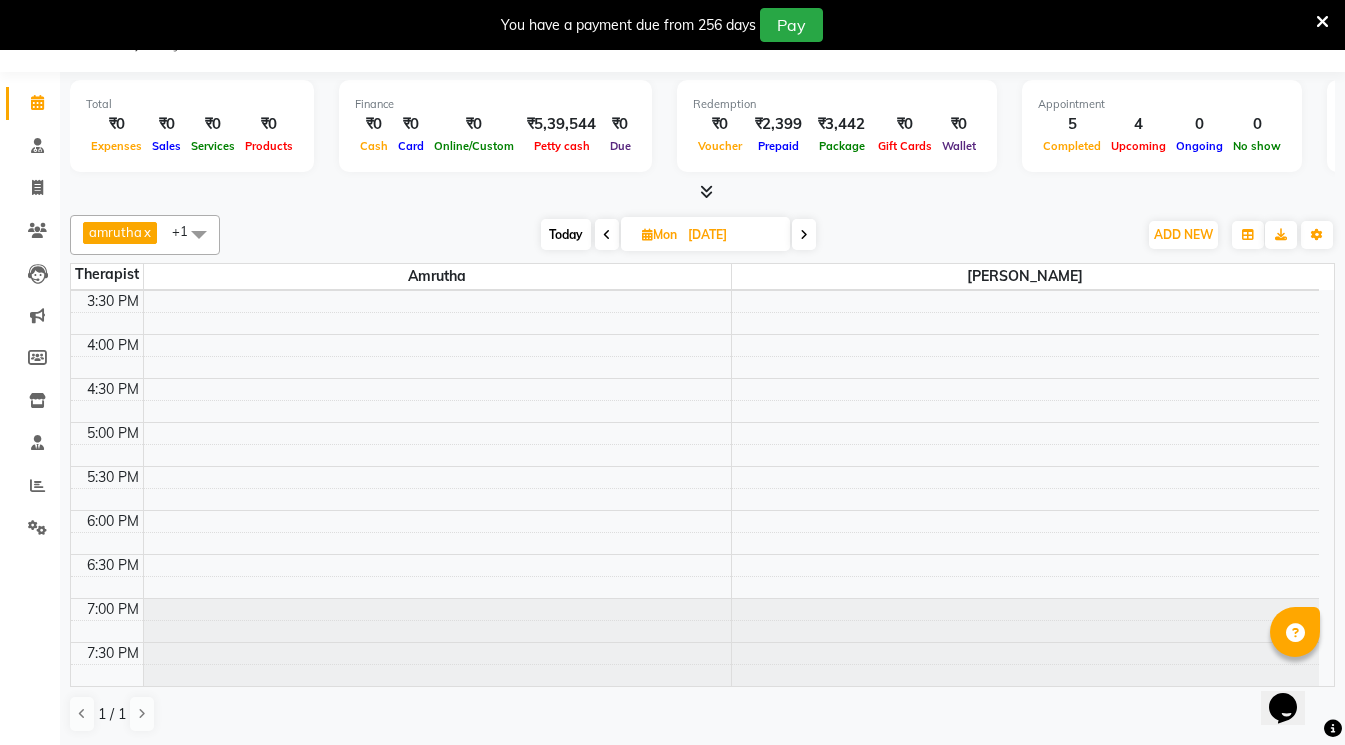 click at bounding box center (804, 235) 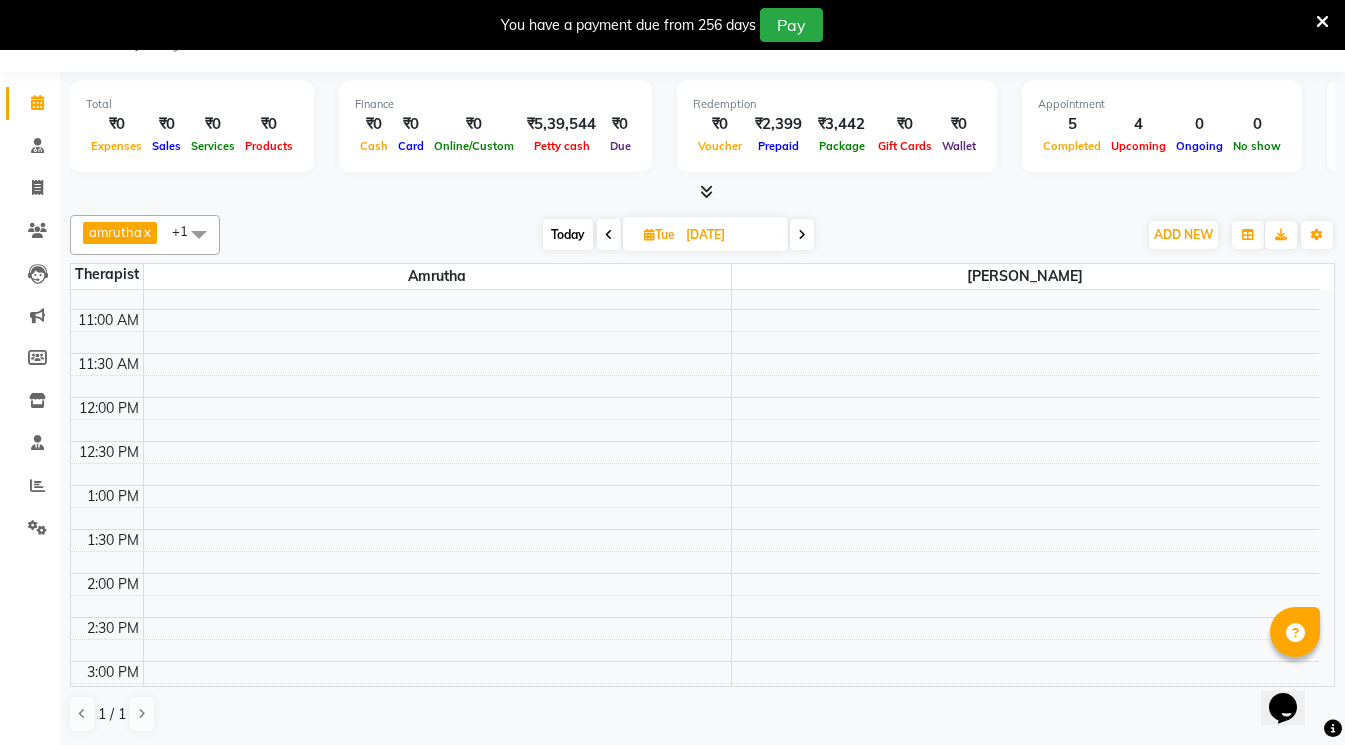 scroll, scrollTop: 0, scrollLeft: 0, axis: both 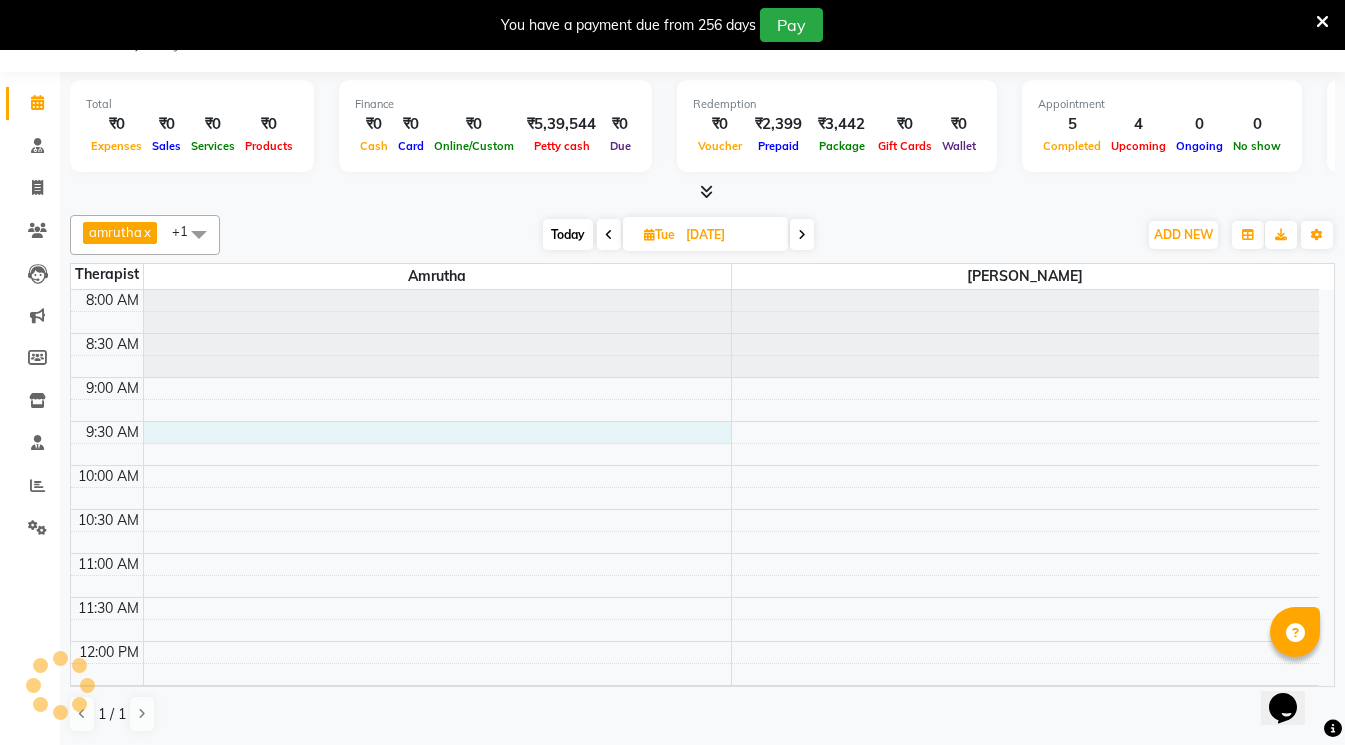 click on "8:00 AM 8:30 AM 9:00 AM 9:30 AM 10:00 AM 10:30 AM 11:00 AM 11:30 AM 12:00 PM 12:30 PM 1:00 PM 1:30 PM 2:00 PM 2:30 PM 3:00 PM 3:30 PM 4:00 PM 4:30 PM 5:00 PM 5:30 PM 6:00 PM 6:30 PM 7:00 PM 7:30 PM" at bounding box center (695, 817) 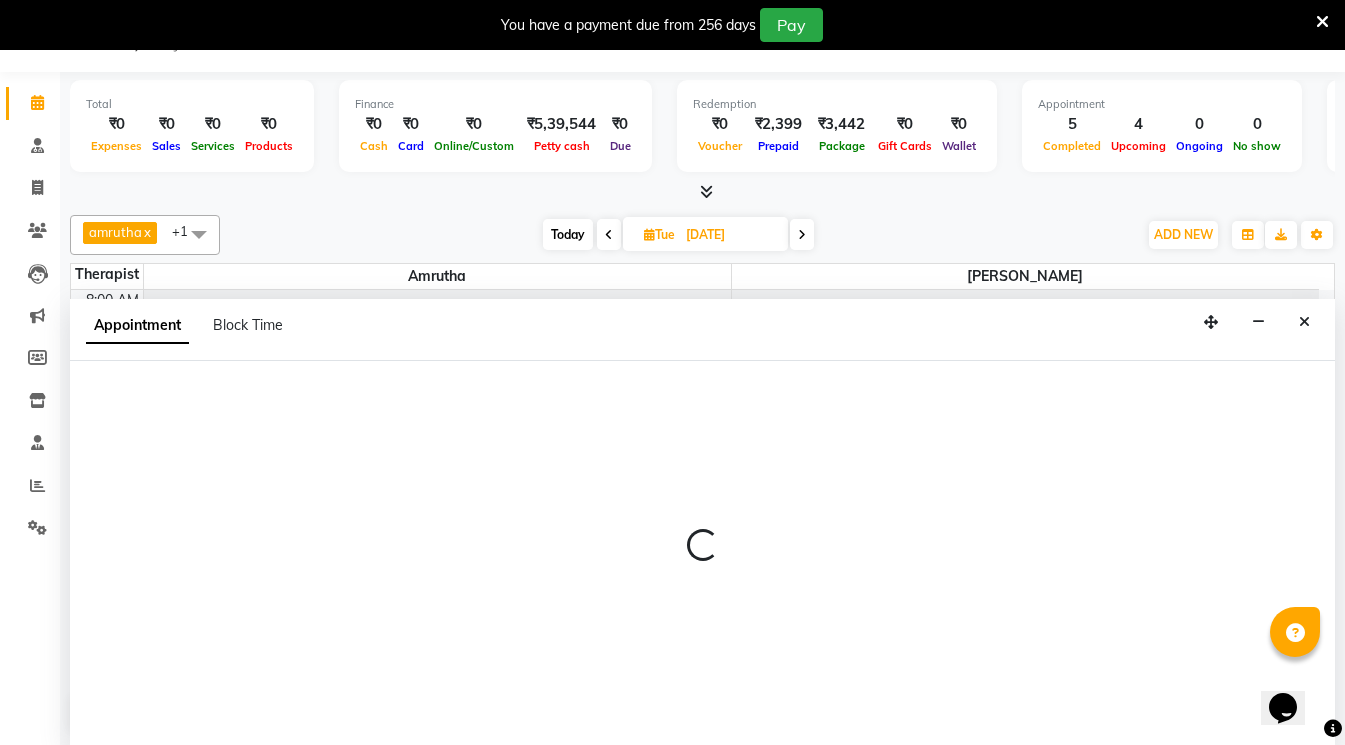scroll, scrollTop: 51, scrollLeft: 0, axis: vertical 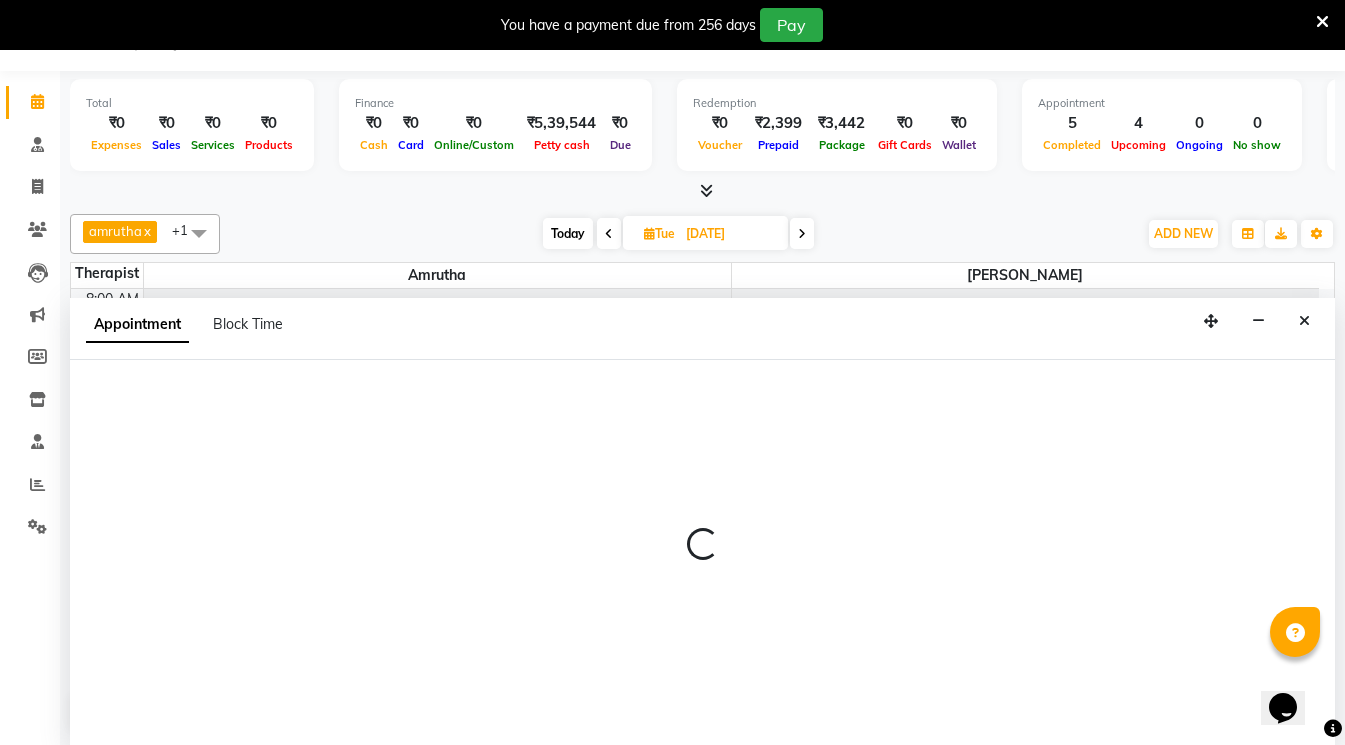 select on "65789" 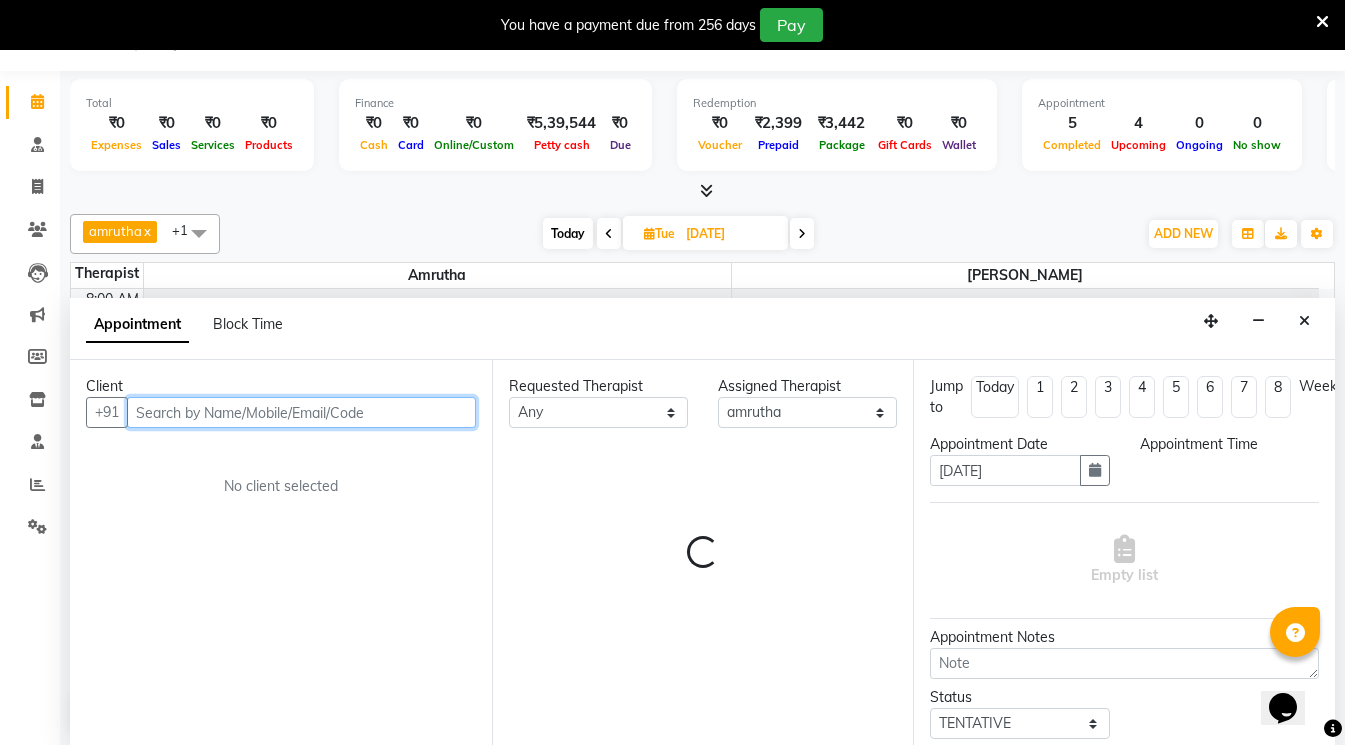 select on "570" 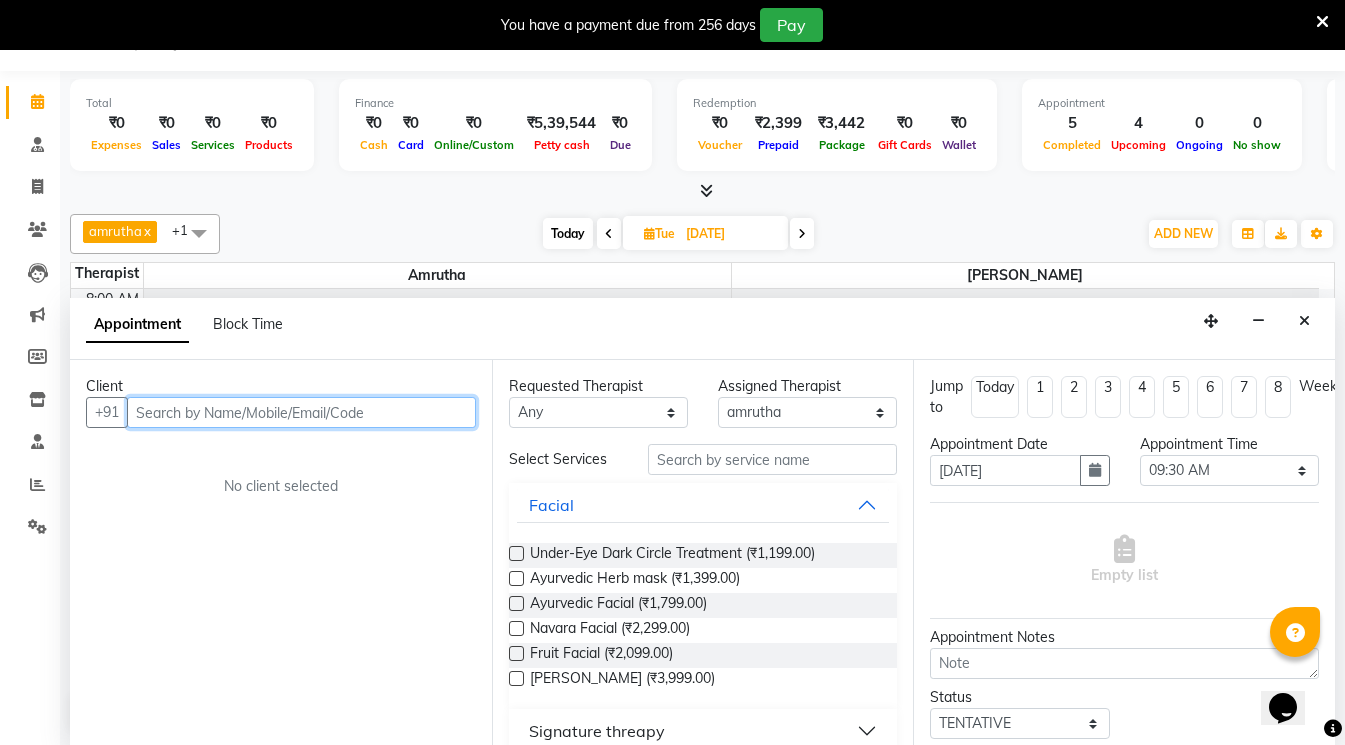 click at bounding box center [301, 412] 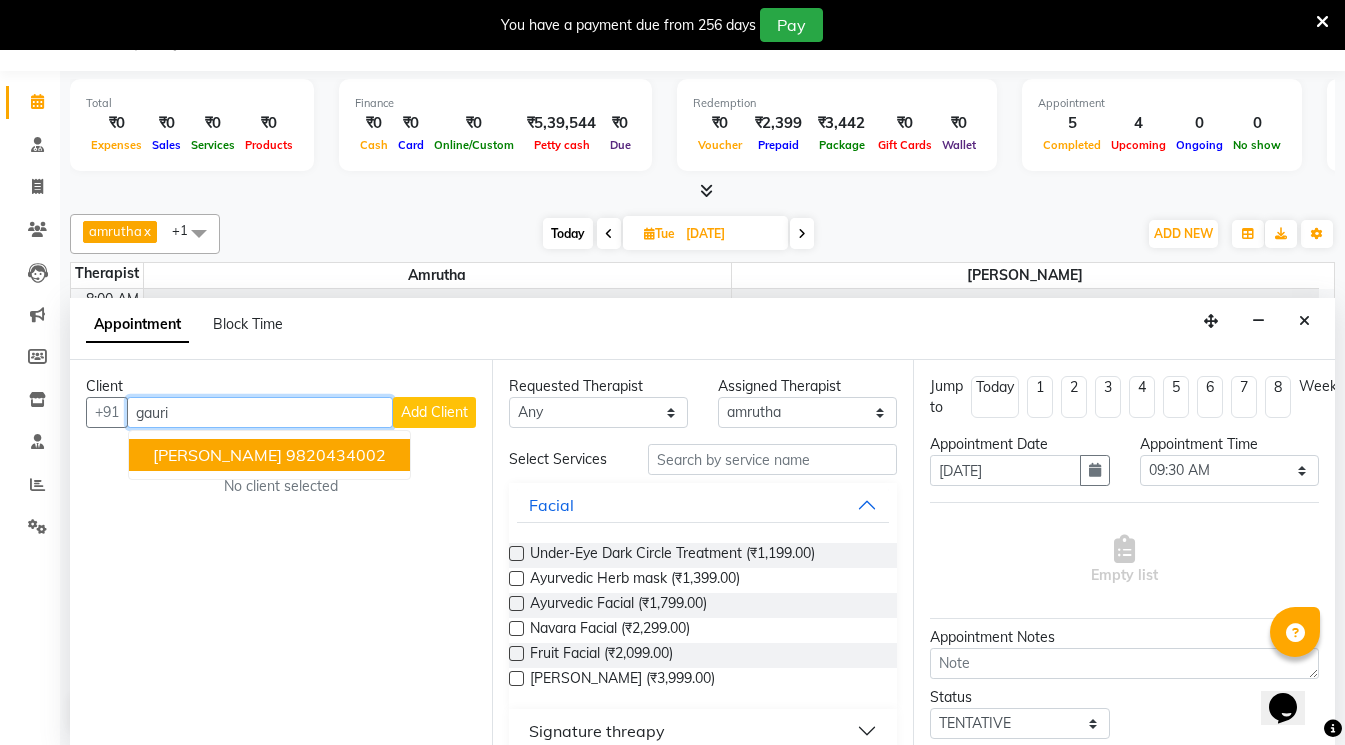 click on "9820434002" at bounding box center (336, 455) 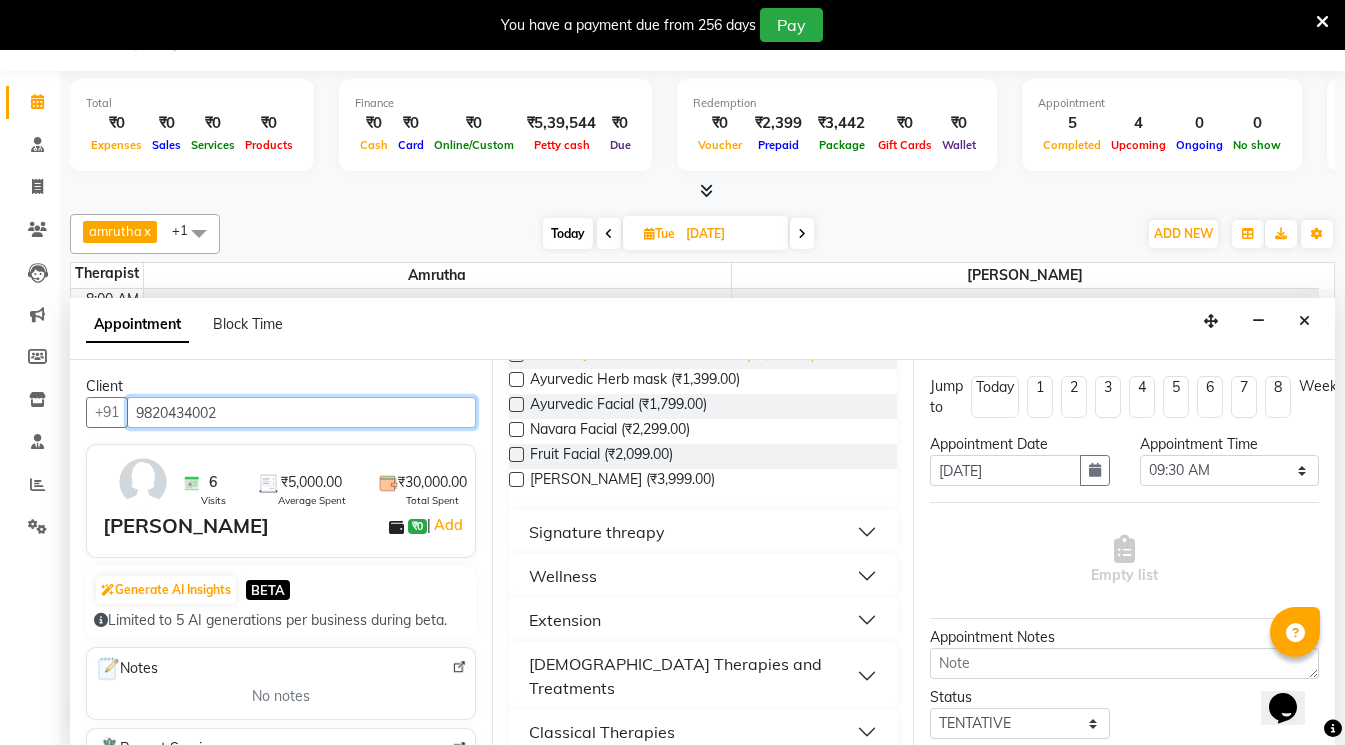 scroll, scrollTop: 200, scrollLeft: 0, axis: vertical 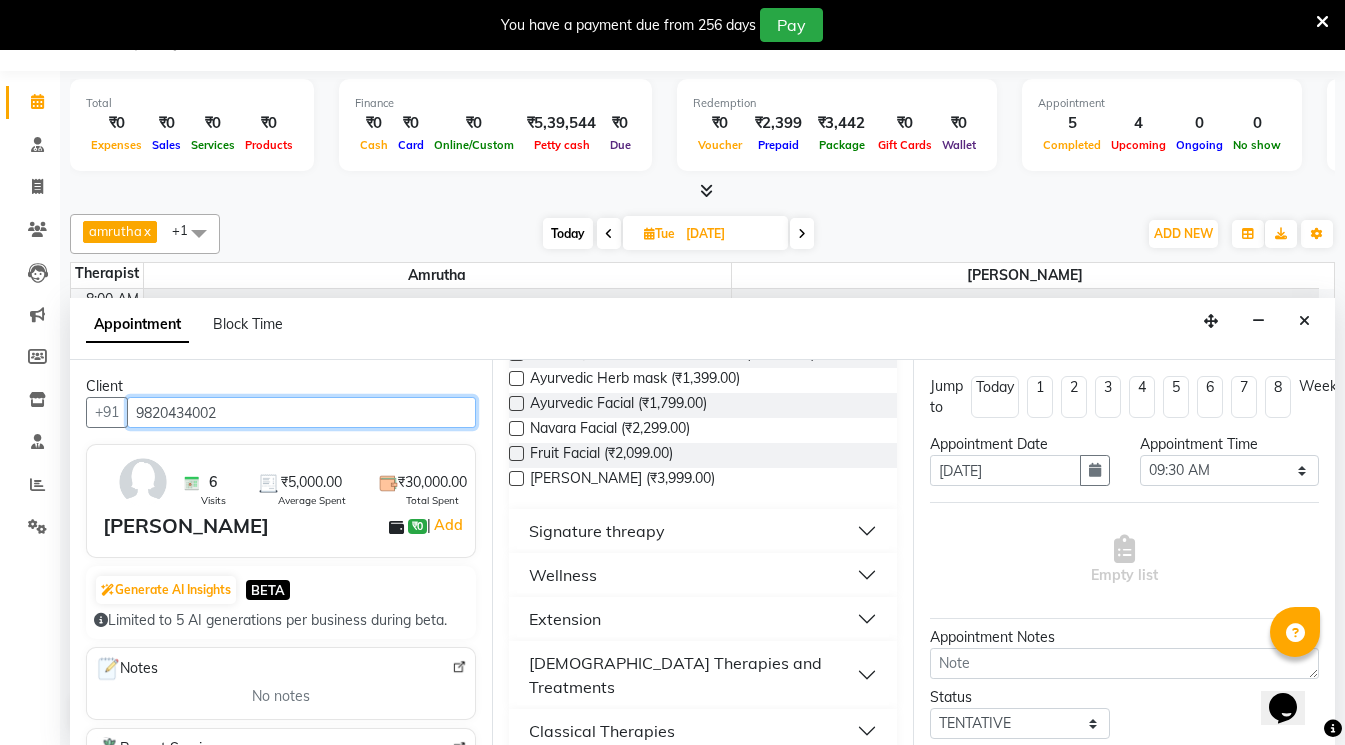 type on "9820434002" 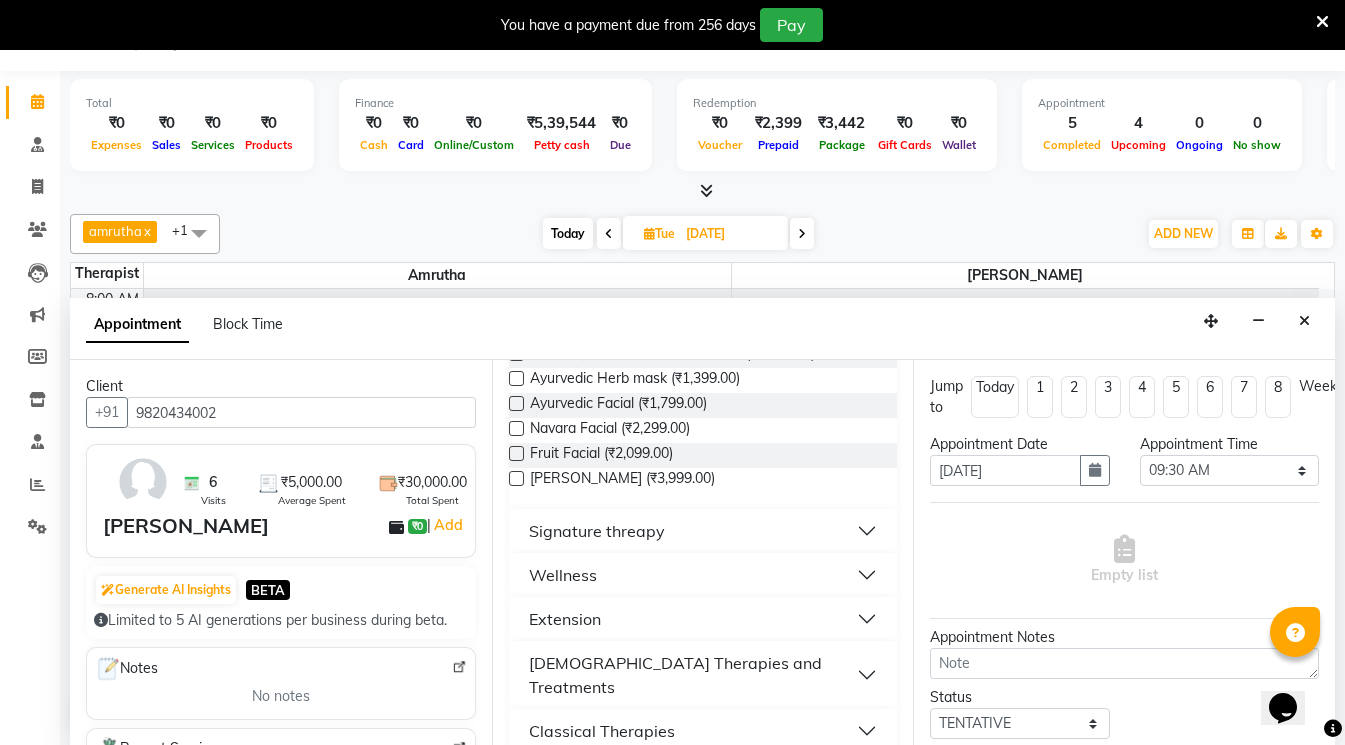 click on "Wellness" at bounding box center (703, 575) 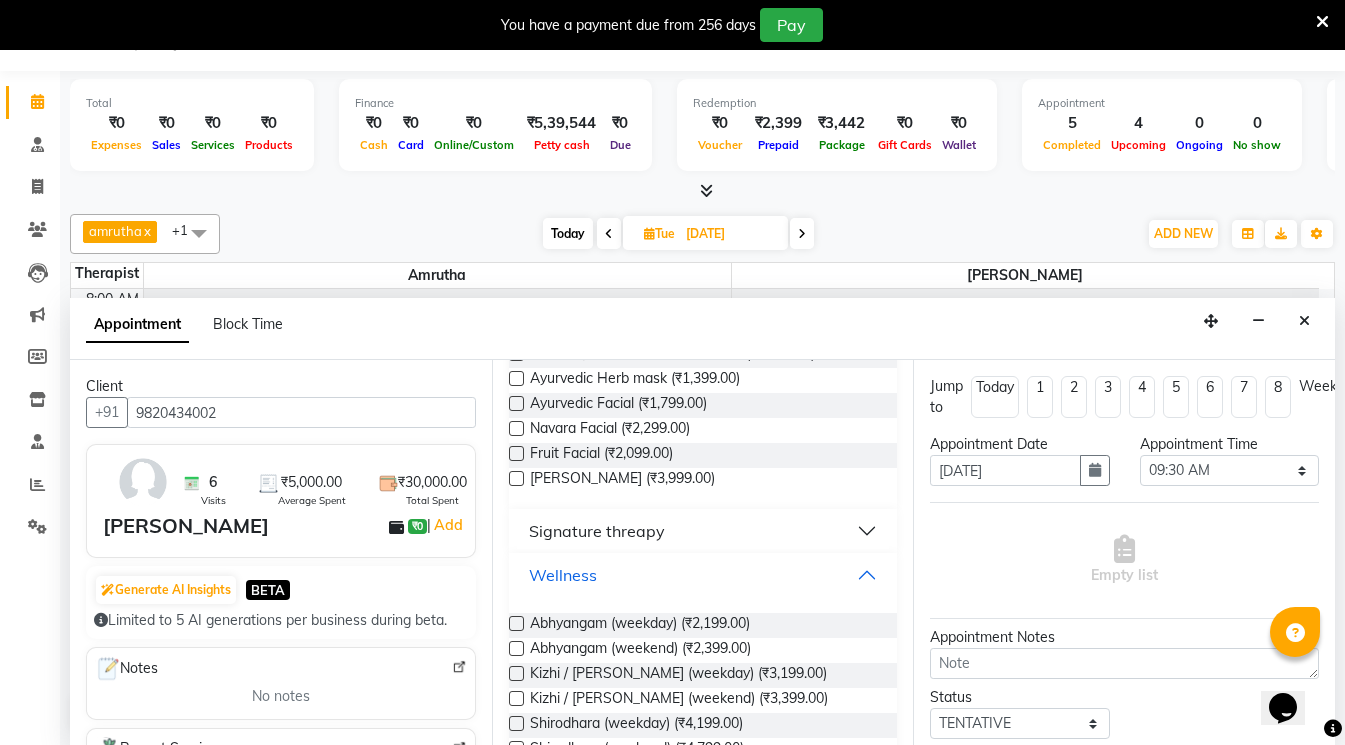 scroll, scrollTop: 300, scrollLeft: 0, axis: vertical 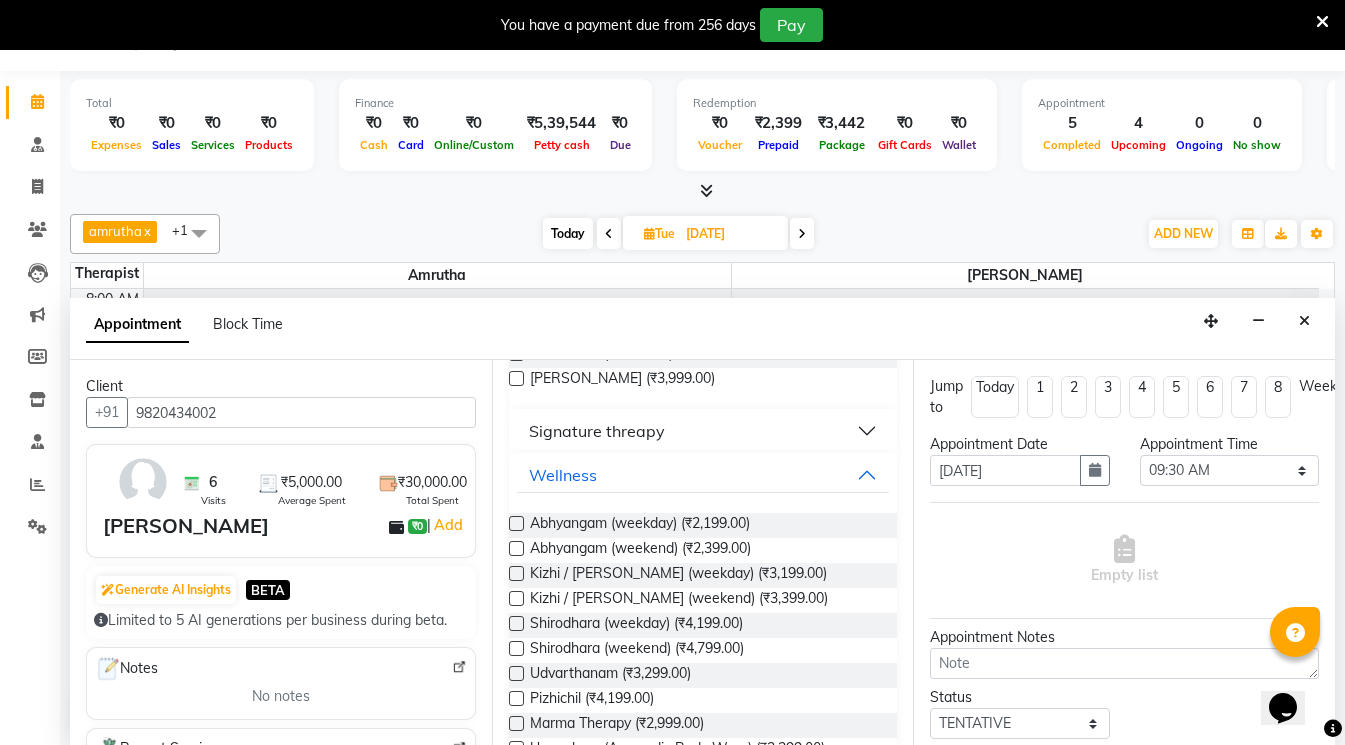 click at bounding box center [516, 548] 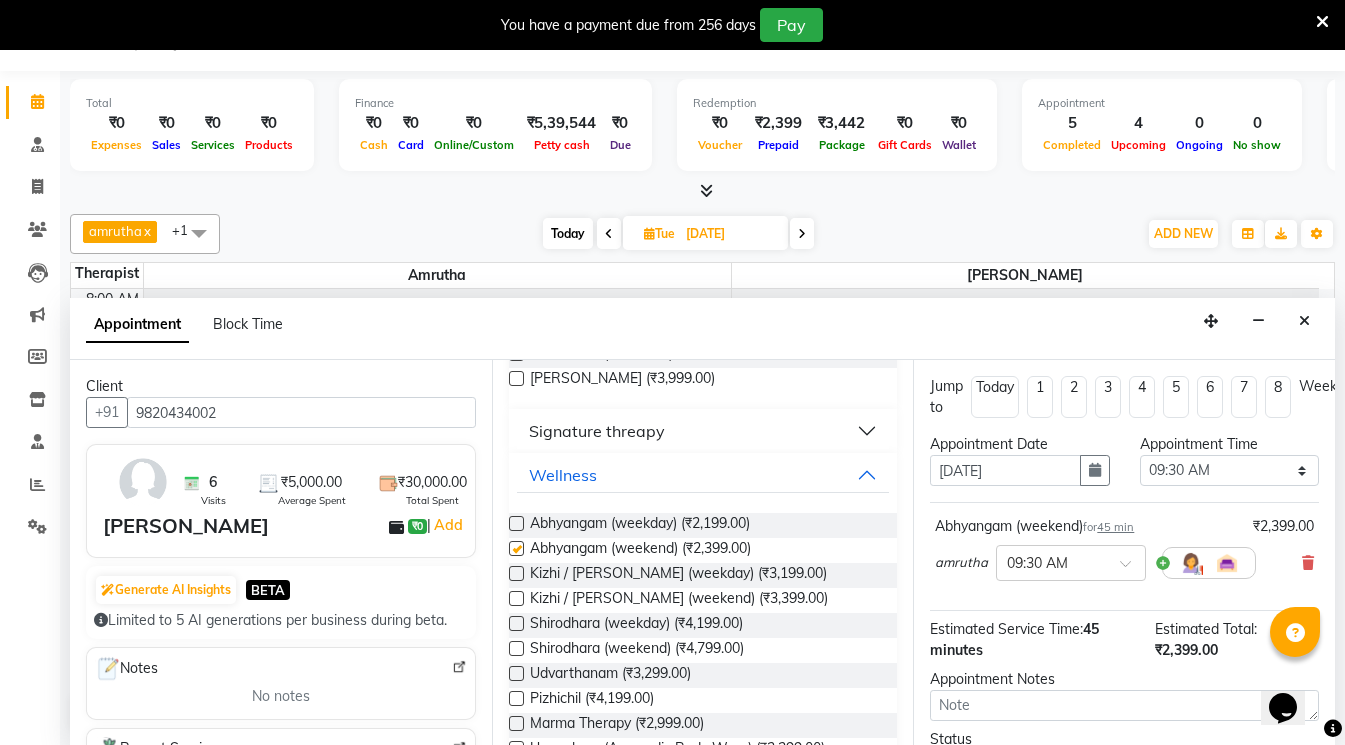 checkbox on "false" 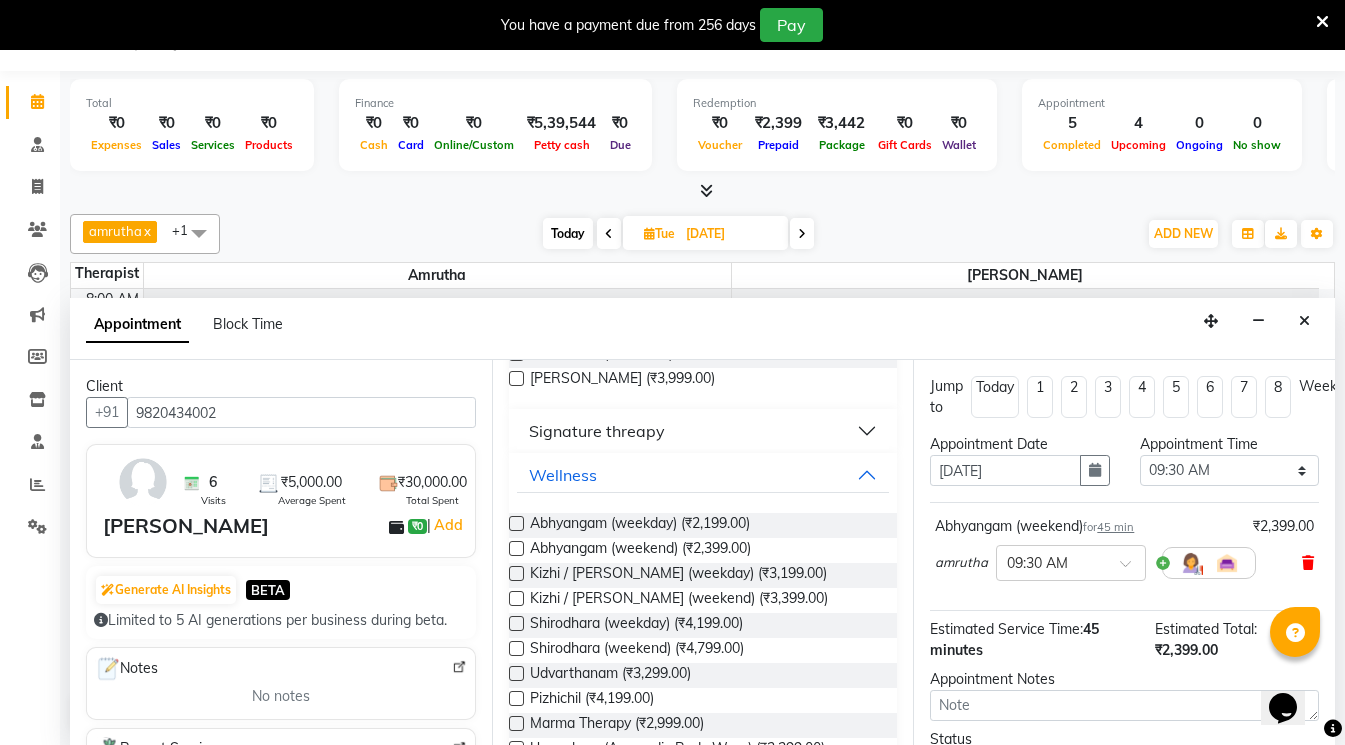 click at bounding box center [1308, 563] 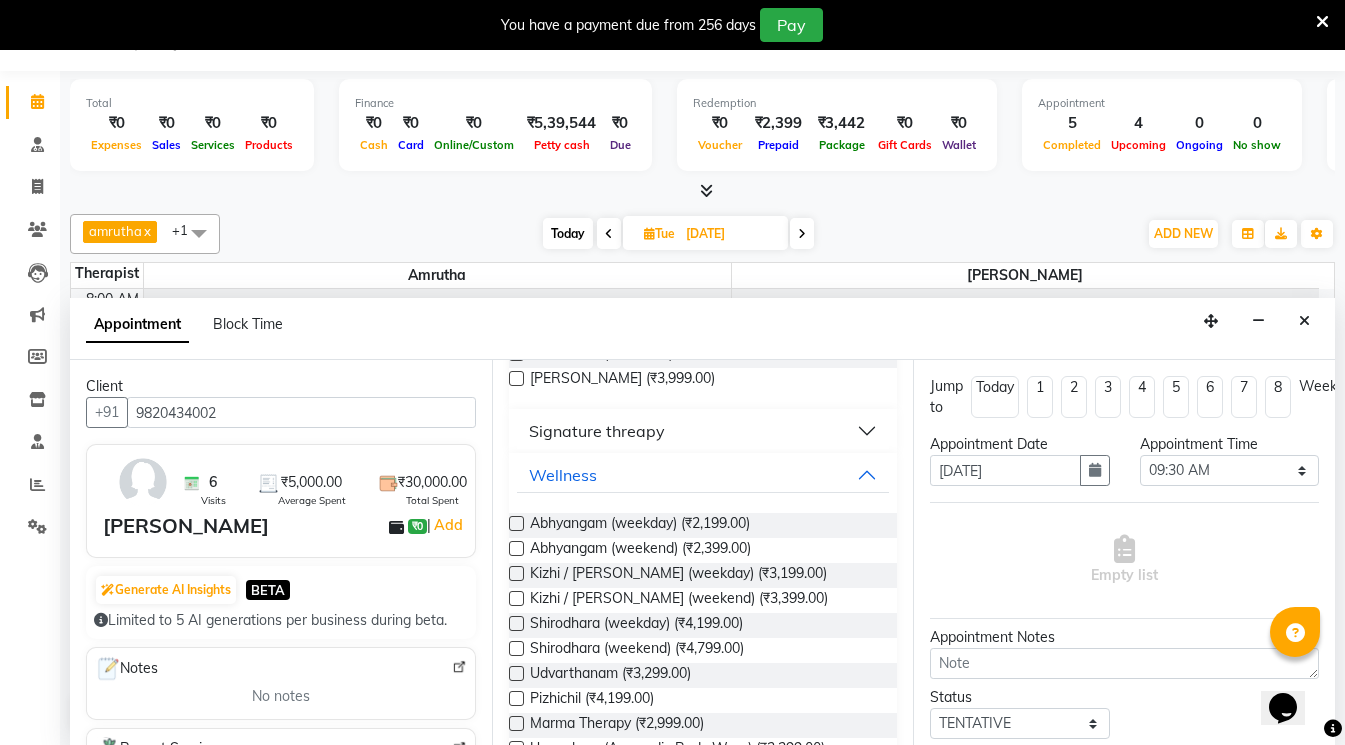 click at bounding box center (516, 523) 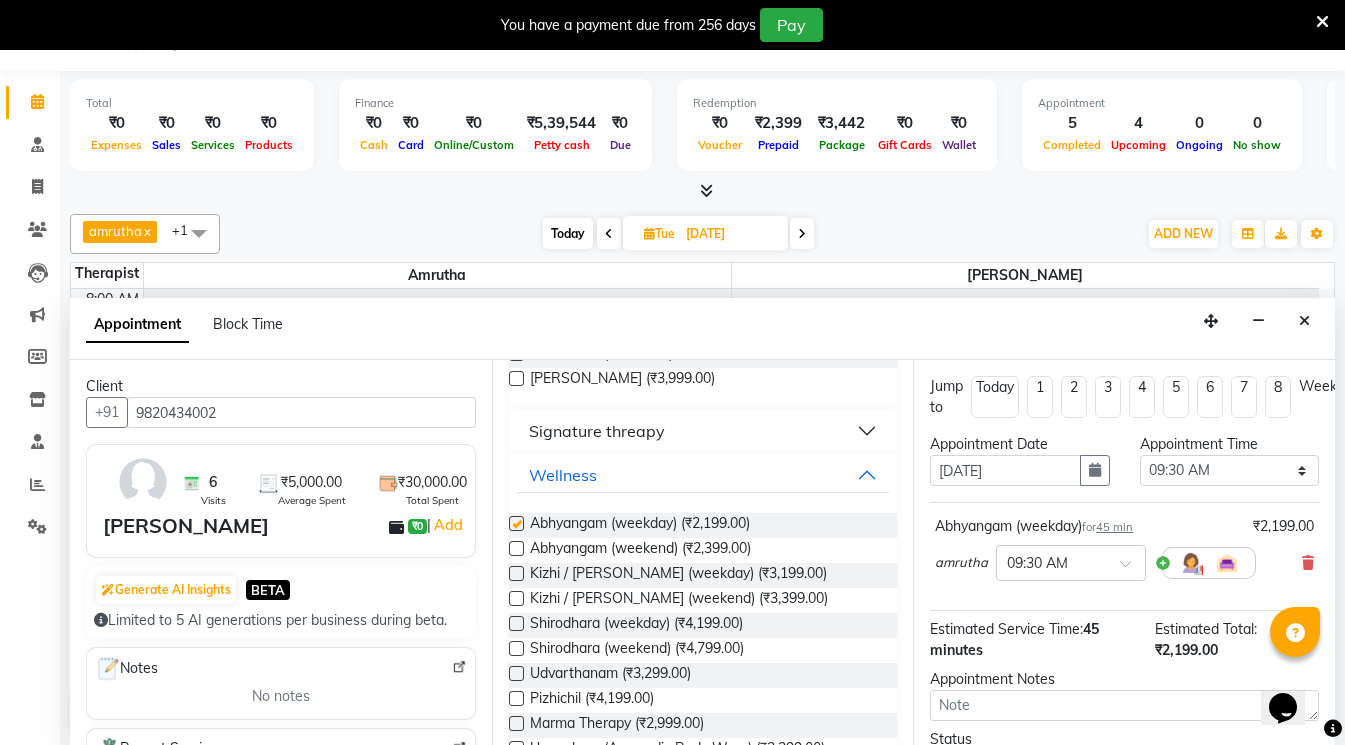 checkbox on "false" 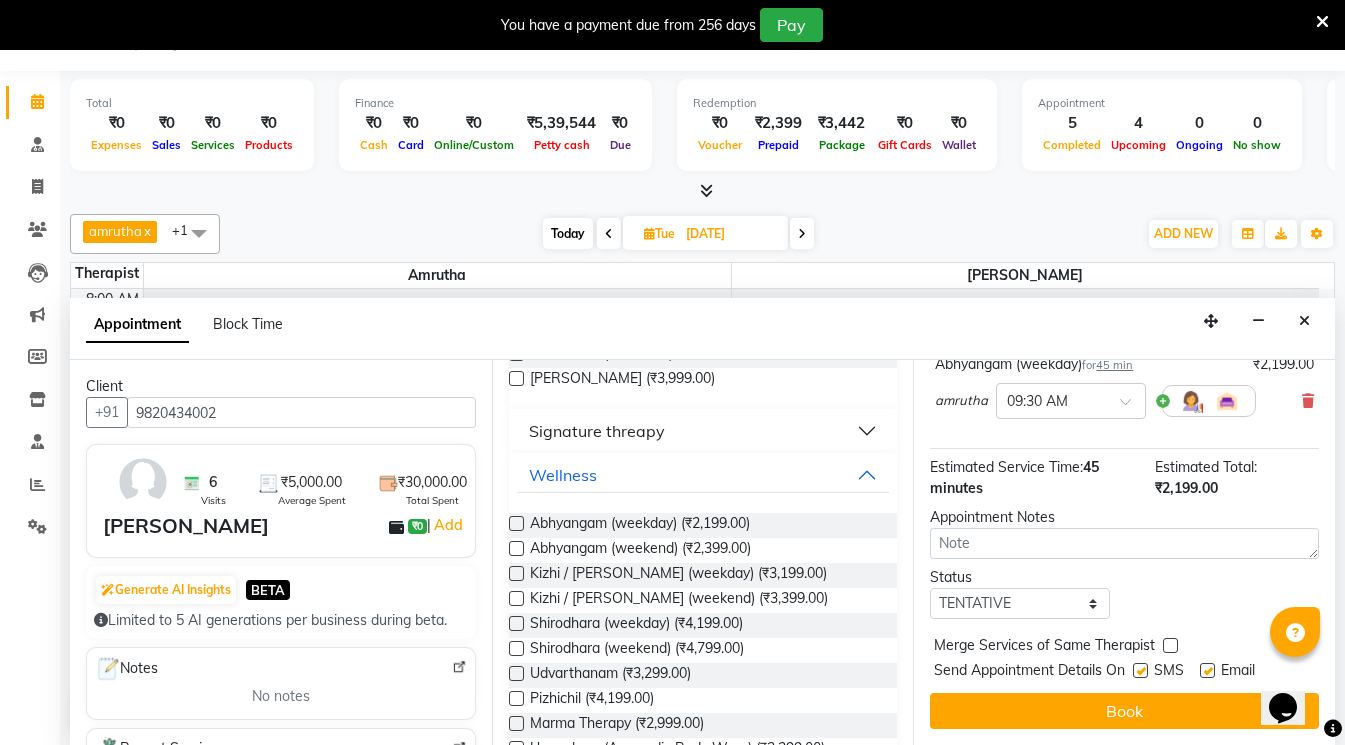 scroll, scrollTop: 177, scrollLeft: 0, axis: vertical 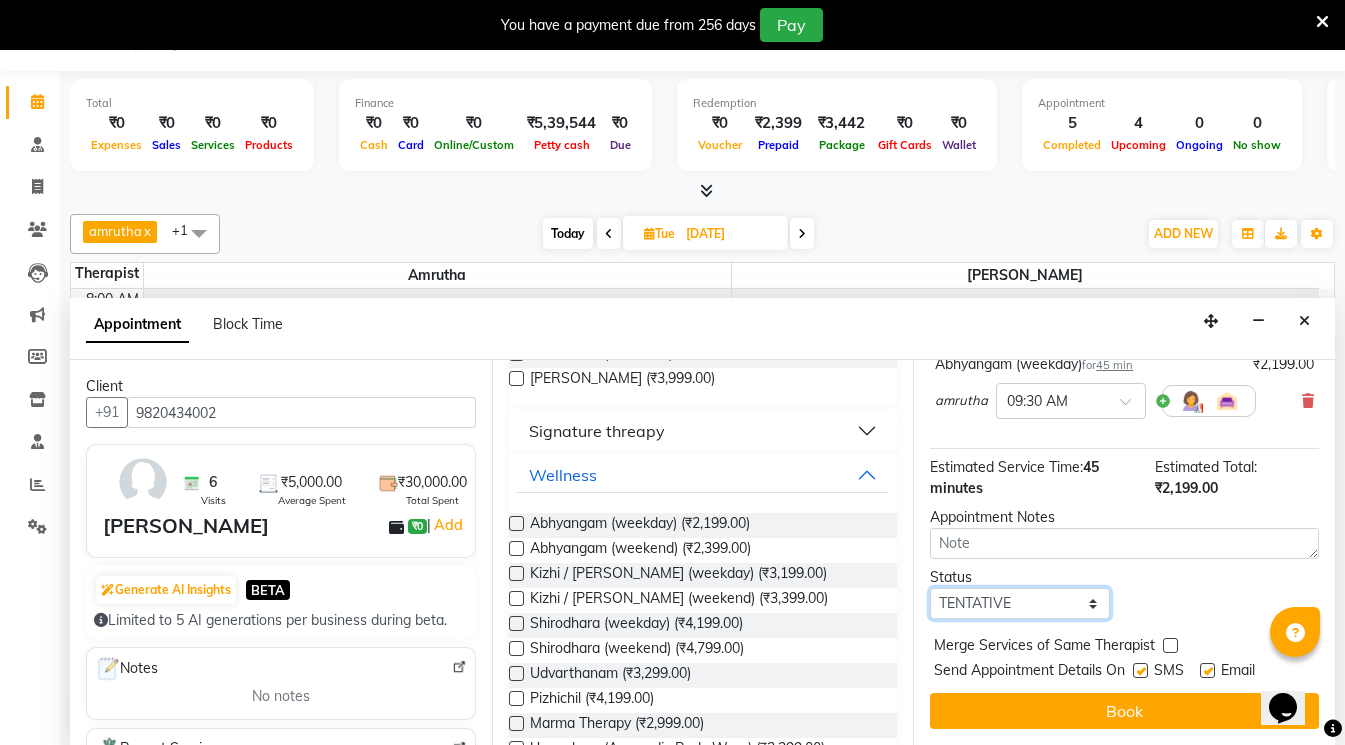 click on "Select TENTATIVE CONFIRM UPCOMING" at bounding box center [1019, 603] 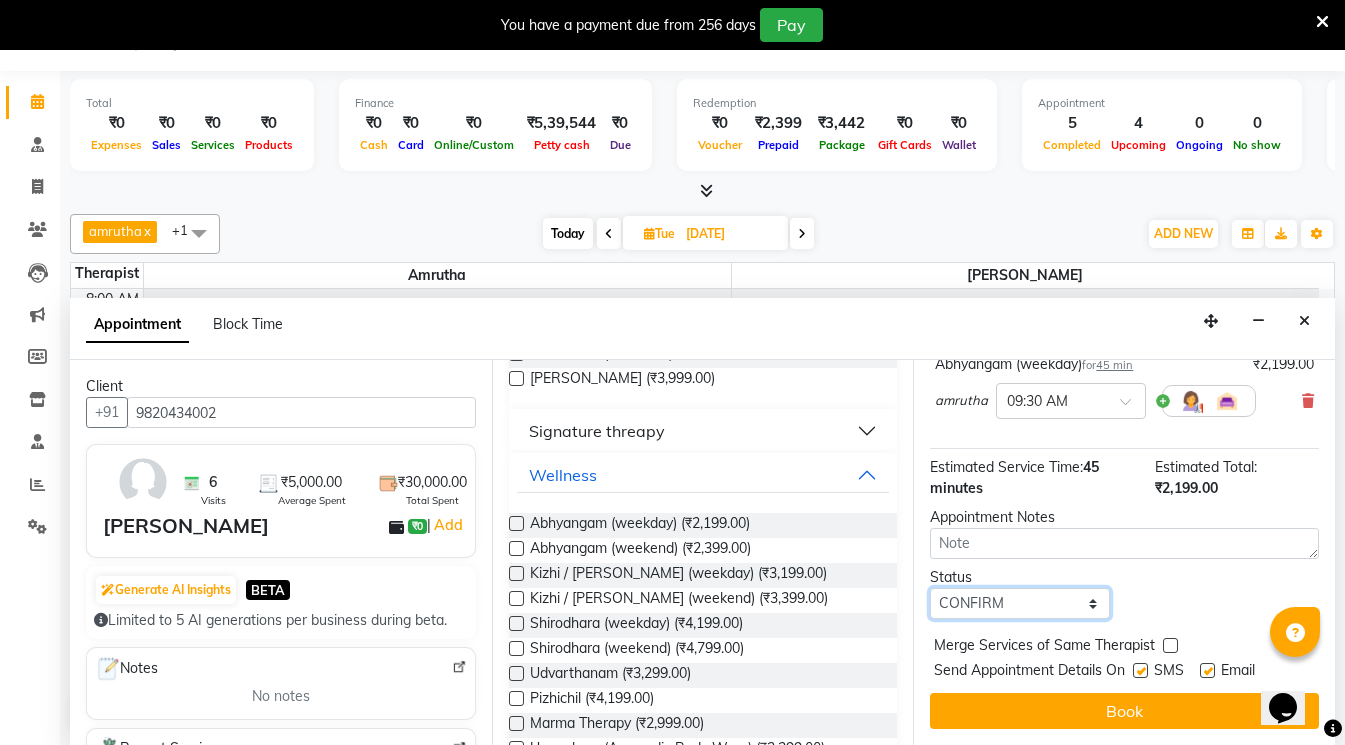 click on "Select TENTATIVE CONFIRM UPCOMING" at bounding box center (1019, 603) 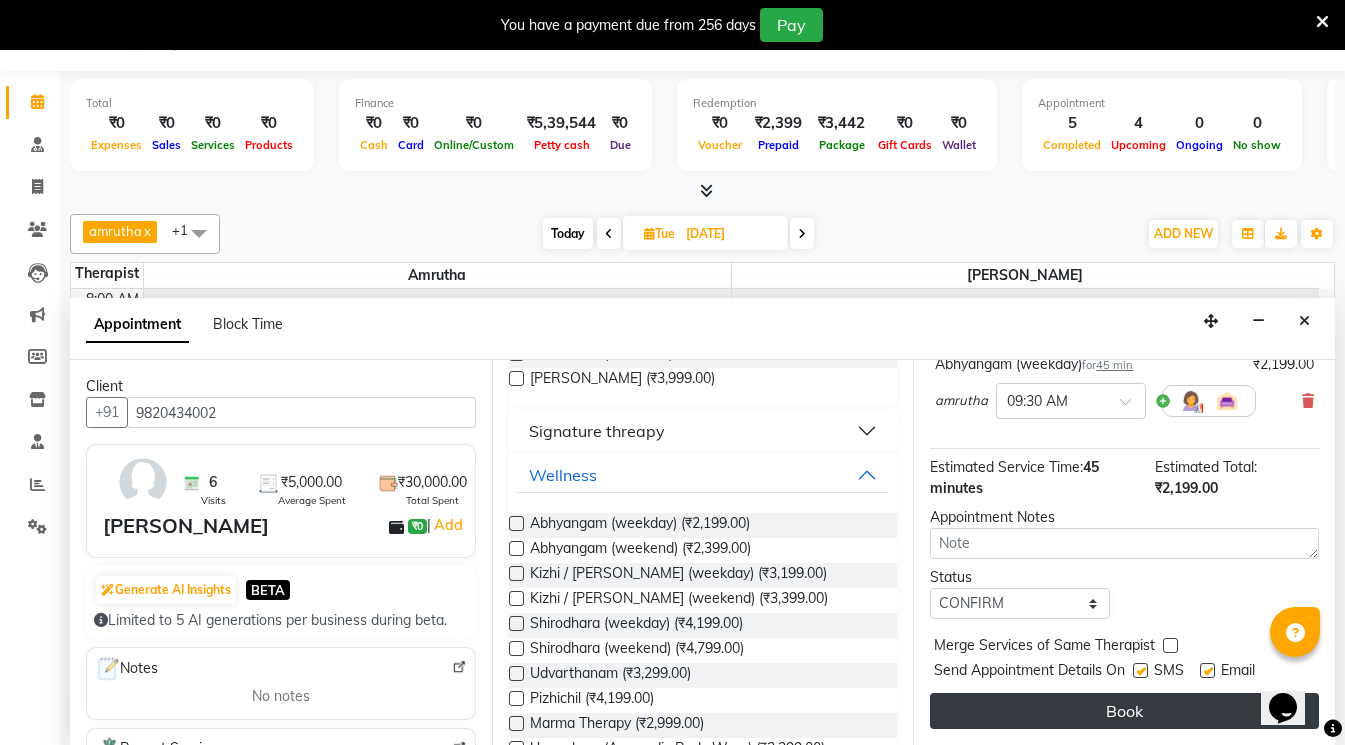 click on "Book" at bounding box center [1124, 711] 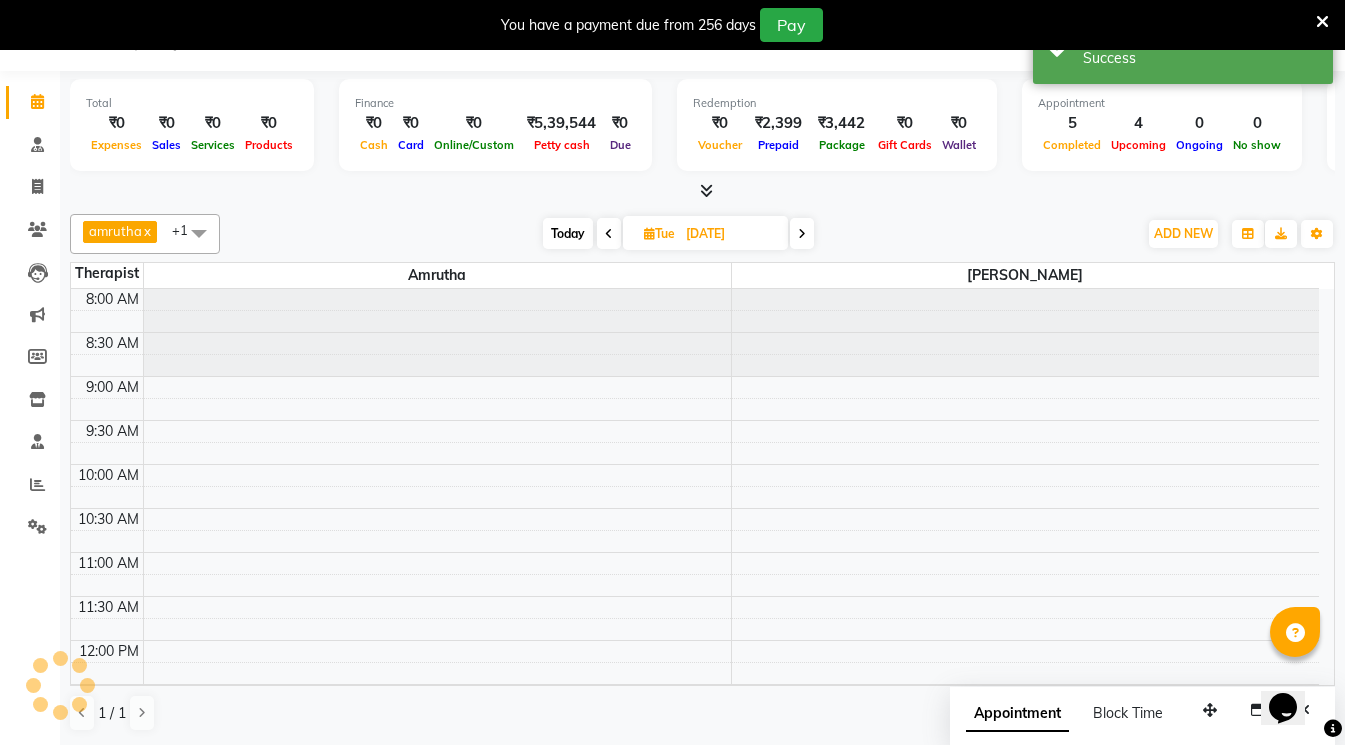 scroll, scrollTop: 0, scrollLeft: 0, axis: both 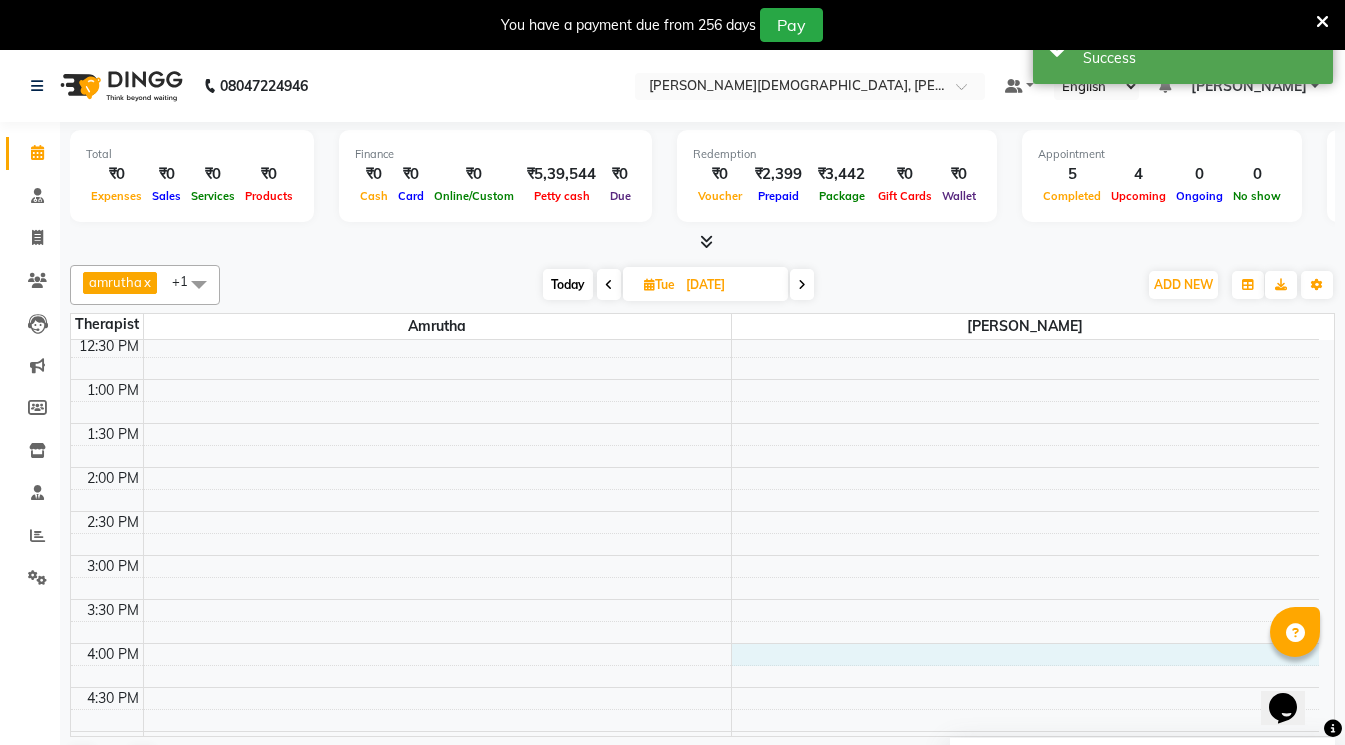click on "8:00 AM 8:30 AM 9:00 AM 9:30 AM 10:00 AM 10:30 AM 11:00 AM 11:30 AM 12:00 PM 12:30 PM 1:00 PM 1:30 PM 2:00 PM 2:30 PM 3:00 PM 3:30 PM 4:00 PM 4:30 PM 5:00 PM 5:30 PM 6:00 PM 6:30 PM 7:00 PM 7:30 PM     [PERSON_NAME], 09:30 AM-10:15 AM, [GEOGRAPHIC_DATA]  (weekday)" at bounding box center [695, 467] 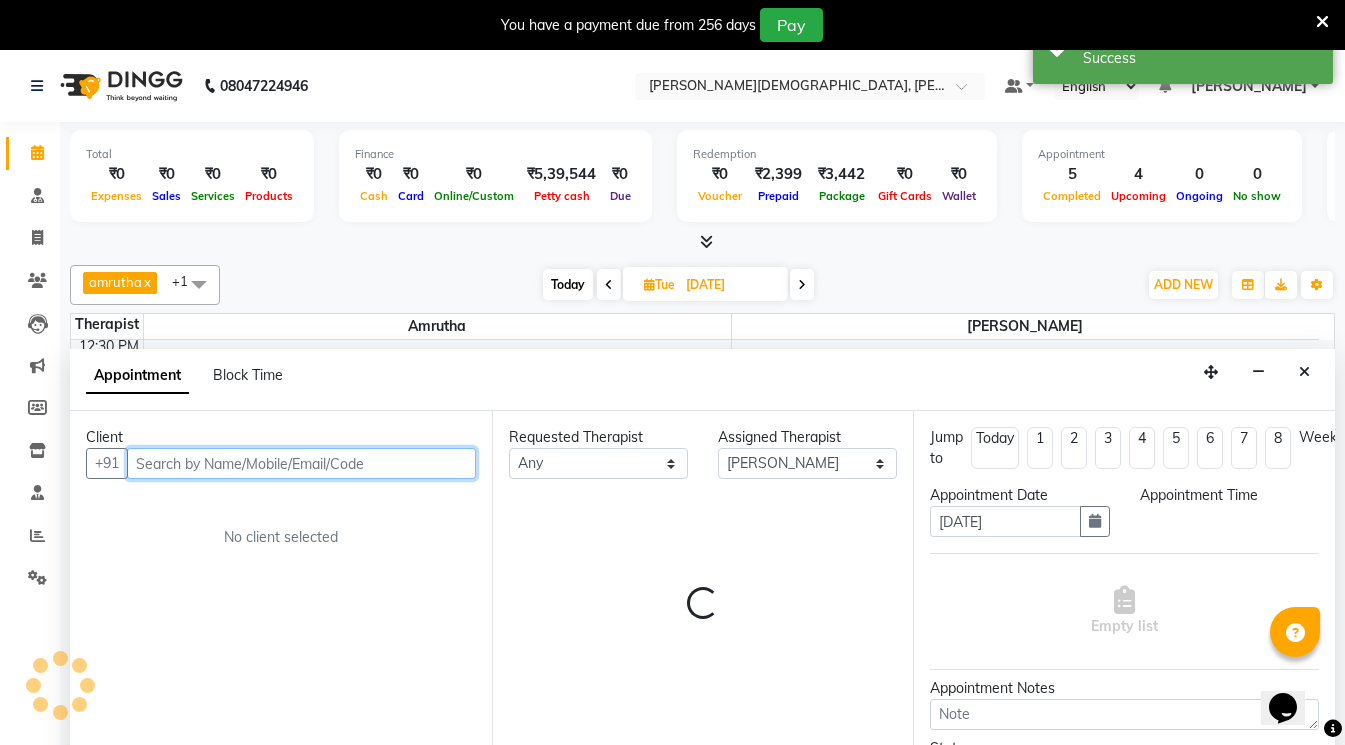 select on "960" 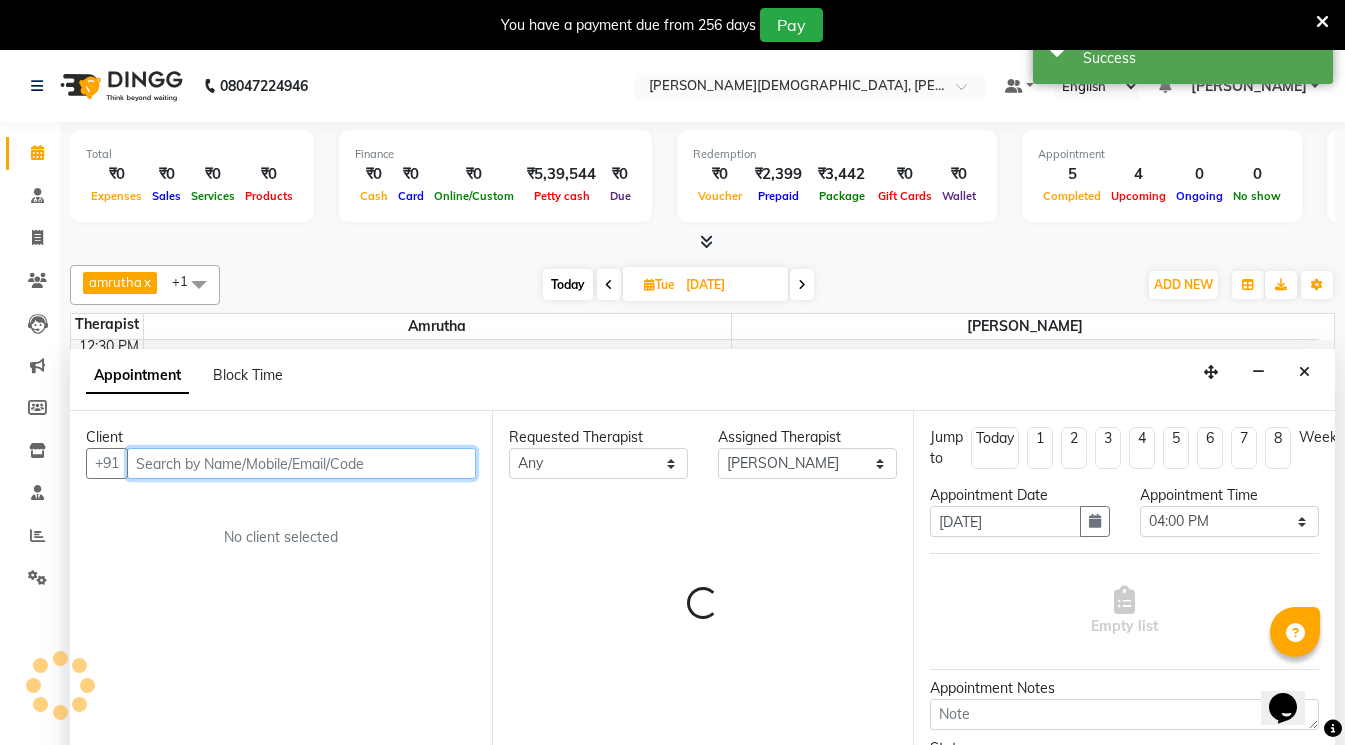 scroll, scrollTop: 51, scrollLeft: 0, axis: vertical 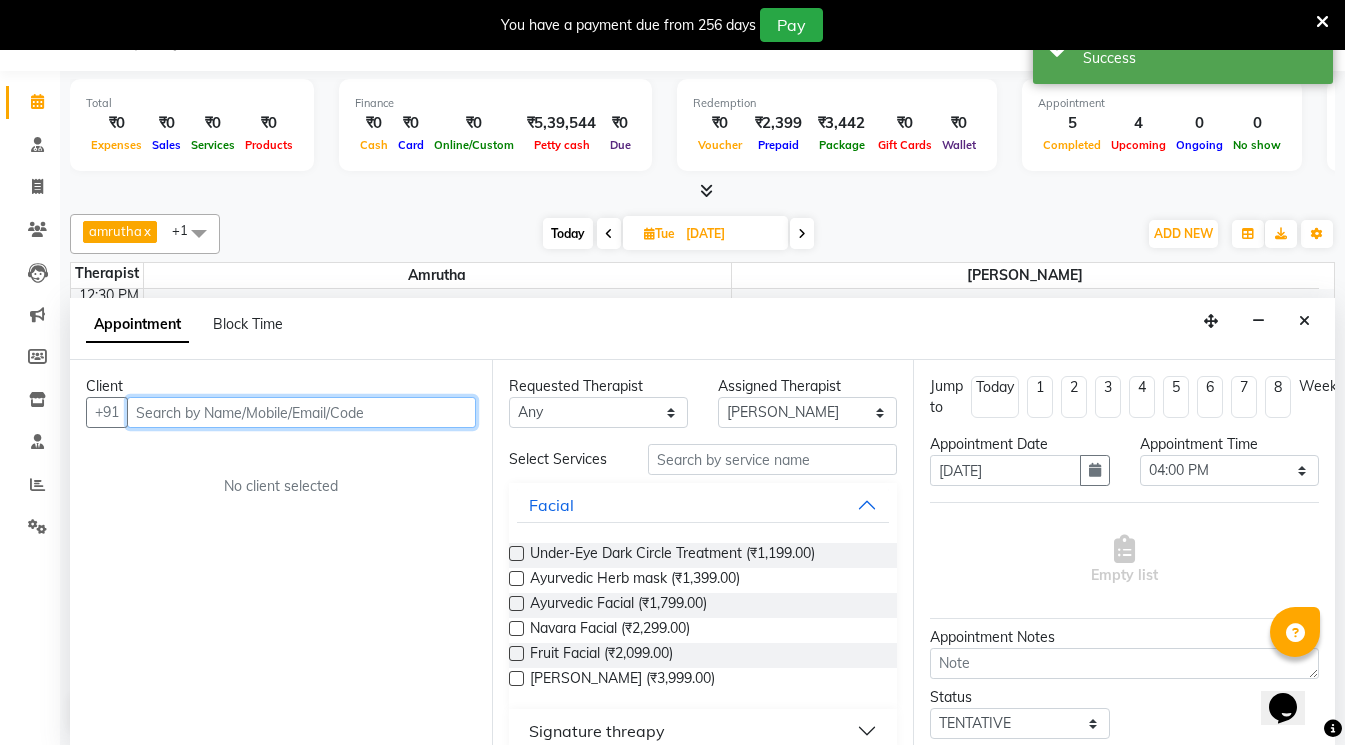 click at bounding box center (301, 412) 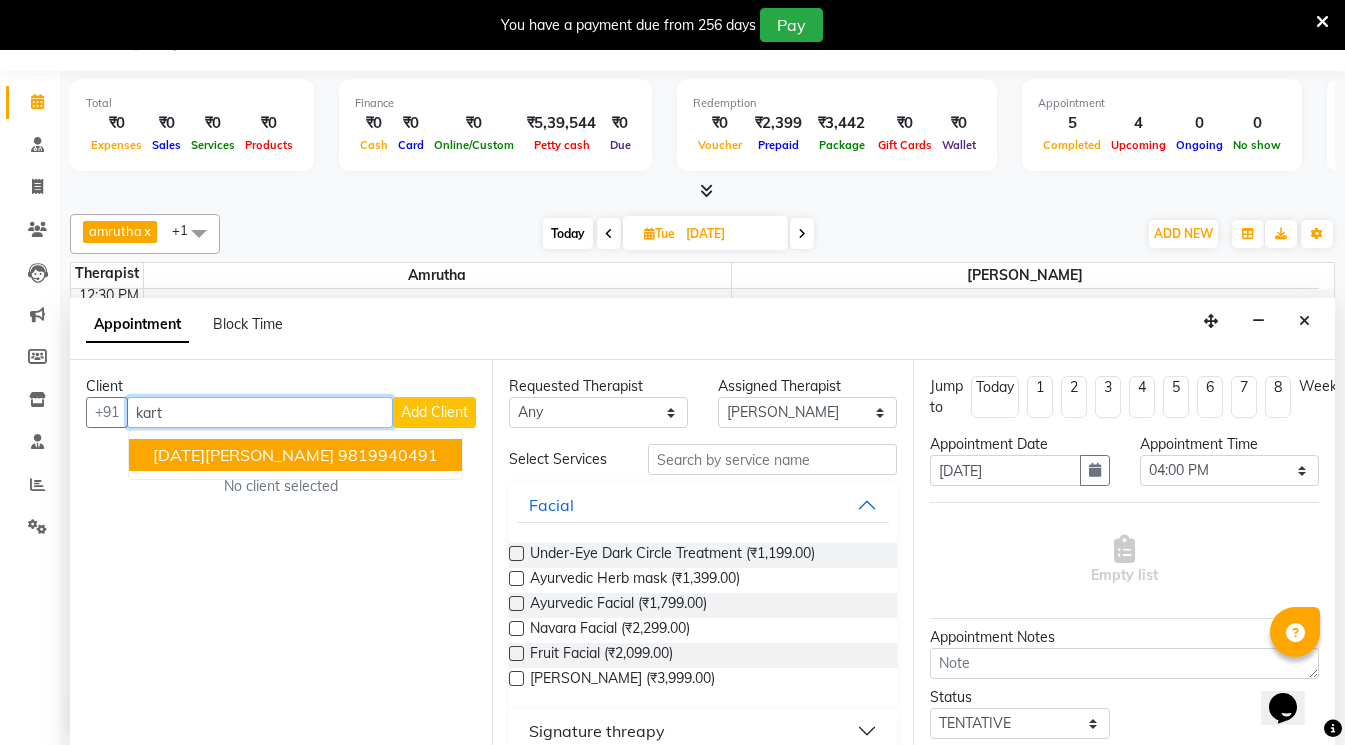 click on "[DATE][PERSON_NAME]" at bounding box center (243, 455) 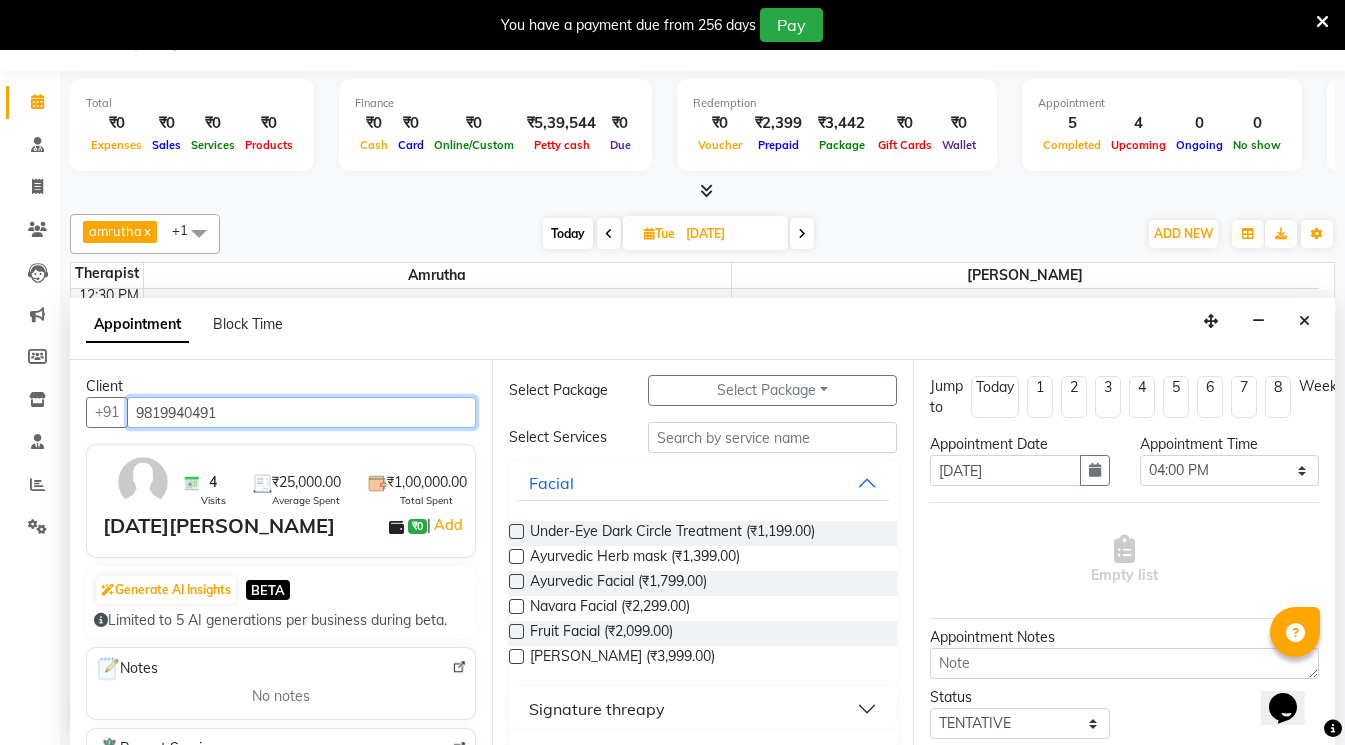 scroll, scrollTop: 200, scrollLeft: 0, axis: vertical 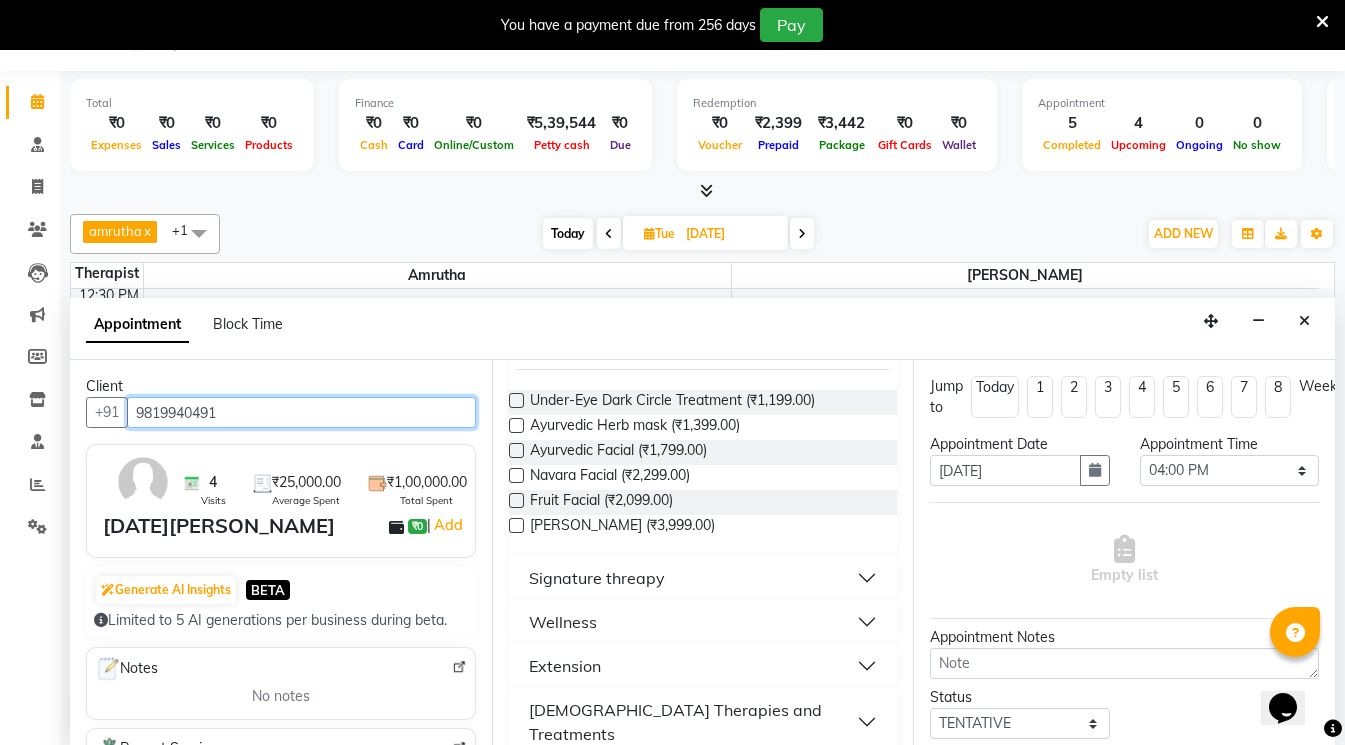 type on "9819940491" 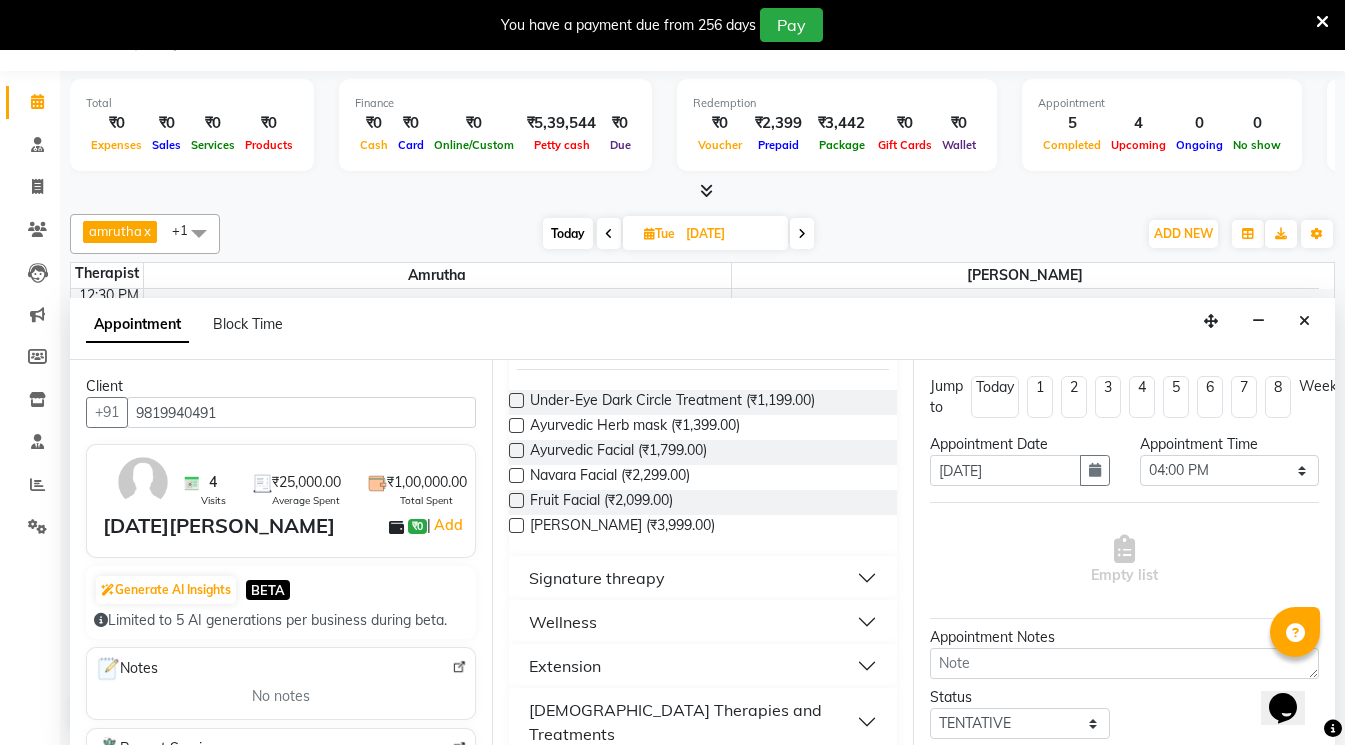 click on "Wellness" at bounding box center (703, 622) 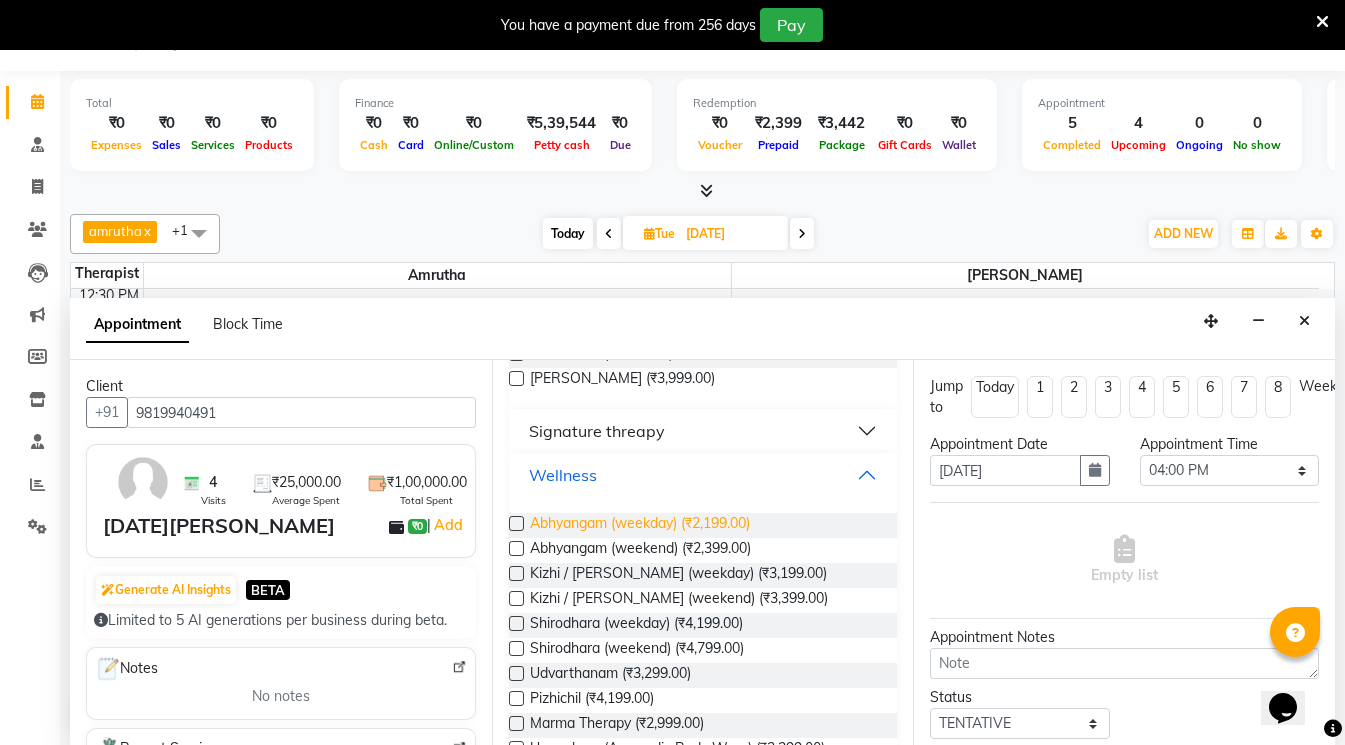 scroll, scrollTop: 400, scrollLeft: 0, axis: vertical 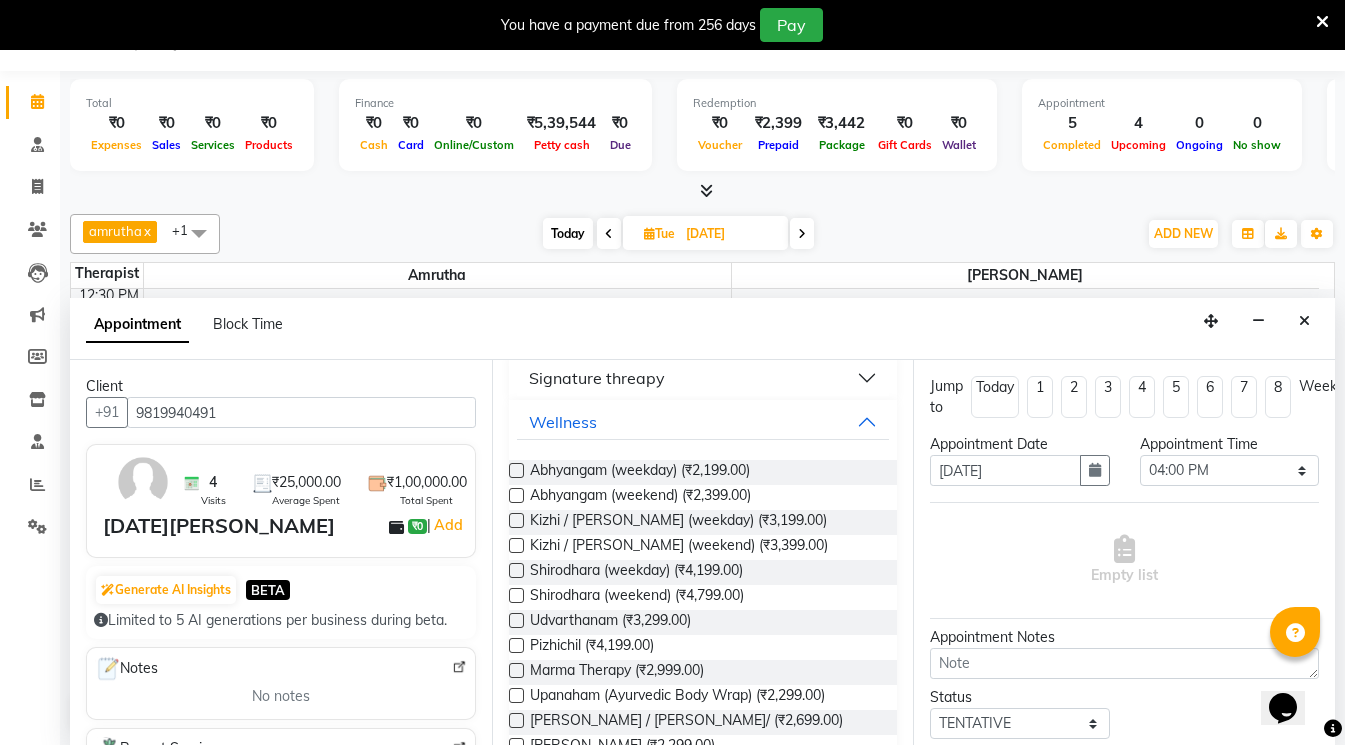 click at bounding box center (516, 570) 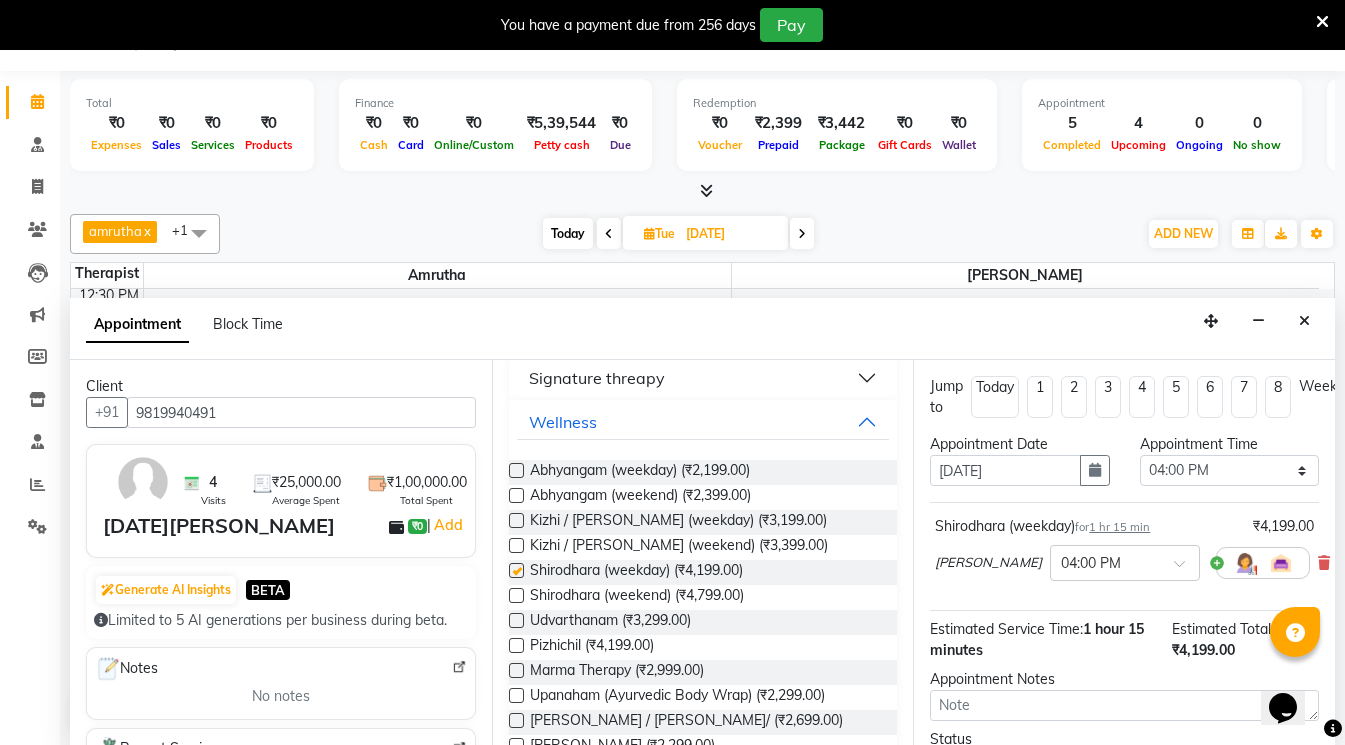 checkbox on "false" 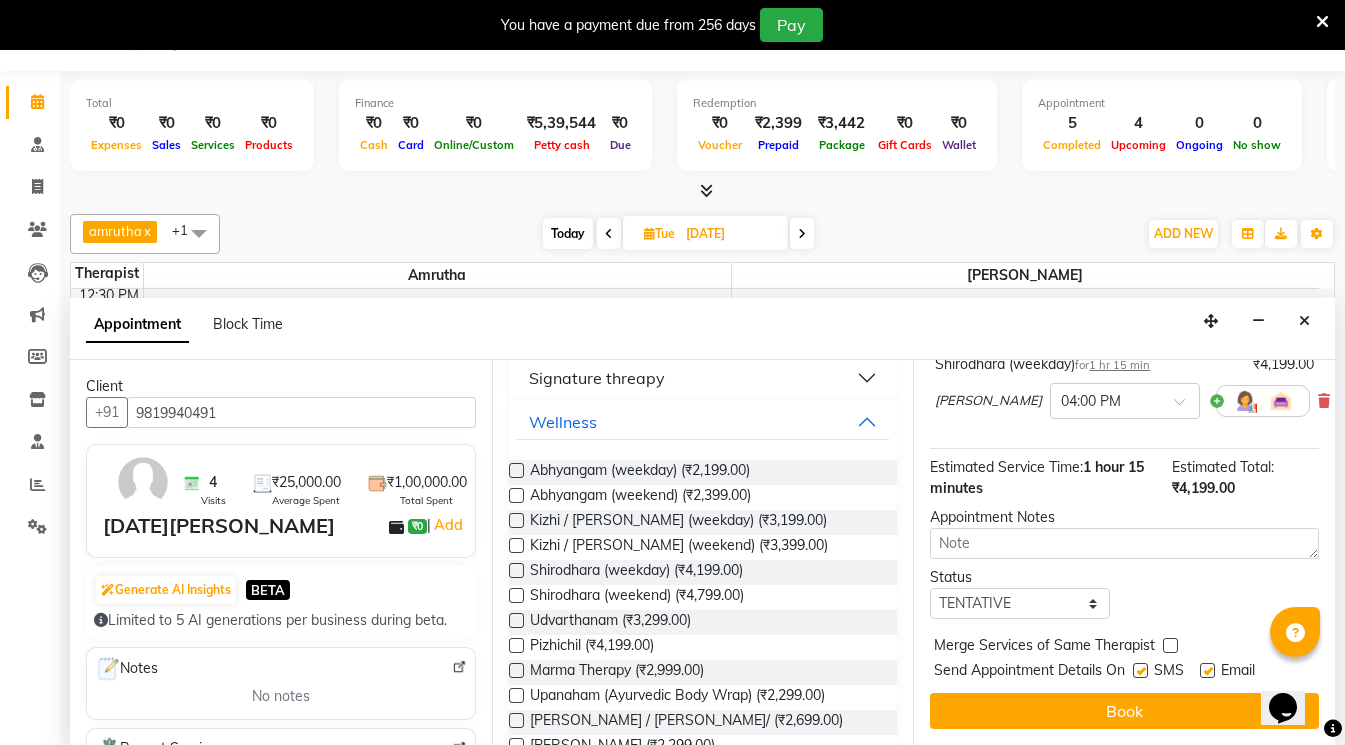 scroll, scrollTop: 177, scrollLeft: 0, axis: vertical 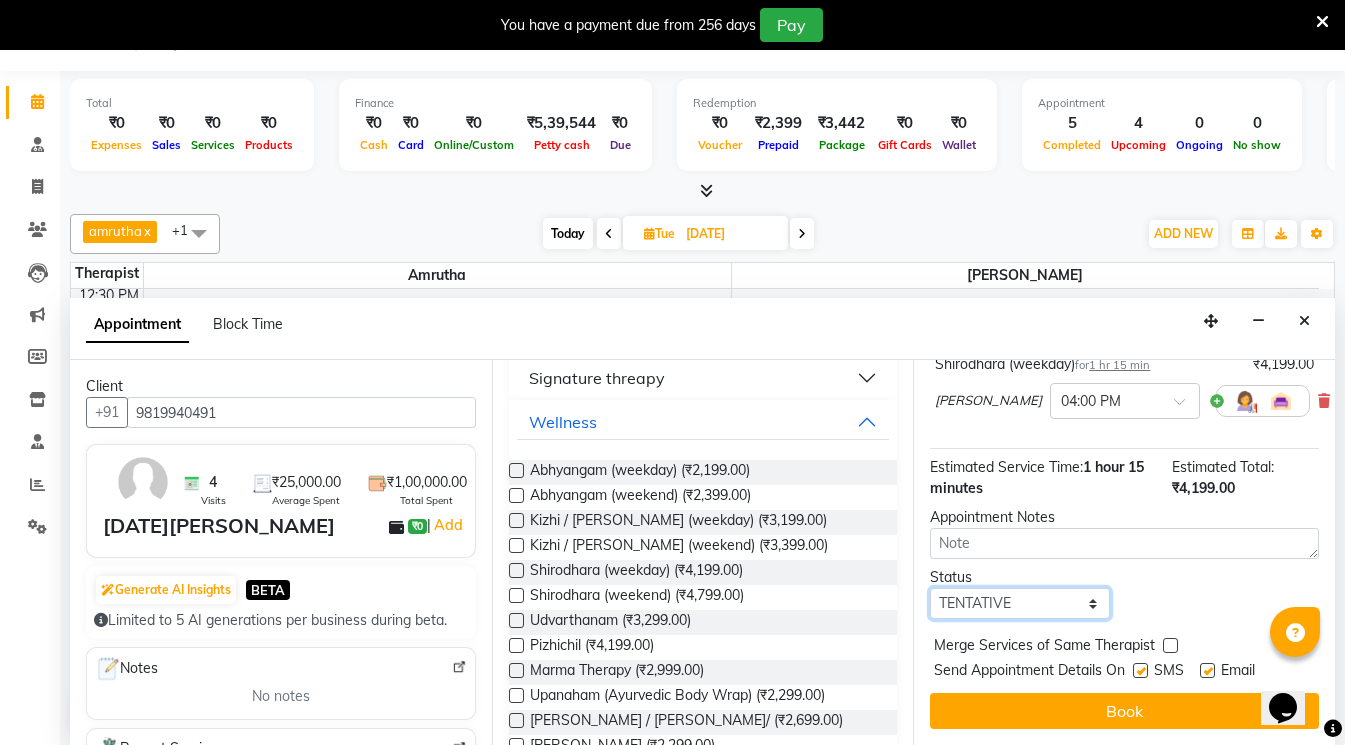 click on "Select TENTATIVE CONFIRM UPCOMING" at bounding box center (1019, 603) 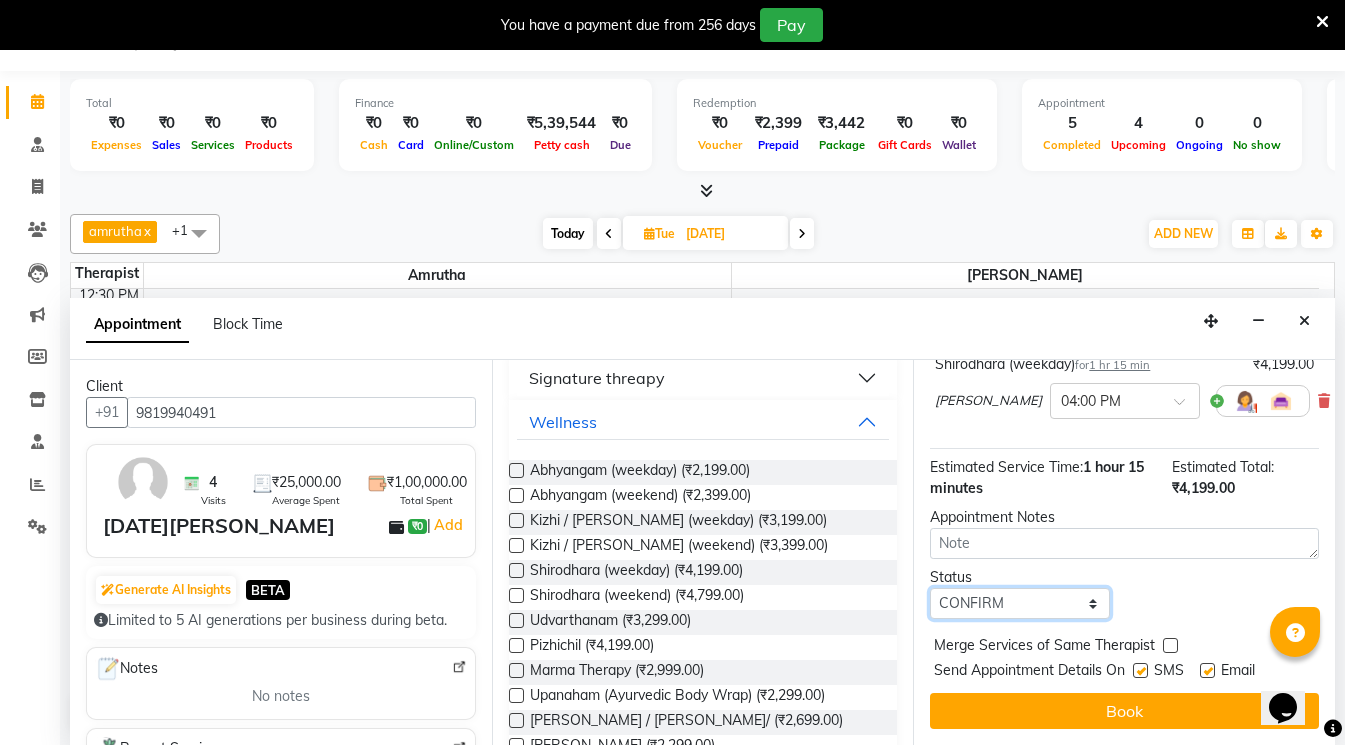 click on "Select TENTATIVE CONFIRM UPCOMING" at bounding box center (1019, 603) 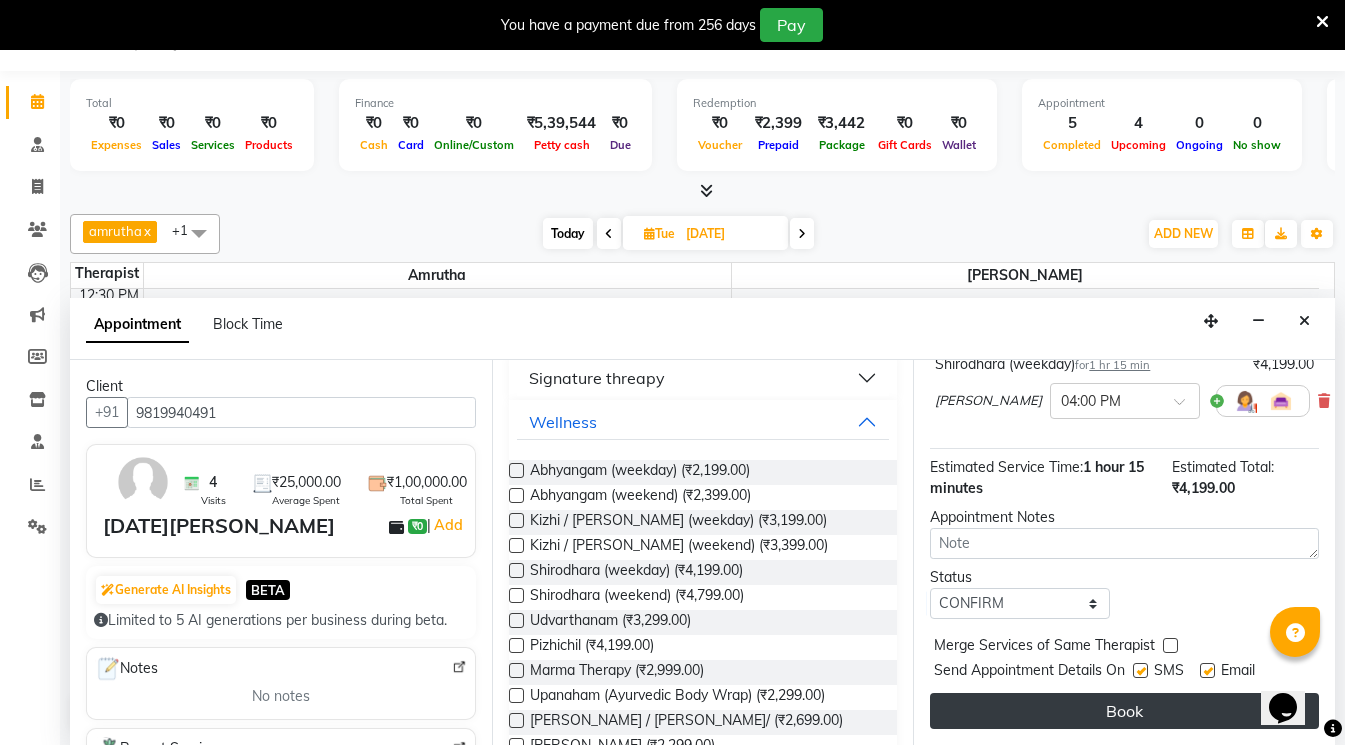 click on "Book" at bounding box center (1124, 711) 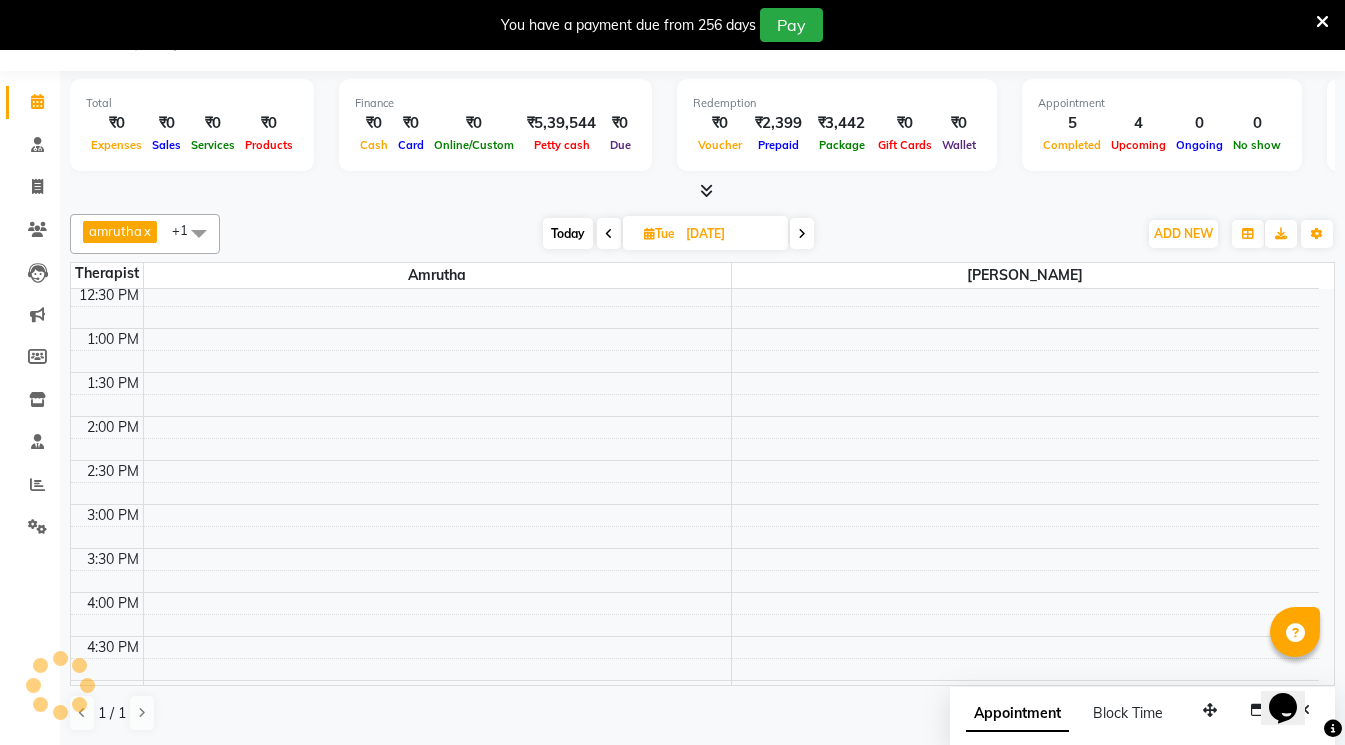 scroll, scrollTop: 0, scrollLeft: 0, axis: both 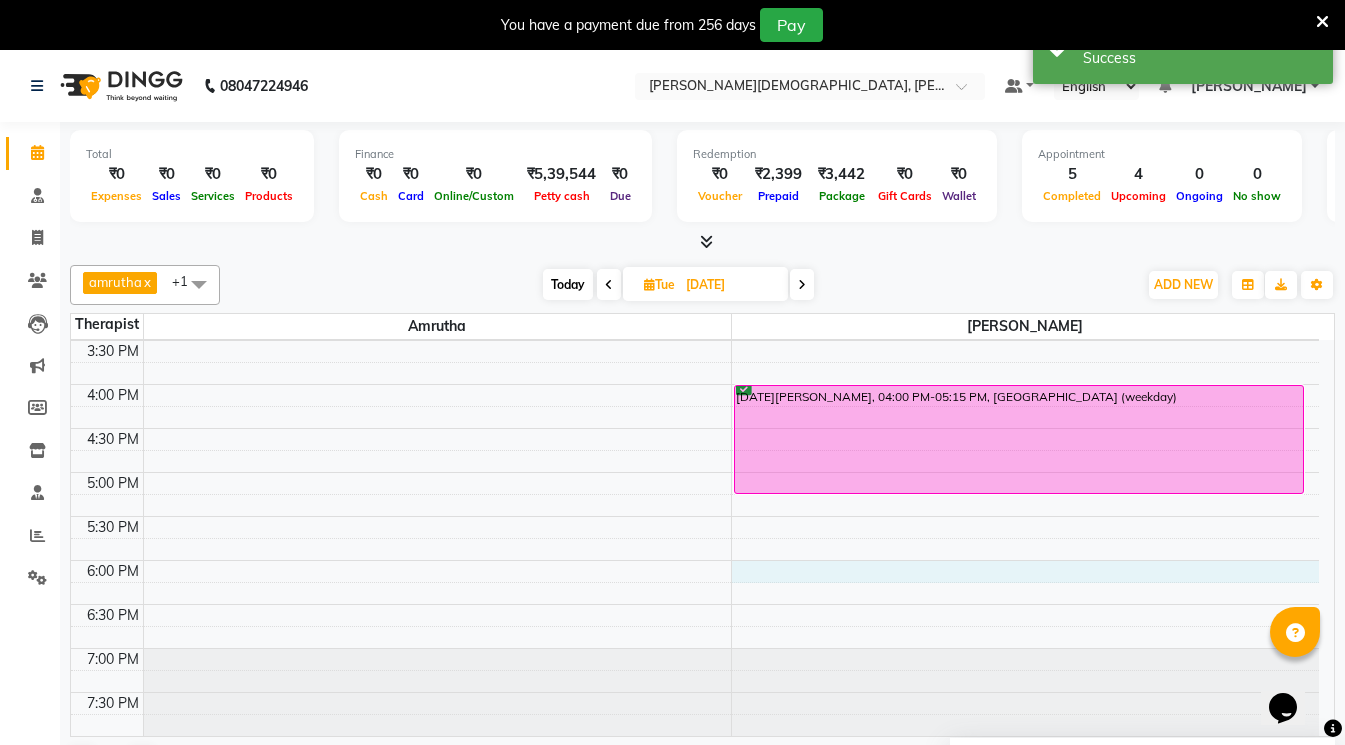 click on "8:00 AM 8:30 AM 9:00 AM 9:30 AM 10:00 AM 10:30 AM 11:00 AM 11:30 AM 12:00 PM 12:30 PM 1:00 PM 1:30 PM 2:00 PM 2:30 PM 3:00 PM 3:30 PM 4:00 PM 4:30 PM 5:00 PM 5:30 PM 6:00 PM 6:30 PM 7:00 PM 7:30 PM     [PERSON_NAME], 09:30 AM-10:15 AM, [GEOGRAPHIC_DATA]  (weekday)     [DATE][PERSON_NAME], 04:00 PM-05:15 PM, [GEOGRAPHIC_DATA] (weekday)" at bounding box center (695, 208) 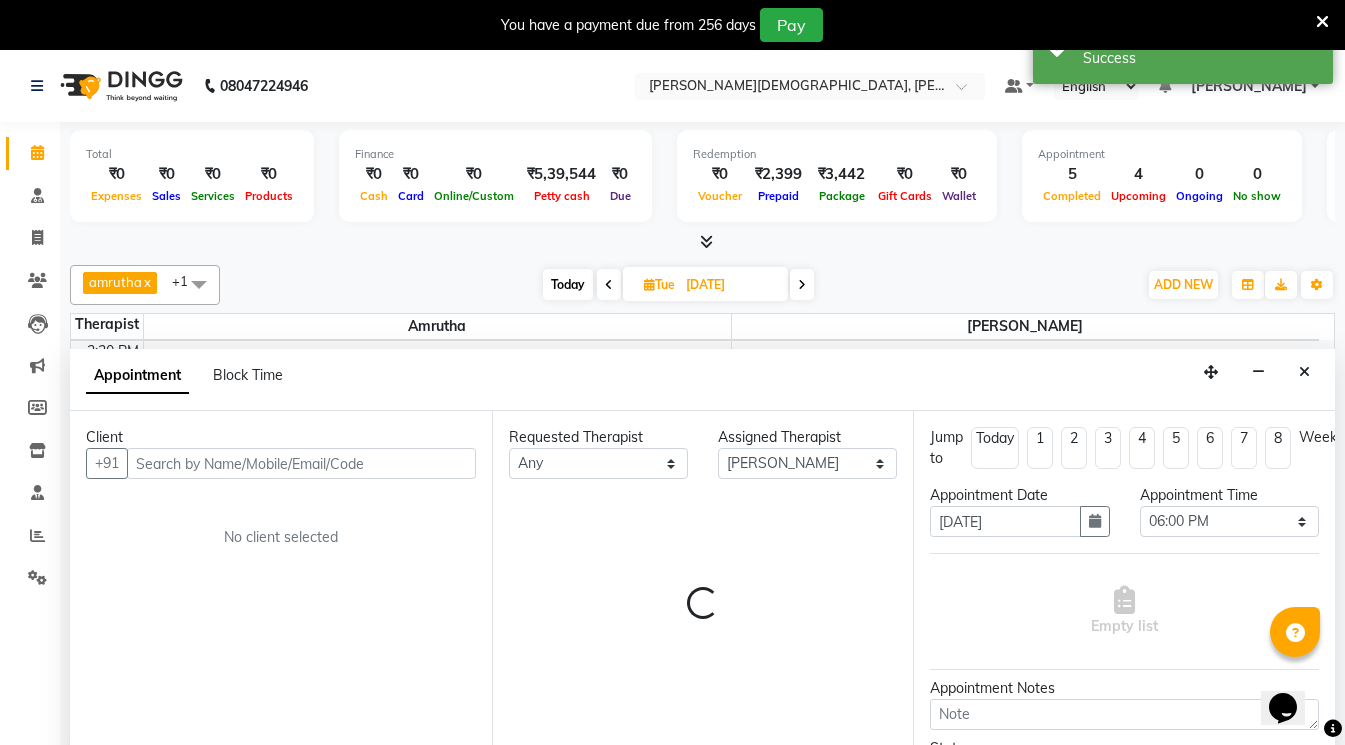 scroll, scrollTop: 51, scrollLeft: 0, axis: vertical 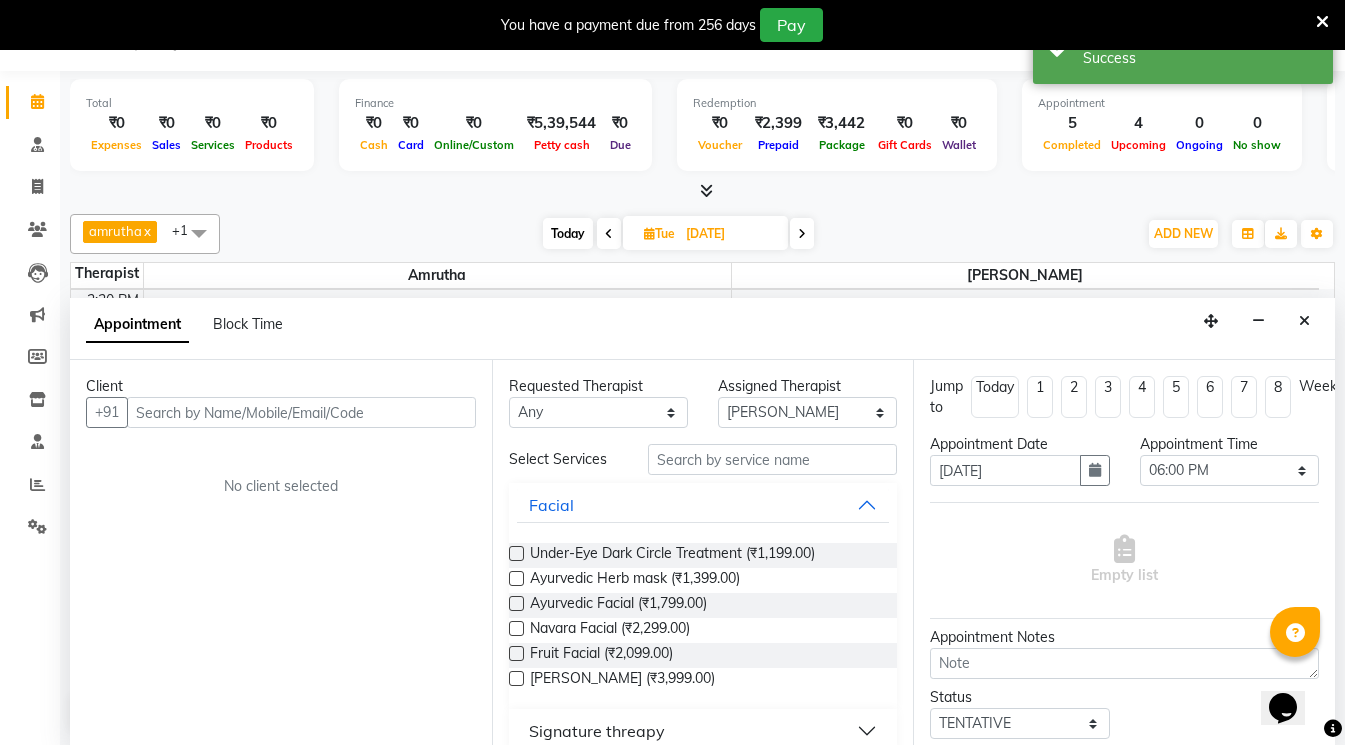 click at bounding box center [301, 412] 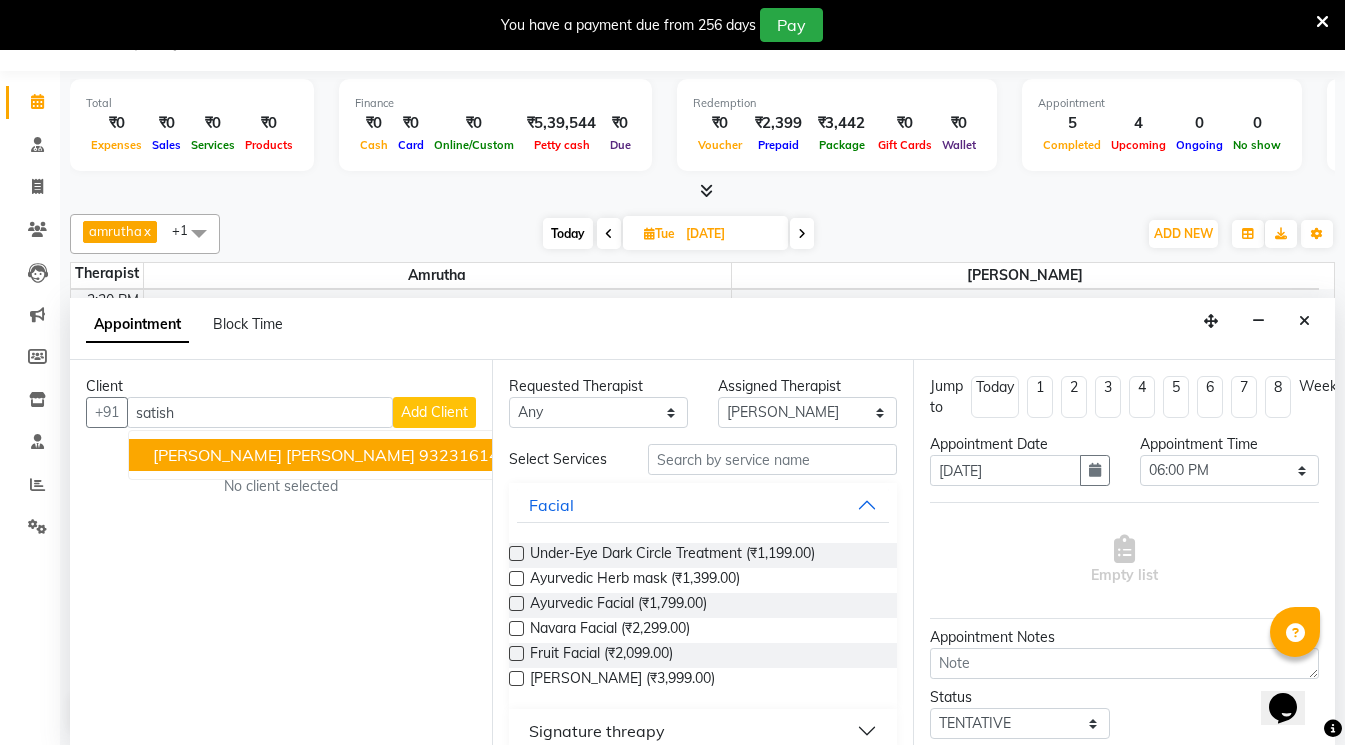 click on "[PERSON_NAME] [PERSON_NAME]  9323161450" at bounding box center [336, 455] 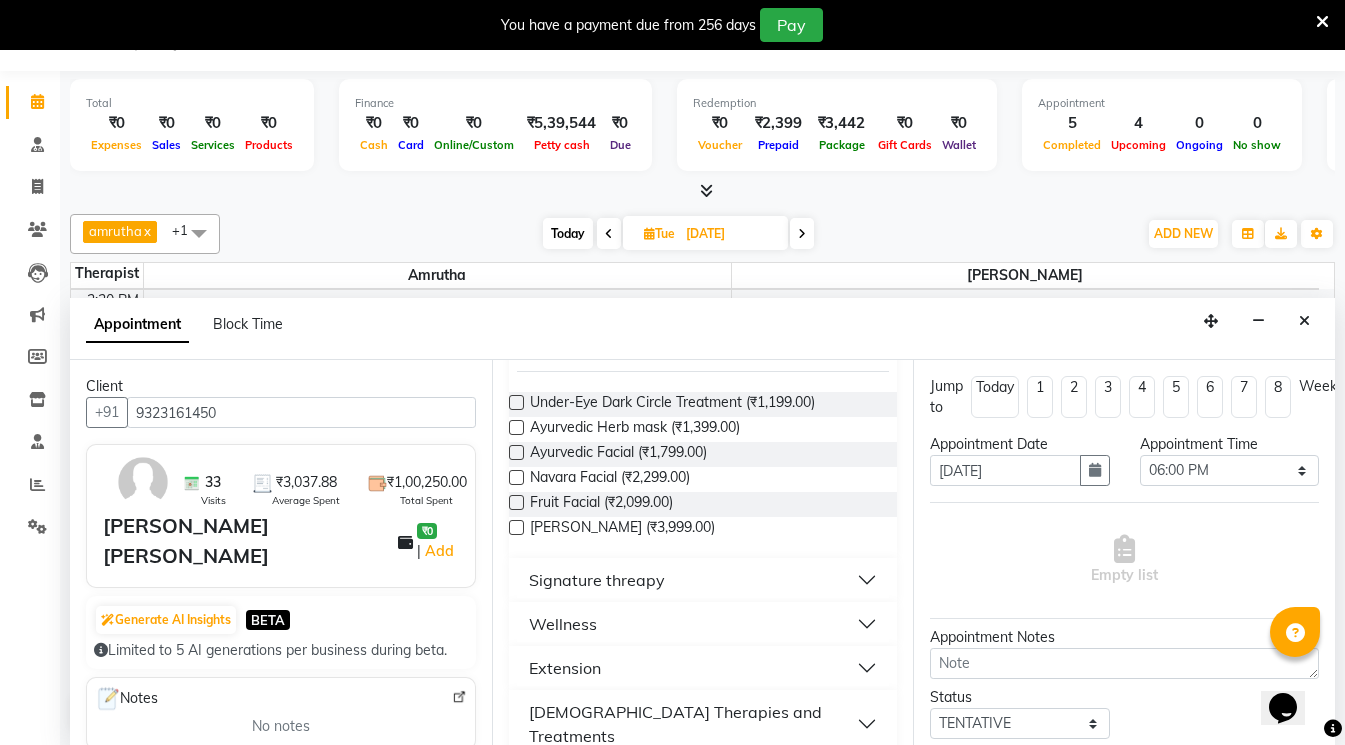 scroll, scrollTop: 200, scrollLeft: 0, axis: vertical 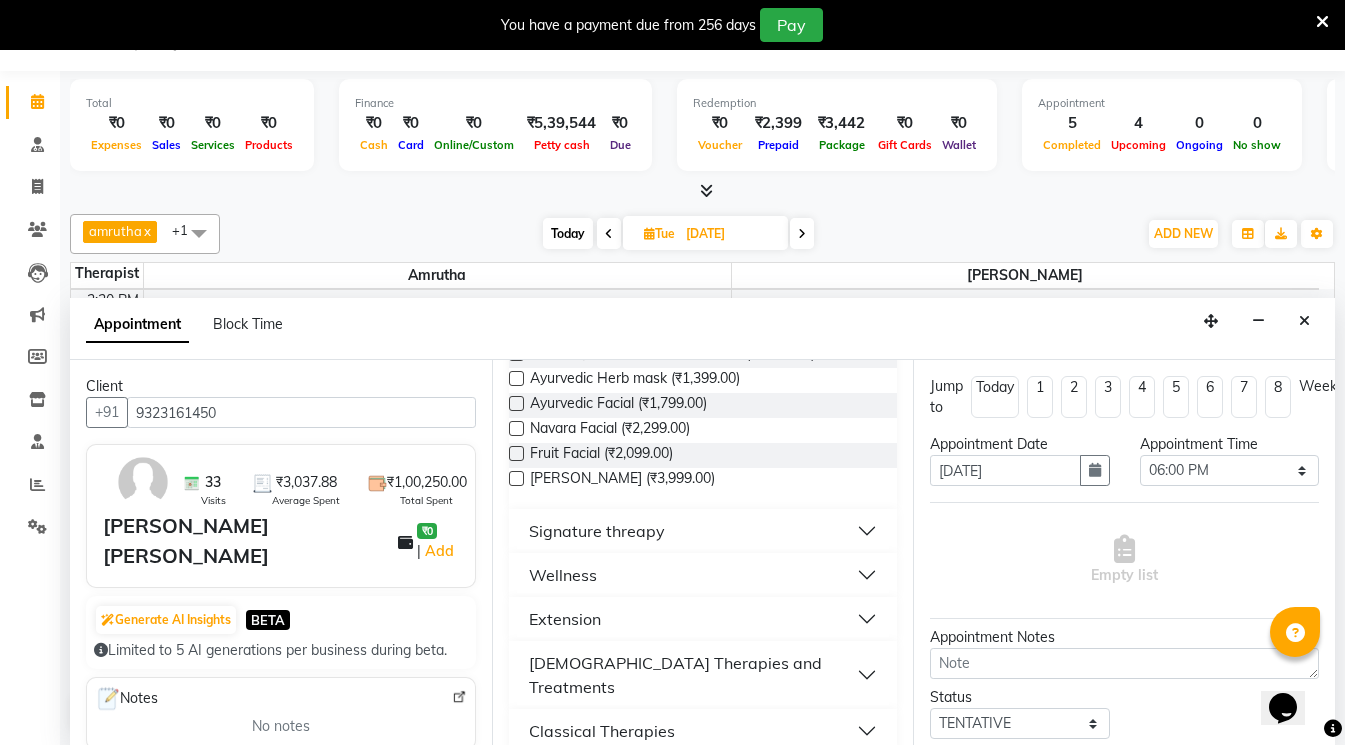 type on "9323161450" 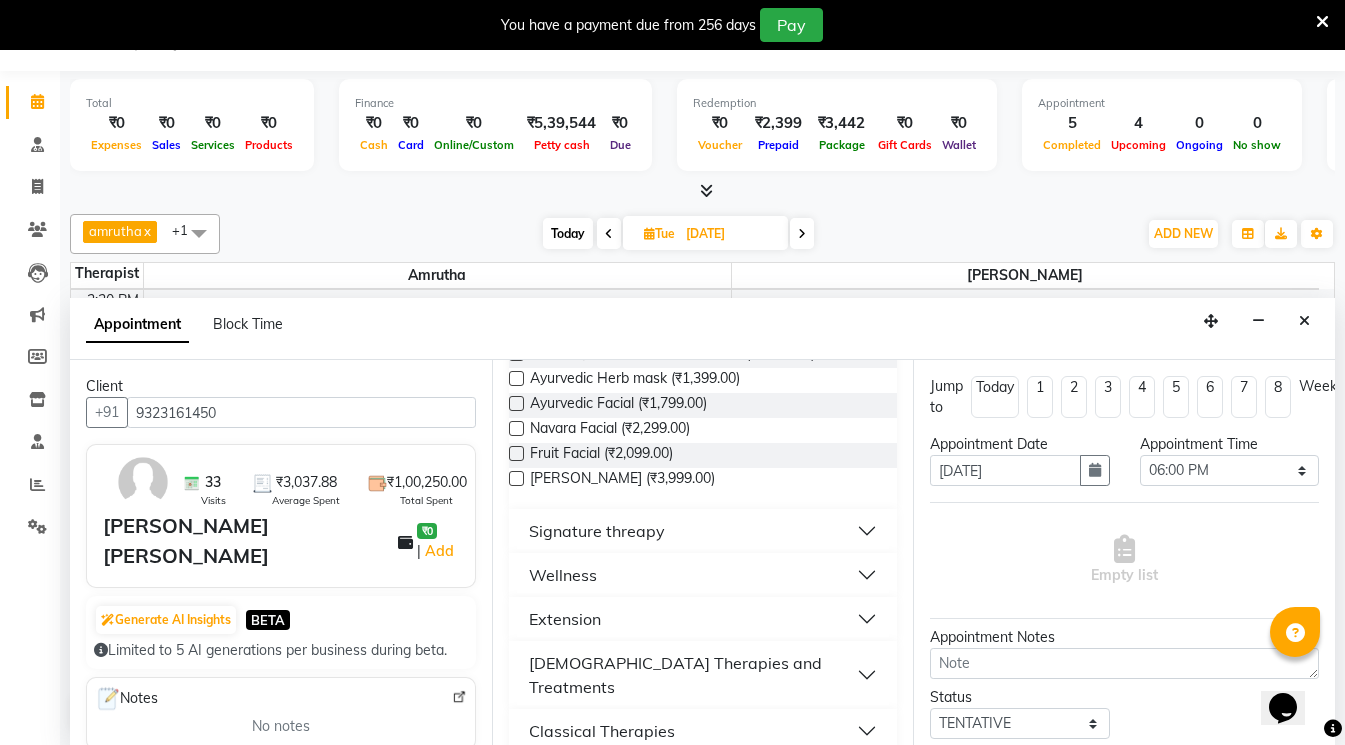 click on "Wellness" at bounding box center (563, 575) 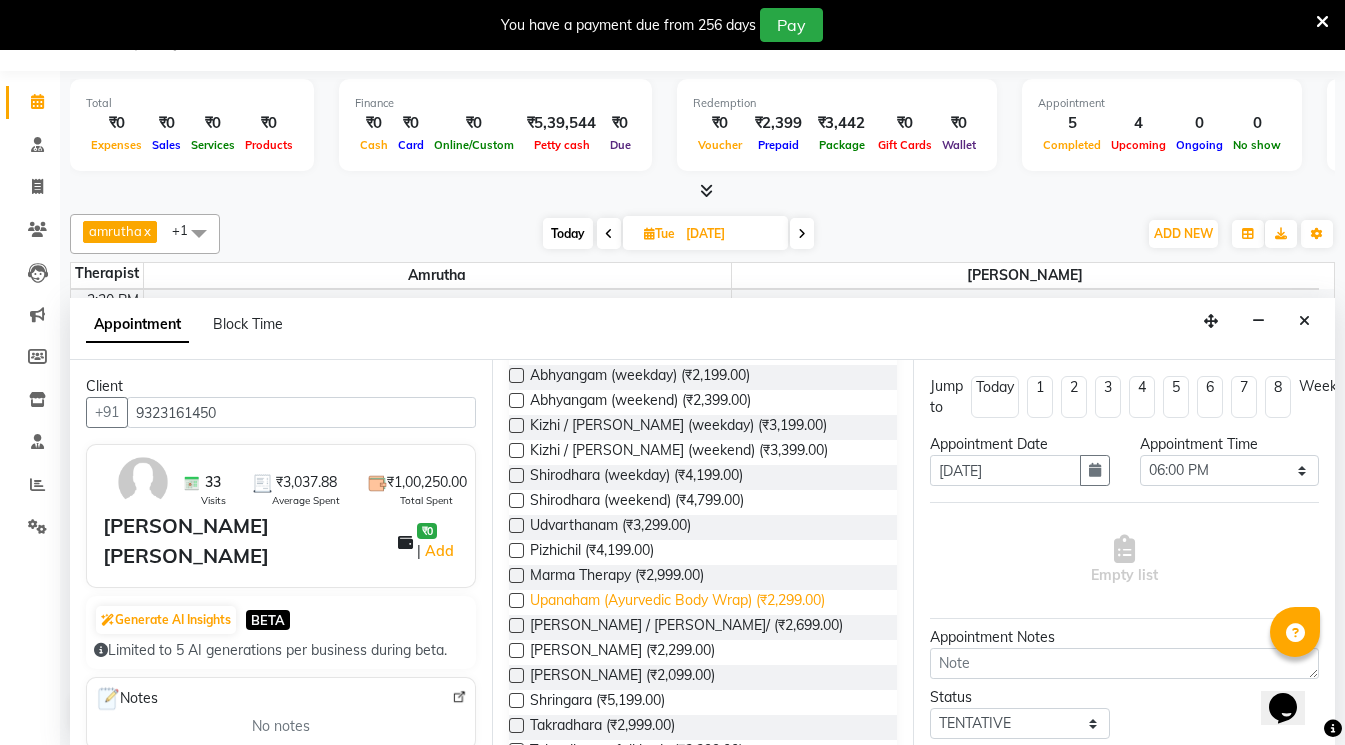 scroll, scrollTop: 500, scrollLeft: 0, axis: vertical 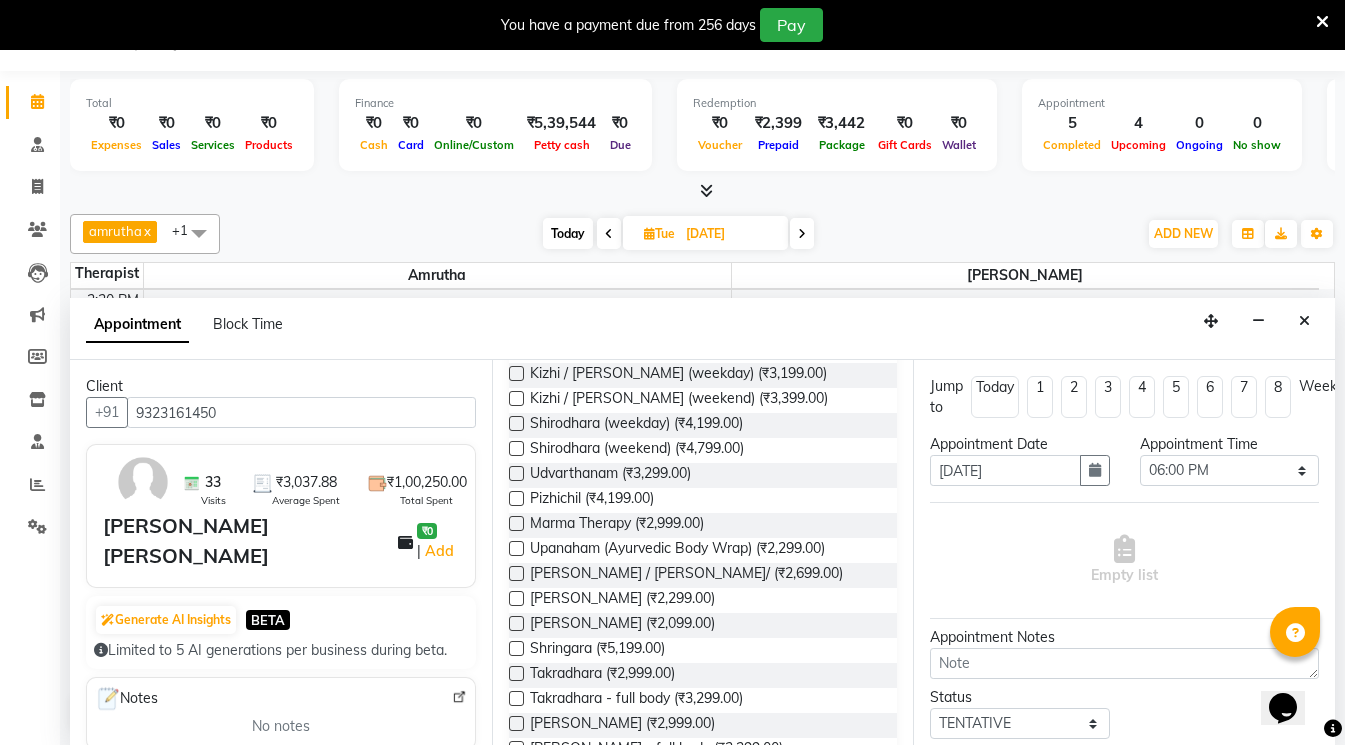click at bounding box center (516, 573) 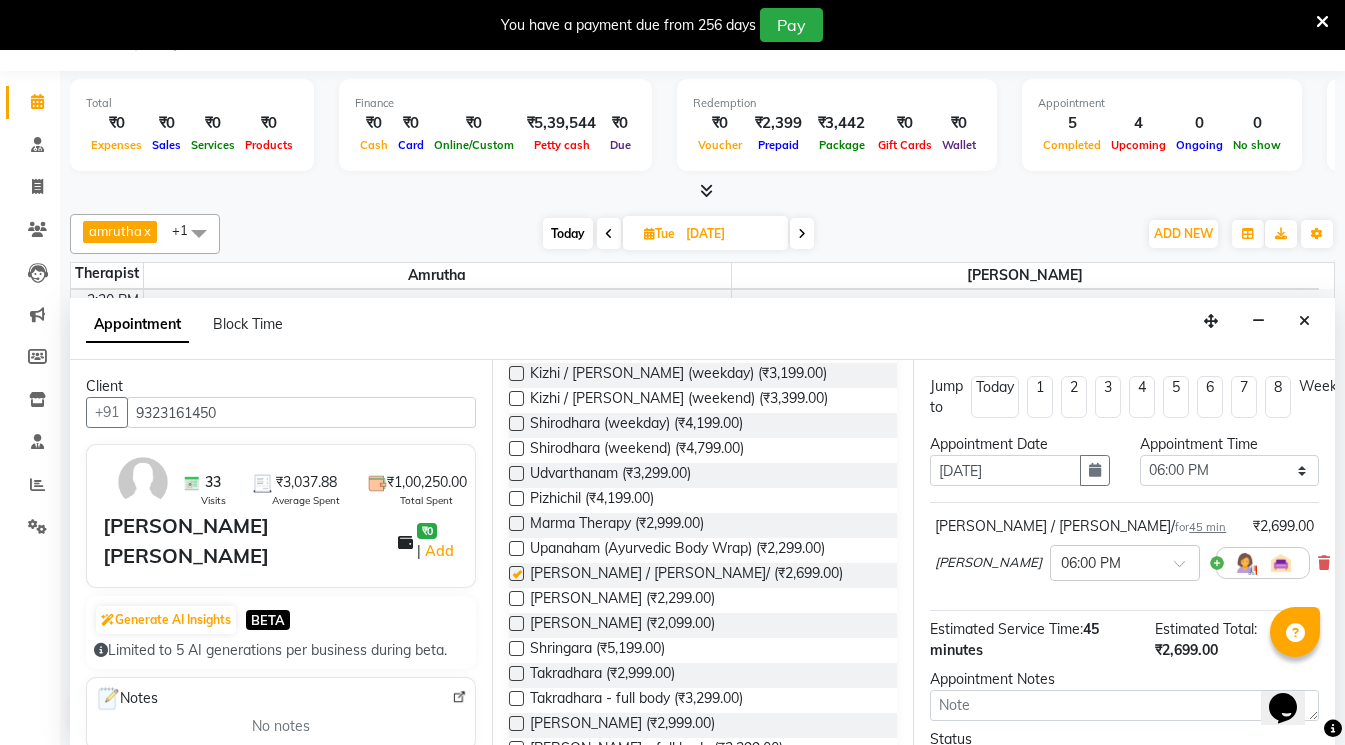 checkbox on "false" 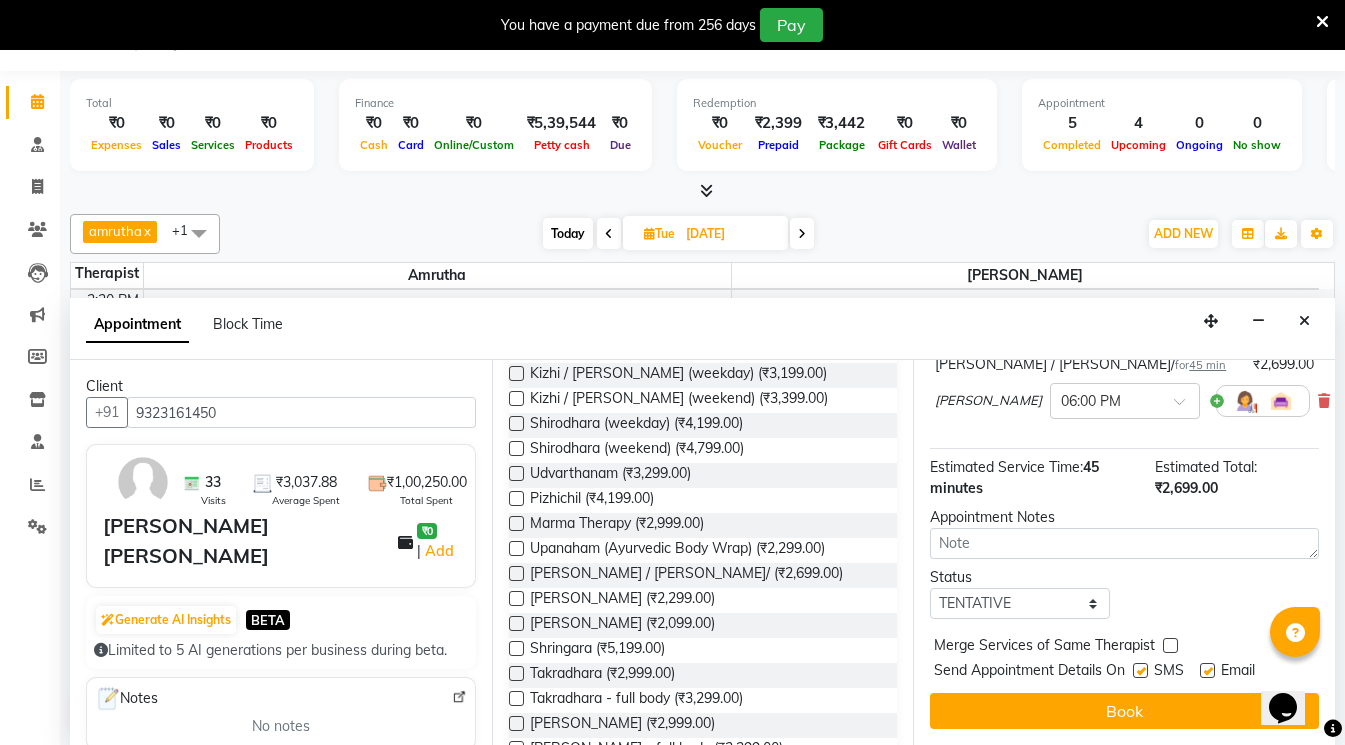 scroll, scrollTop: 177, scrollLeft: 0, axis: vertical 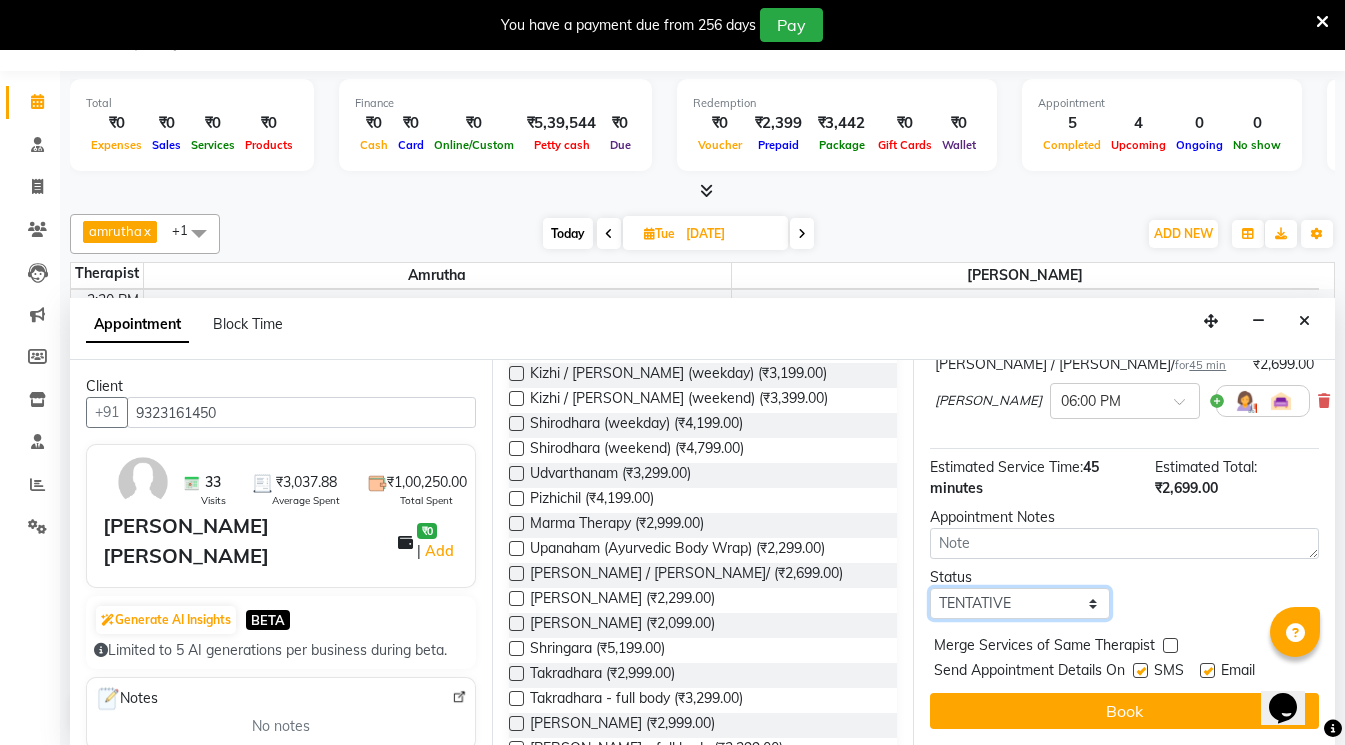click on "Select TENTATIVE CONFIRM UPCOMING" at bounding box center [1019, 603] 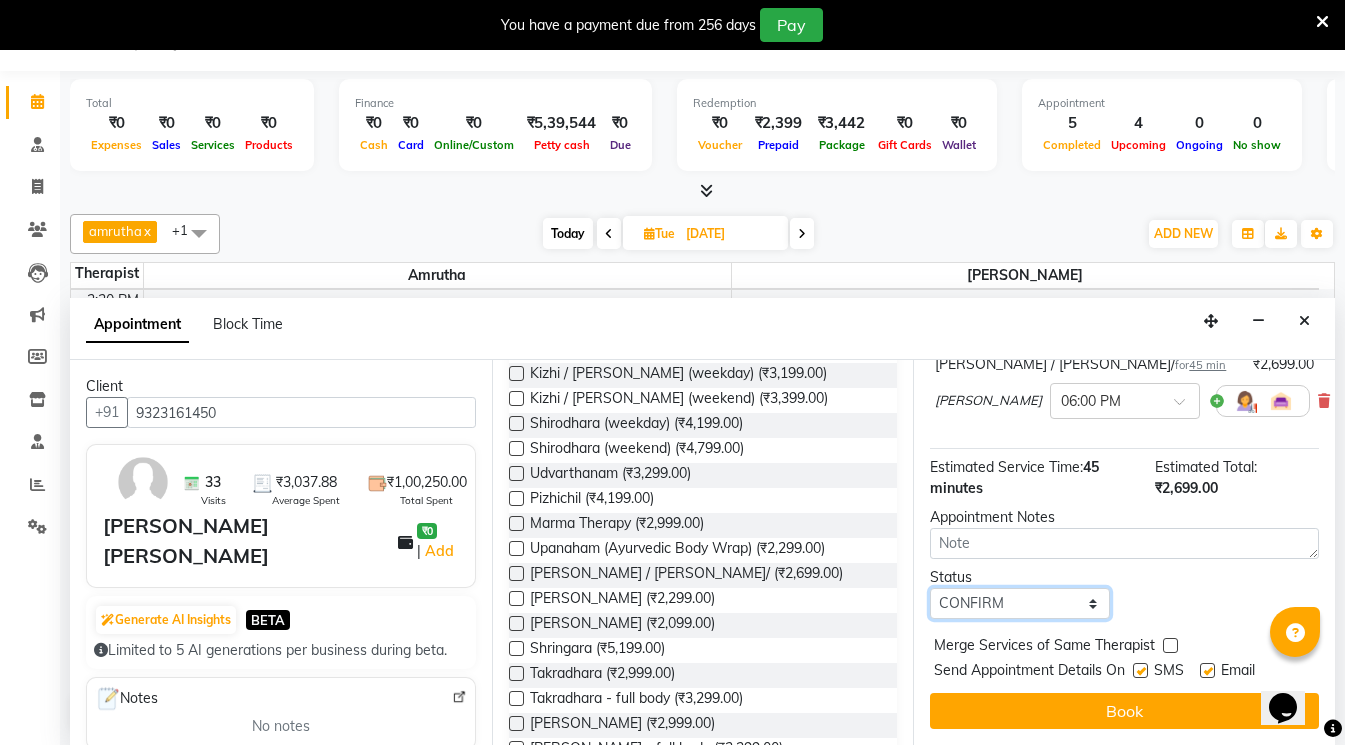 click on "Select TENTATIVE CONFIRM UPCOMING" at bounding box center [1019, 603] 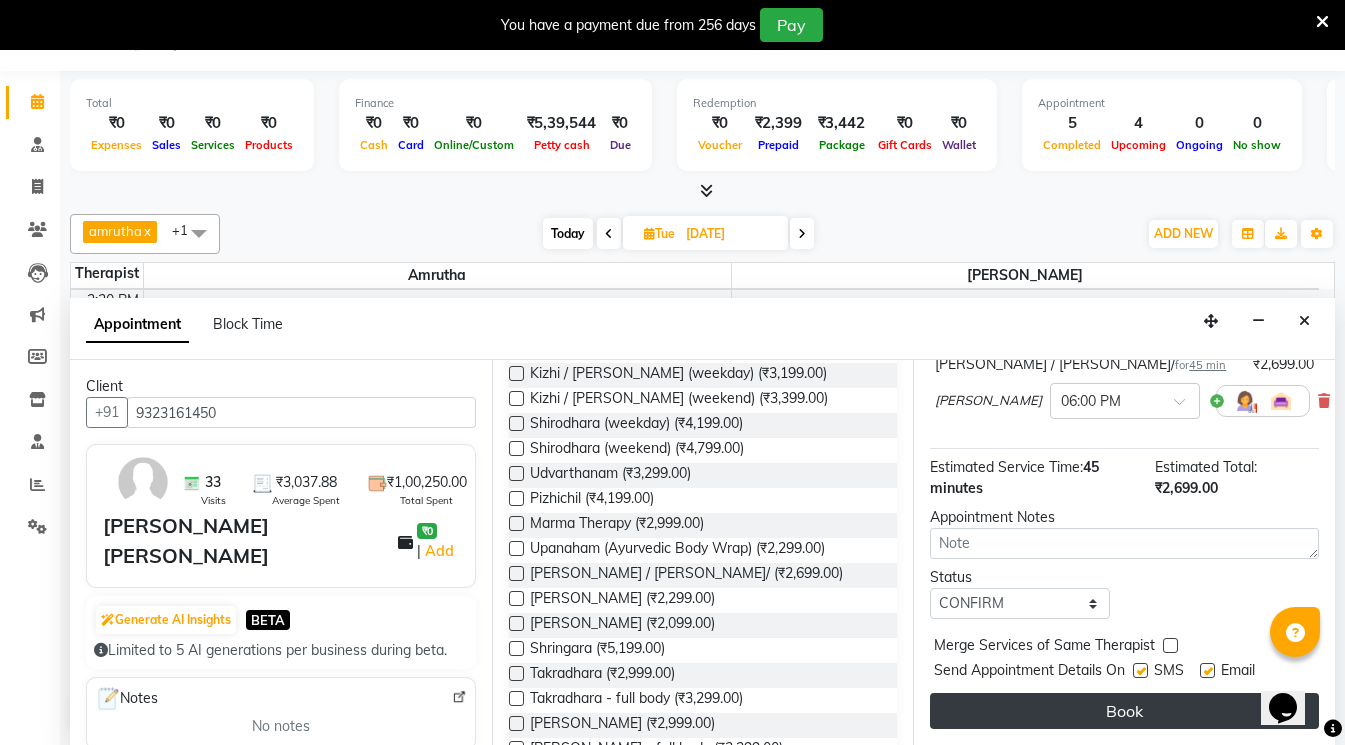 click on "Book" at bounding box center [1124, 711] 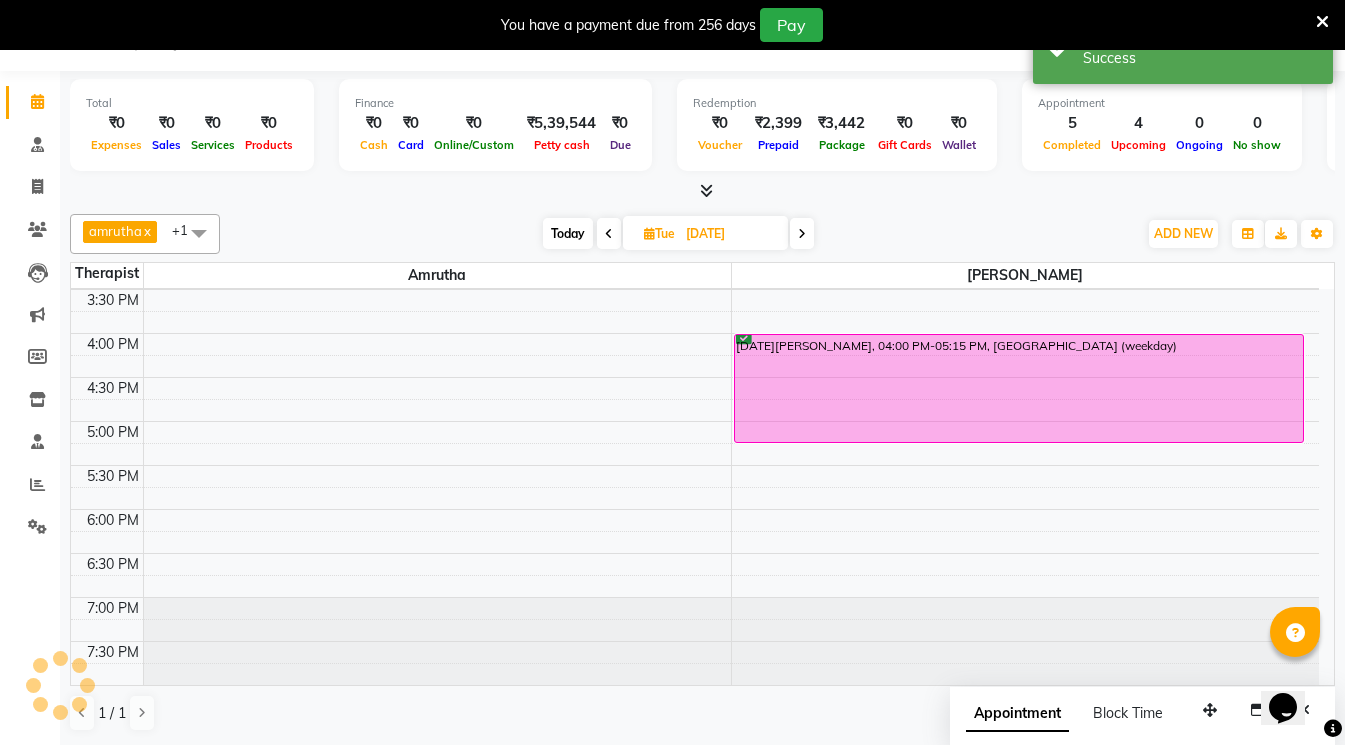 scroll, scrollTop: 0, scrollLeft: 0, axis: both 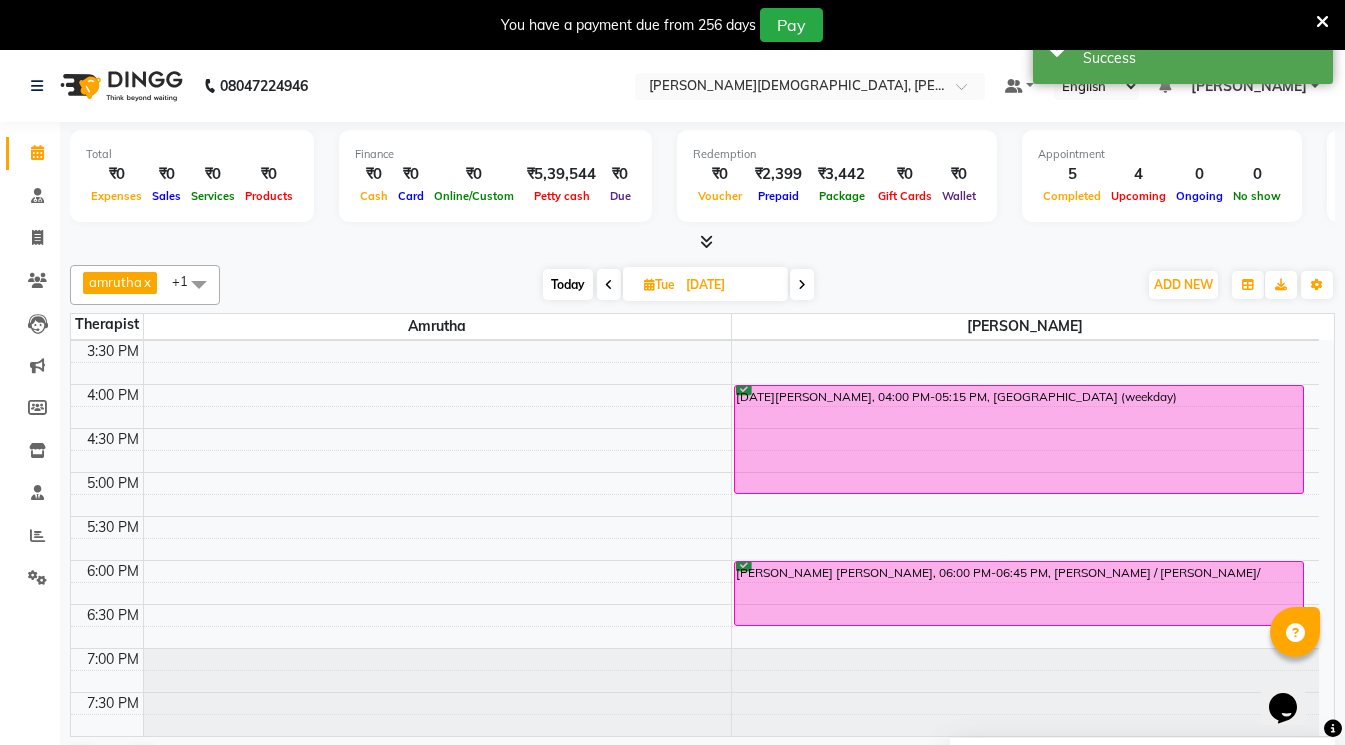 click on "8:00 AM 8:30 AM 9:00 AM 9:30 AM 10:00 AM 10:30 AM 11:00 AM 11:30 AM 12:00 PM 12:30 PM 1:00 PM 1:30 PM 2:00 PM 2:30 PM 3:00 PM 3:30 PM 4:00 PM 4:30 PM 5:00 PM 5:30 PM 6:00 PM 6:30 PM 7:00 PM 7:30 PM     [PERSON_NAME], 09:30 AM-10:15 AM, [GEOGRAPHIC_DATA]  (weekday)     [DATE][PERSON_NAME], 04:00 PM-05:15 PM, [PERSON_NAME] (weekday)     [PERSON_NAME] [PERSON_NAME], 06:00 PM-06:45 PM, [PERSON_NAME] / [PERSON_NAME]/" at bounding box center (695, 208) 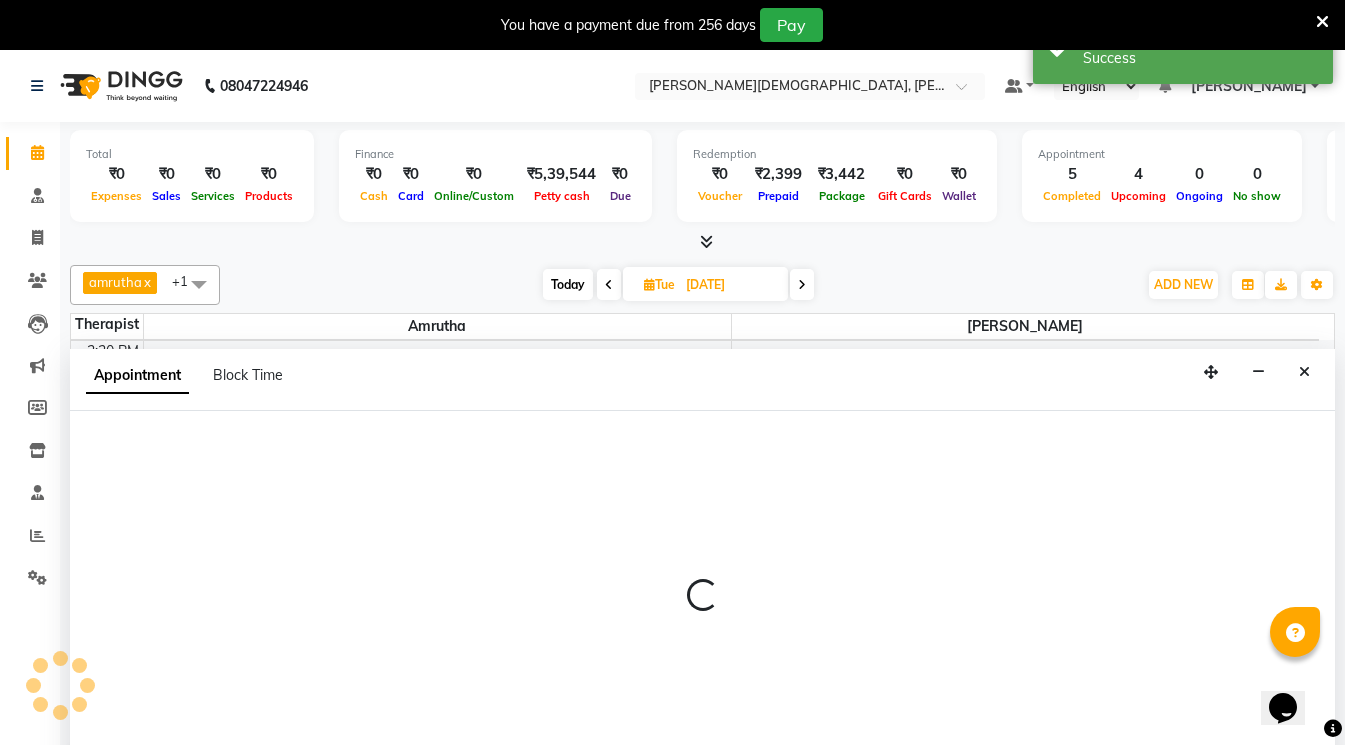 scroll, scrollTop: 51, scrollLeft: 0, axis: vertical 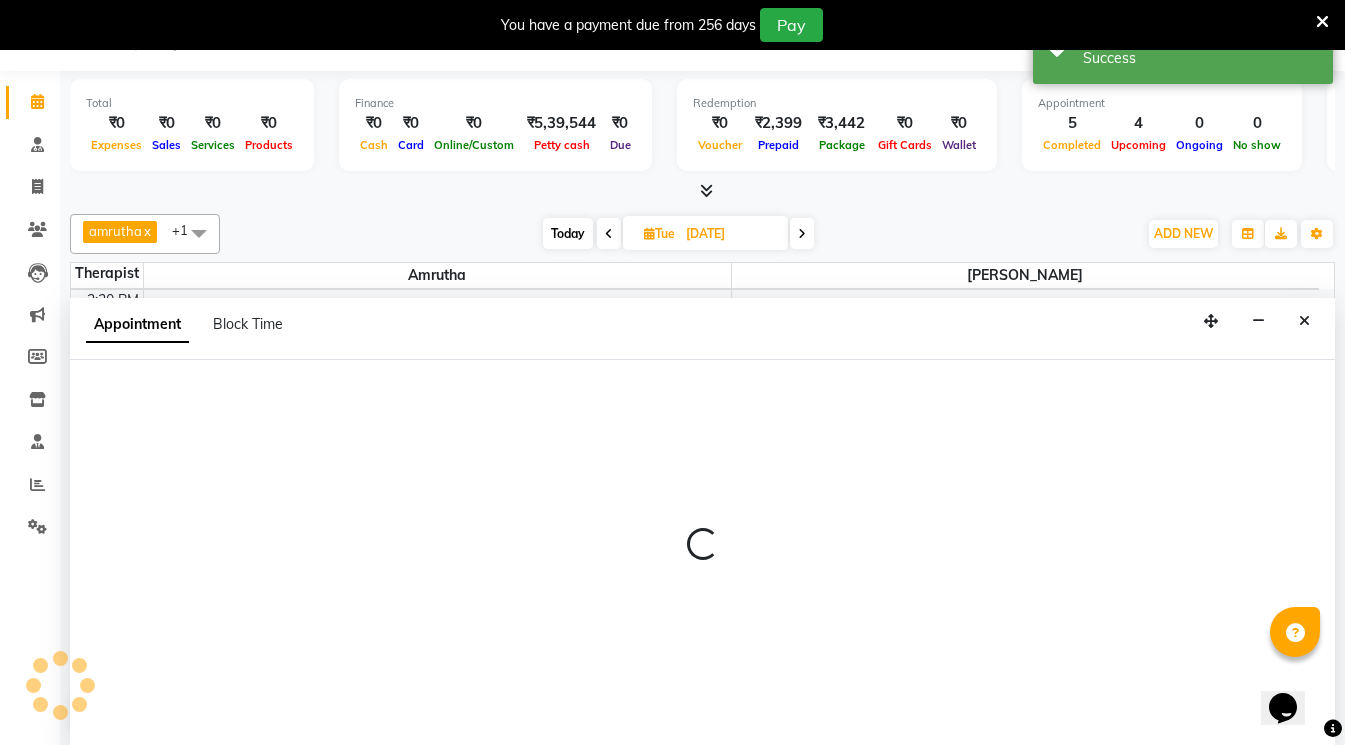 select on "65789" 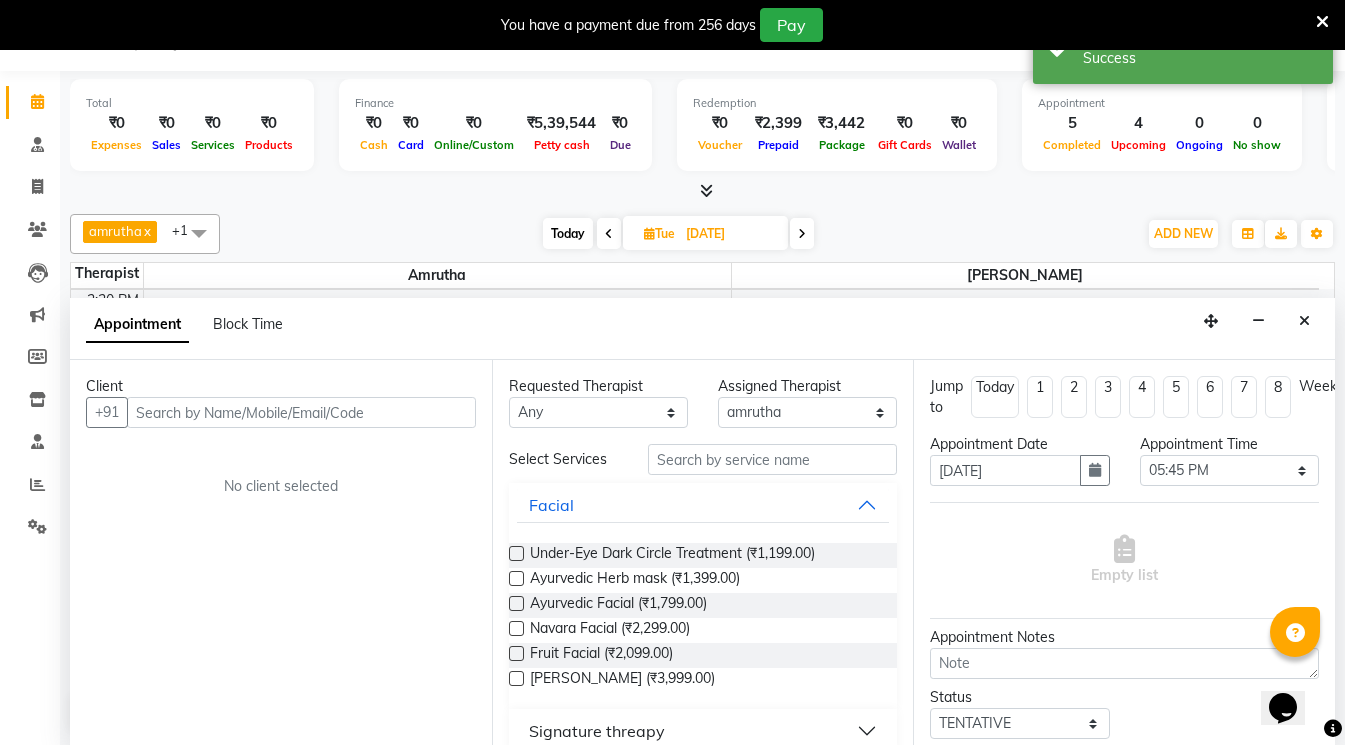 click at bounding box center [301, 412] 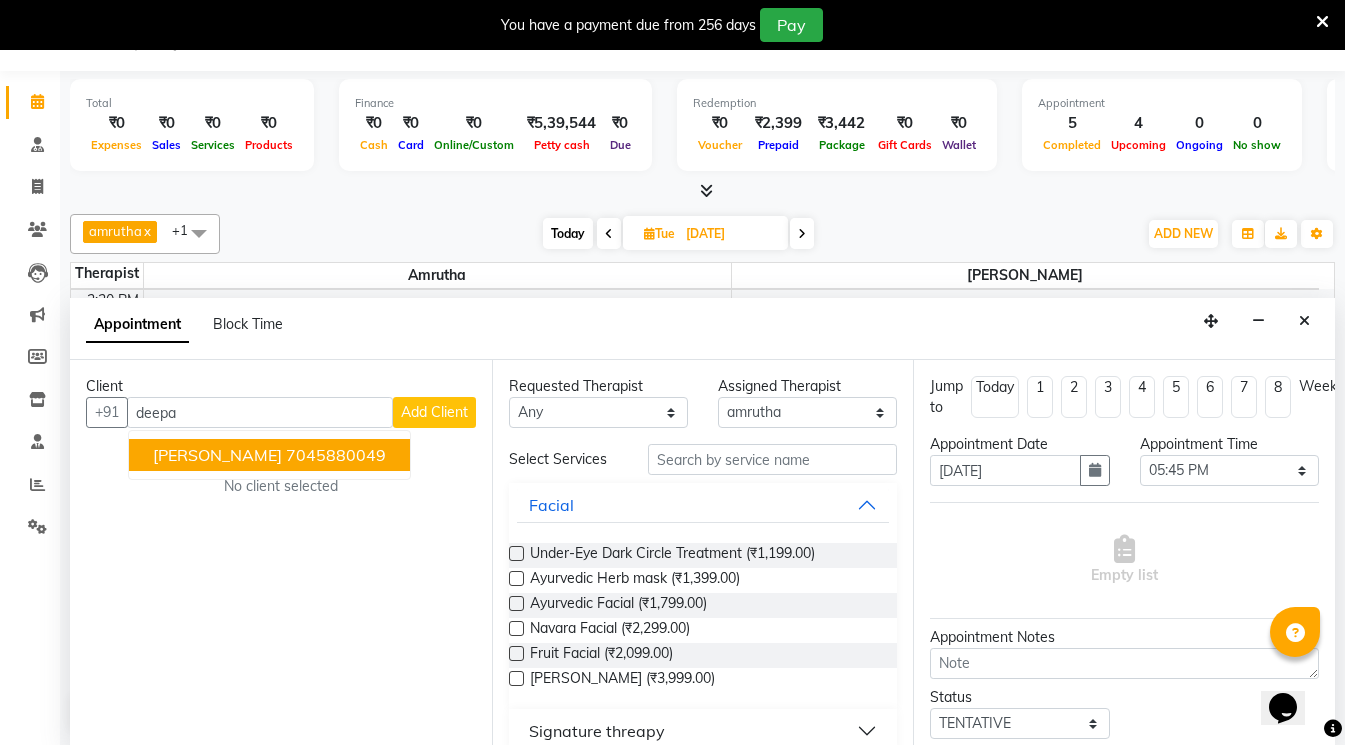 click on "[PERSON_NAME]" at bounding box center (217, 455) 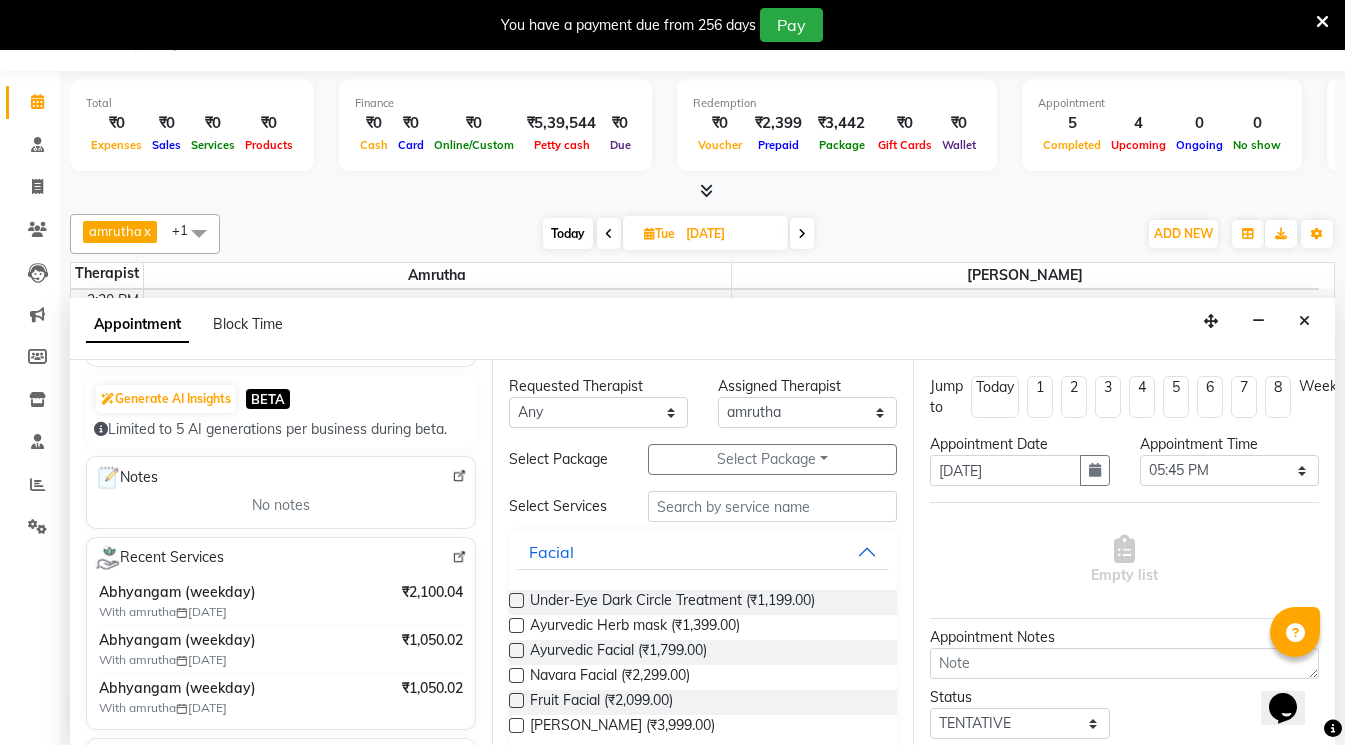 scroll, scrollTop: 200, scrollLeft: 0, axis: vertical 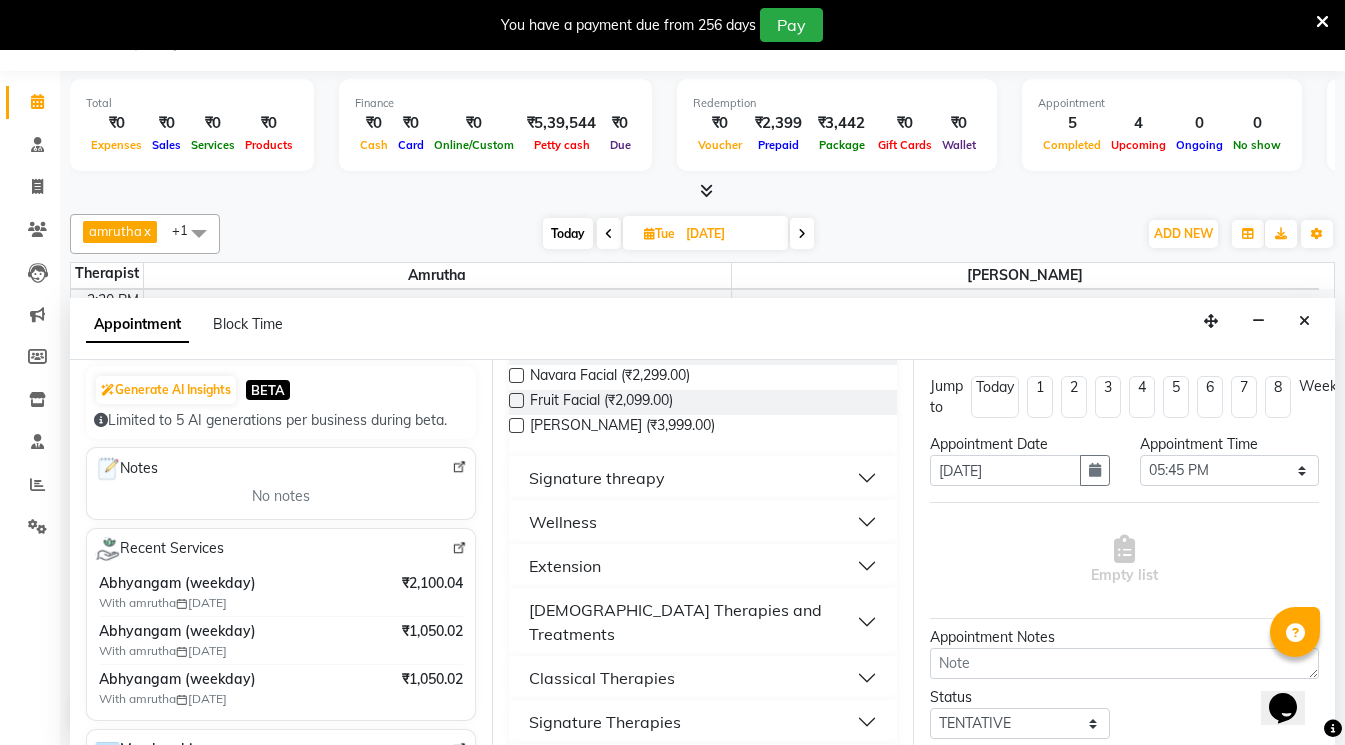 type on "7045880049" 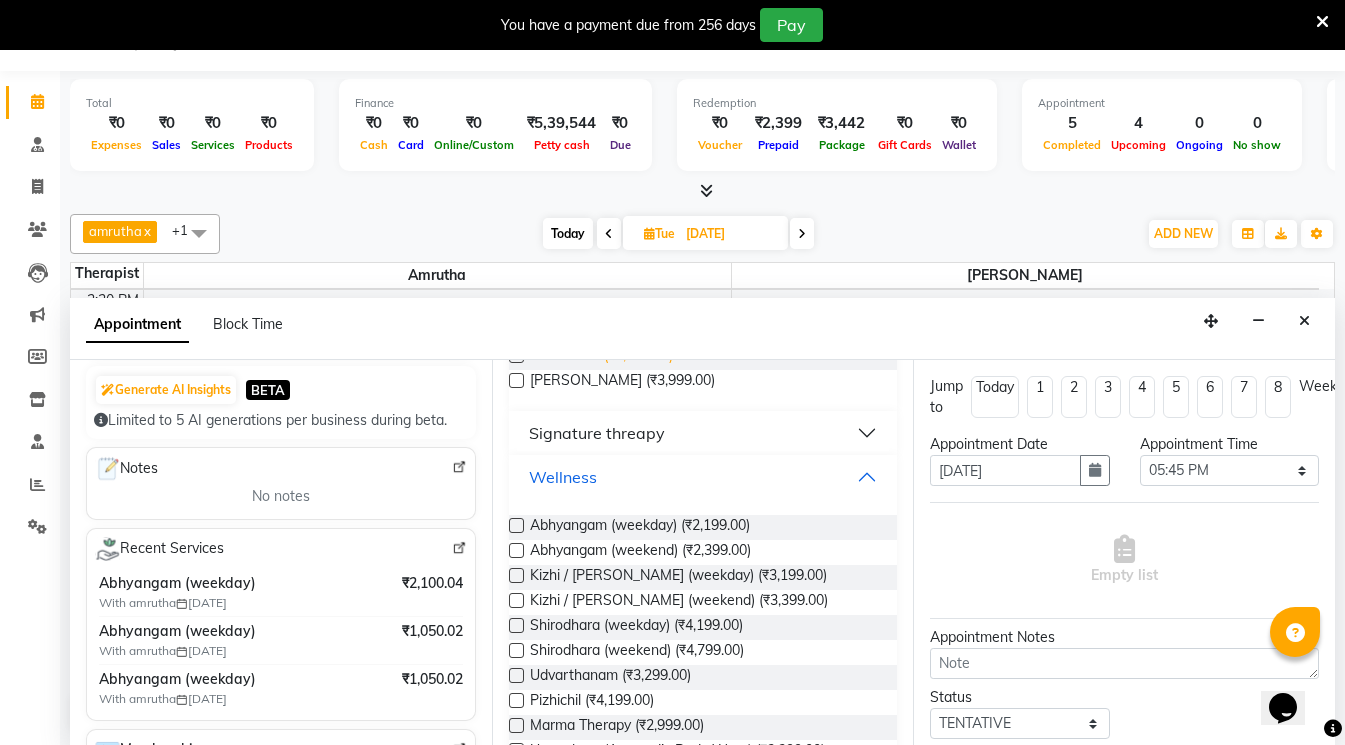 scroll, scrollTop: 400, scrollLeft: 0, axis: vertical 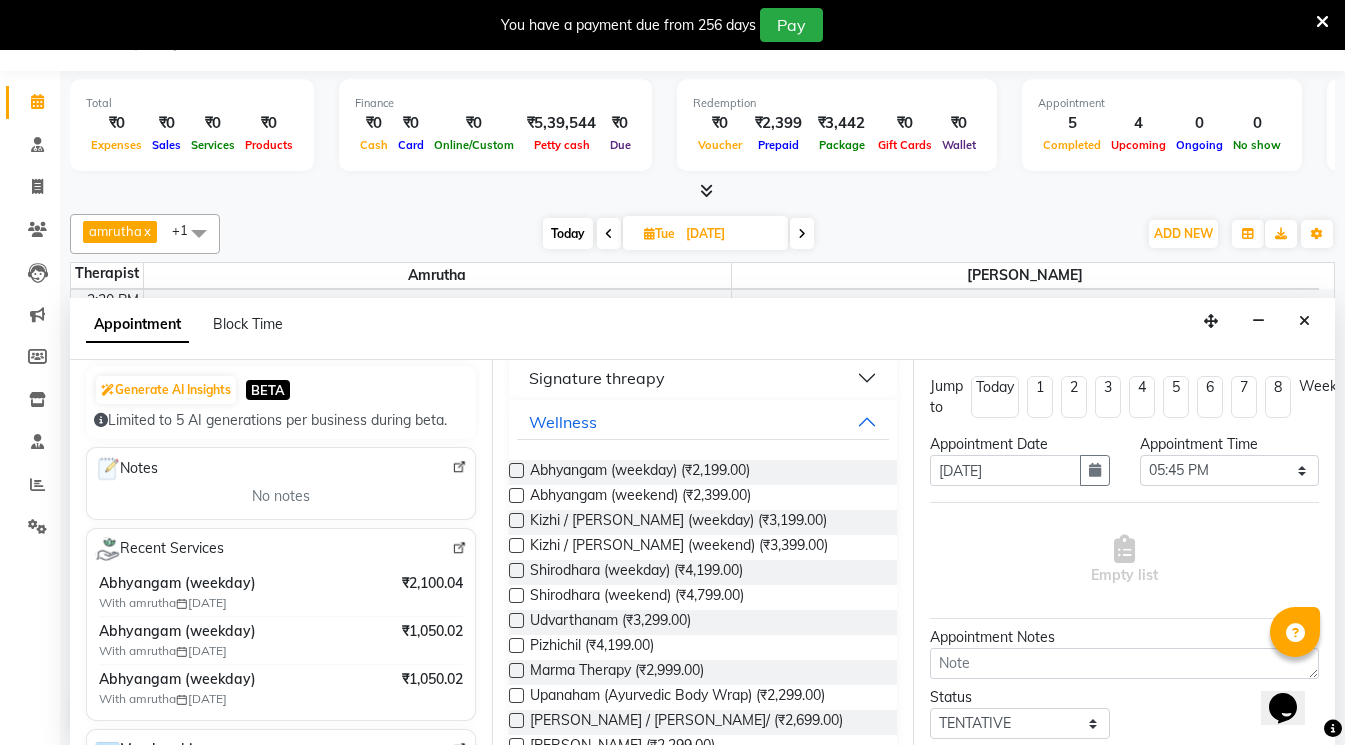 click at bounding box center (516, 470) 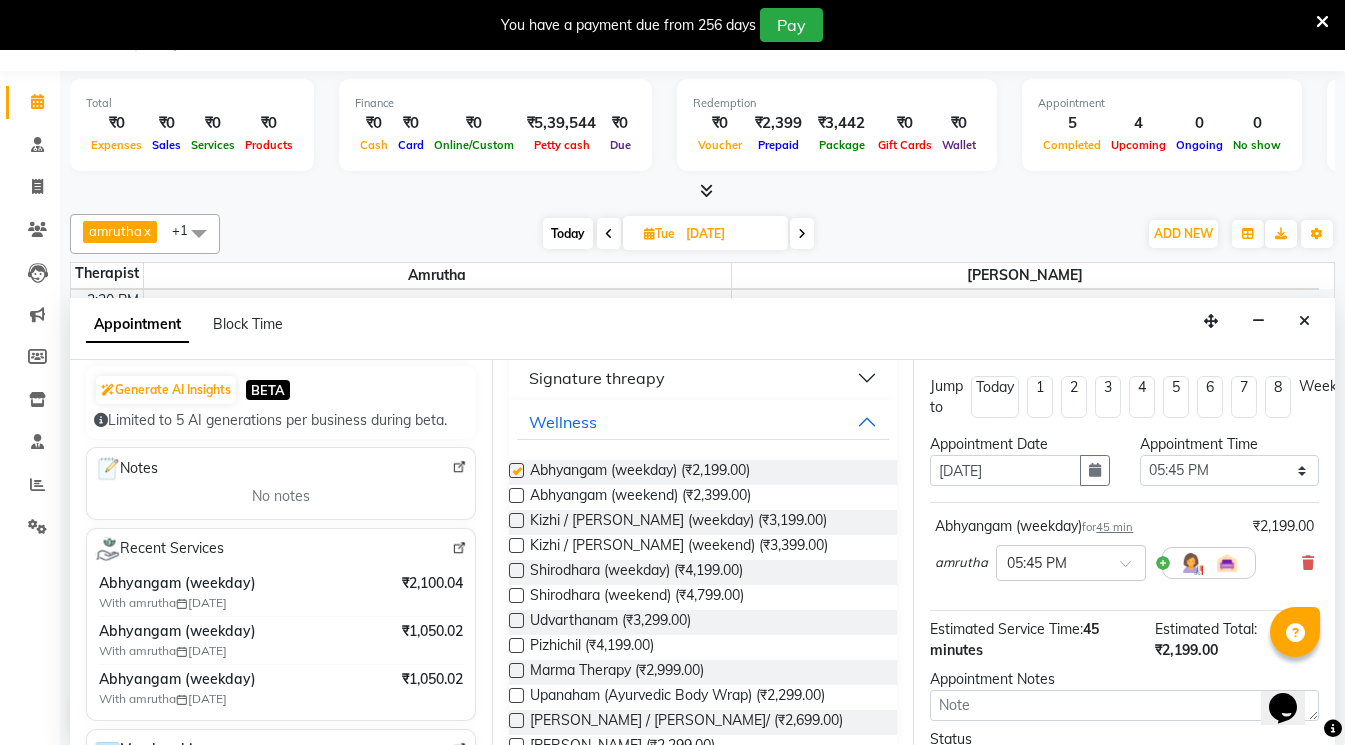 checkbox on "false" 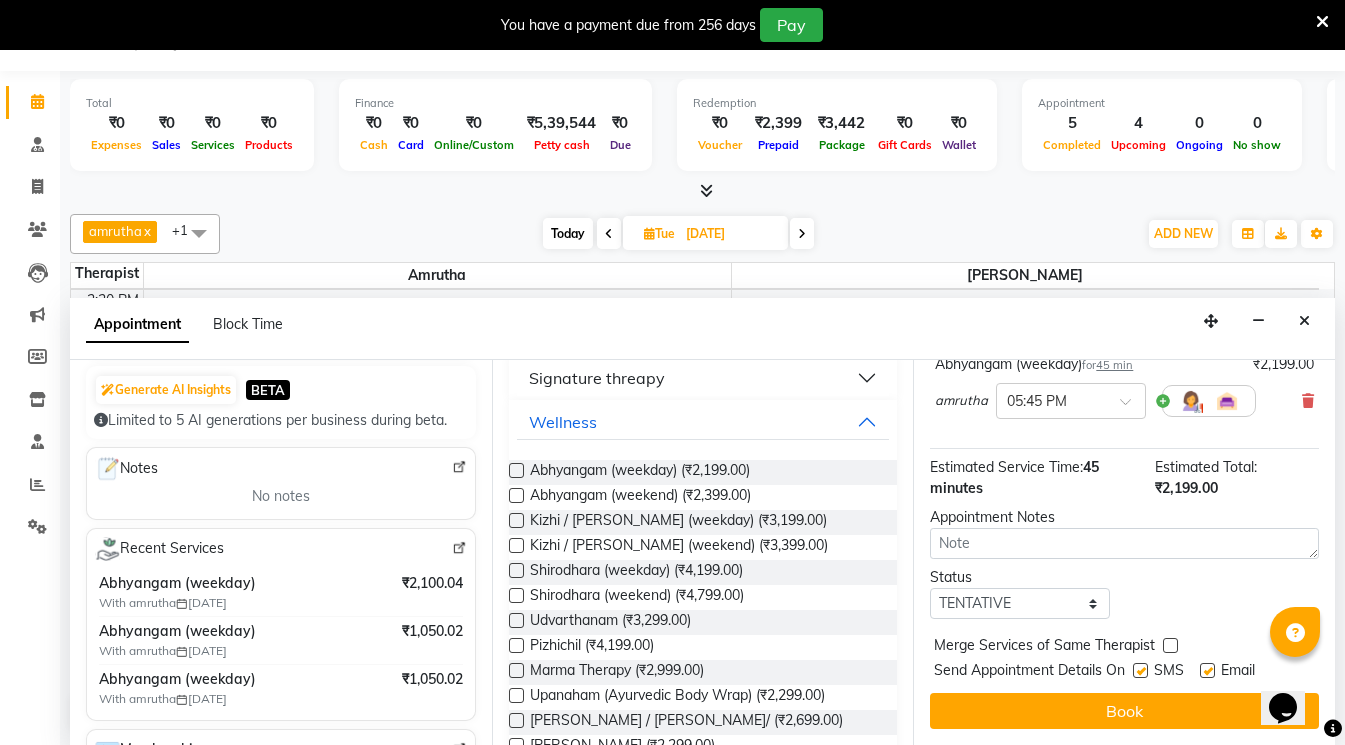 scroll, scrollTop: 177, scrollLeft: 0, axis: vertical 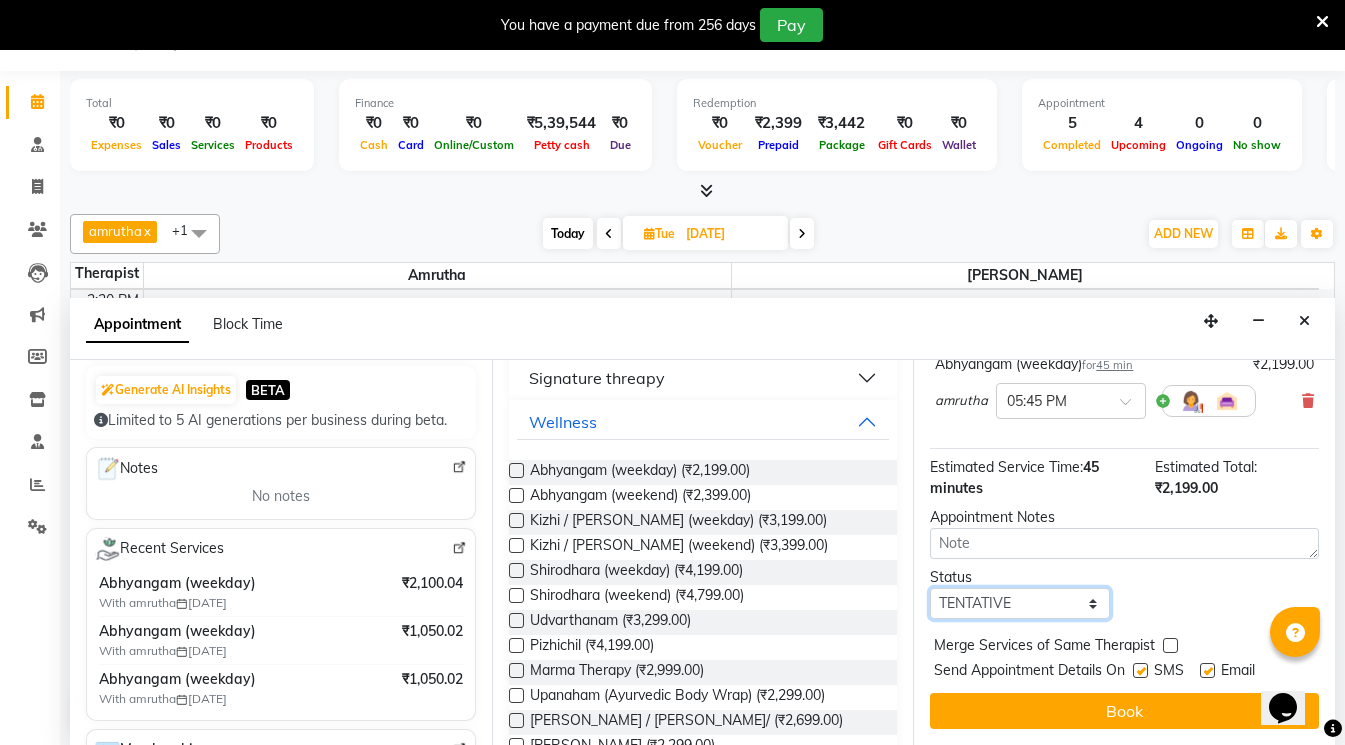 click on "Select TENTATIVE CONFIRM UPCOMING" at bounding box center [1019, 603] 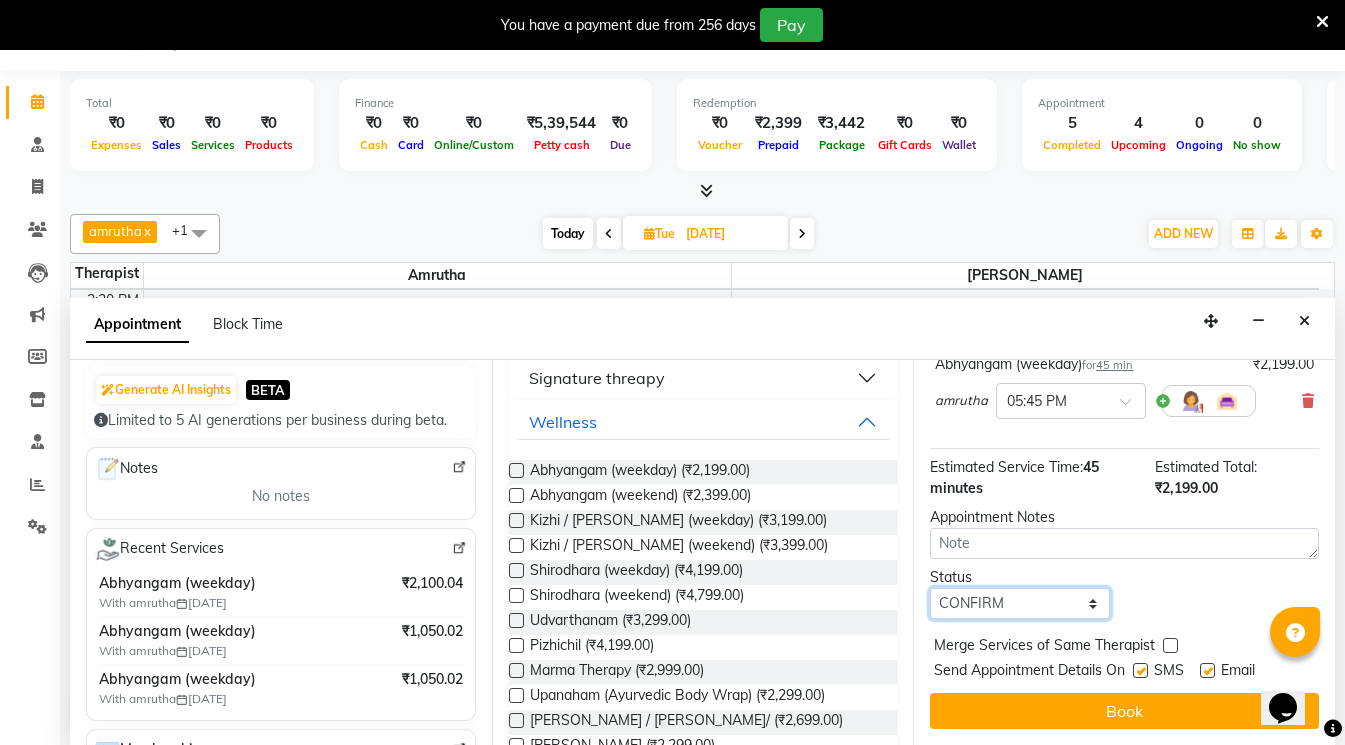 click on "Select TENTATIVE CONFIRM UPCOMING" at bounding box center (1019, 603) 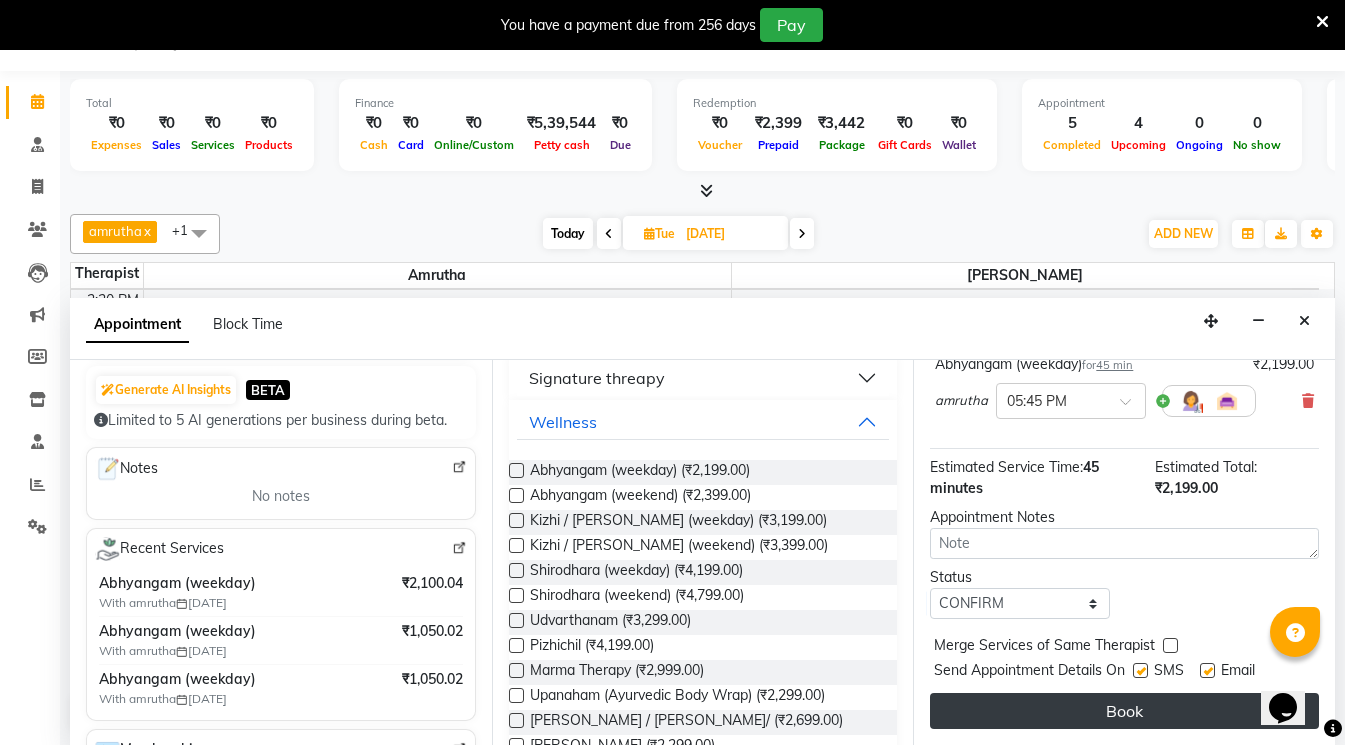 click on "Book" at bounding box center [1124, 711] 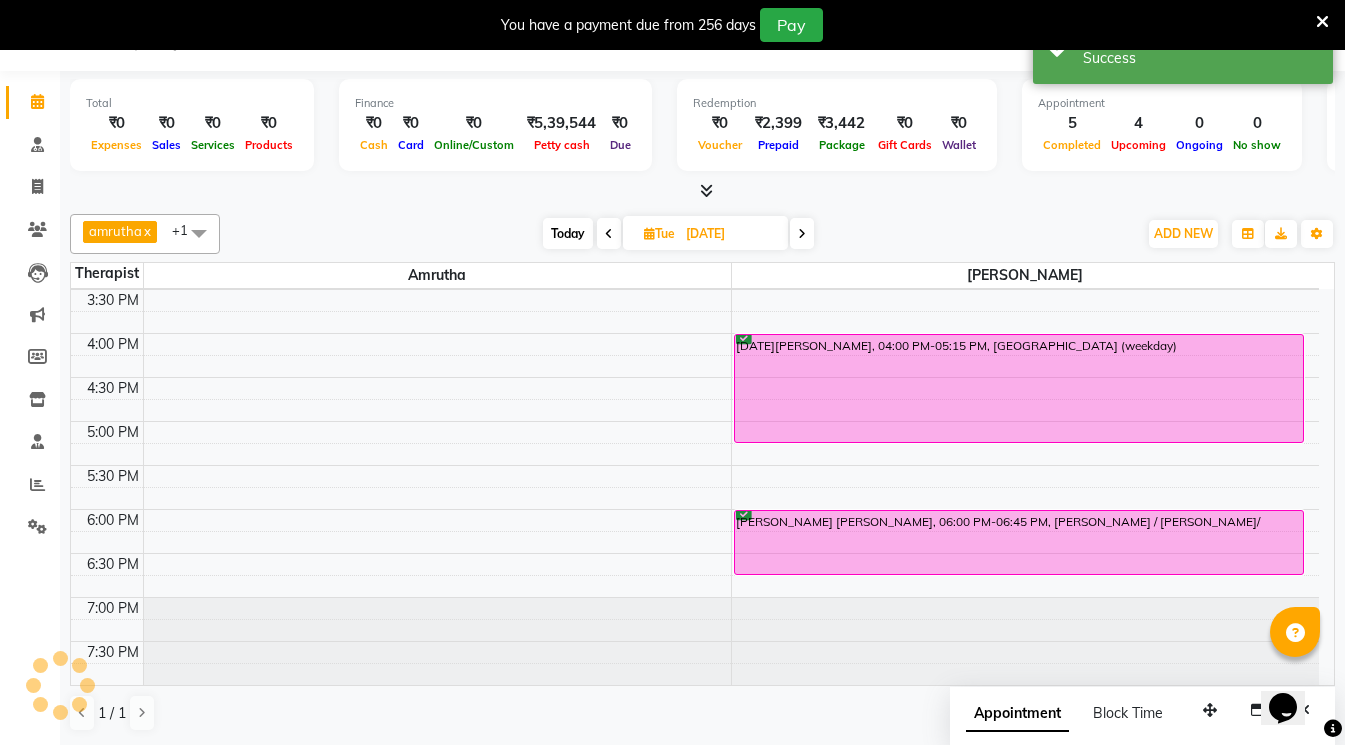 scroll, scrollTop: 0, scrollLeft: 0, axis: both 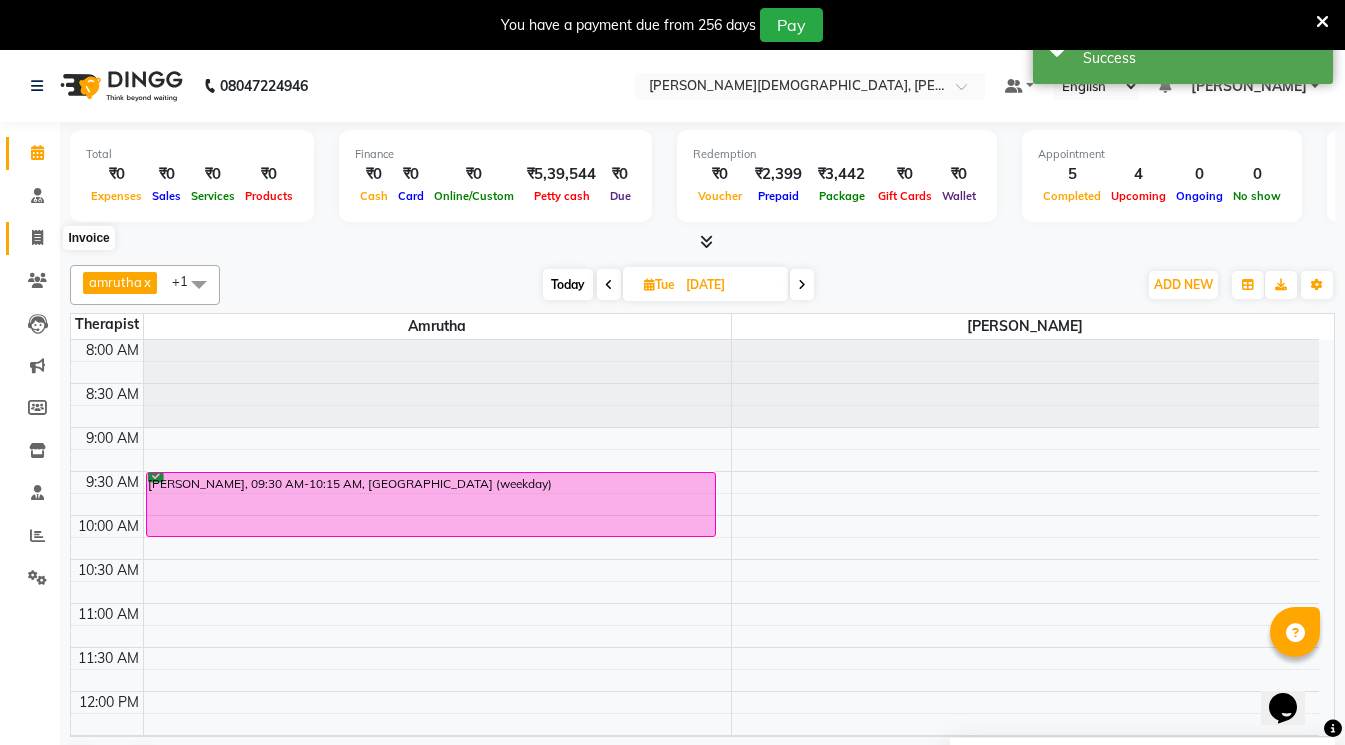 click 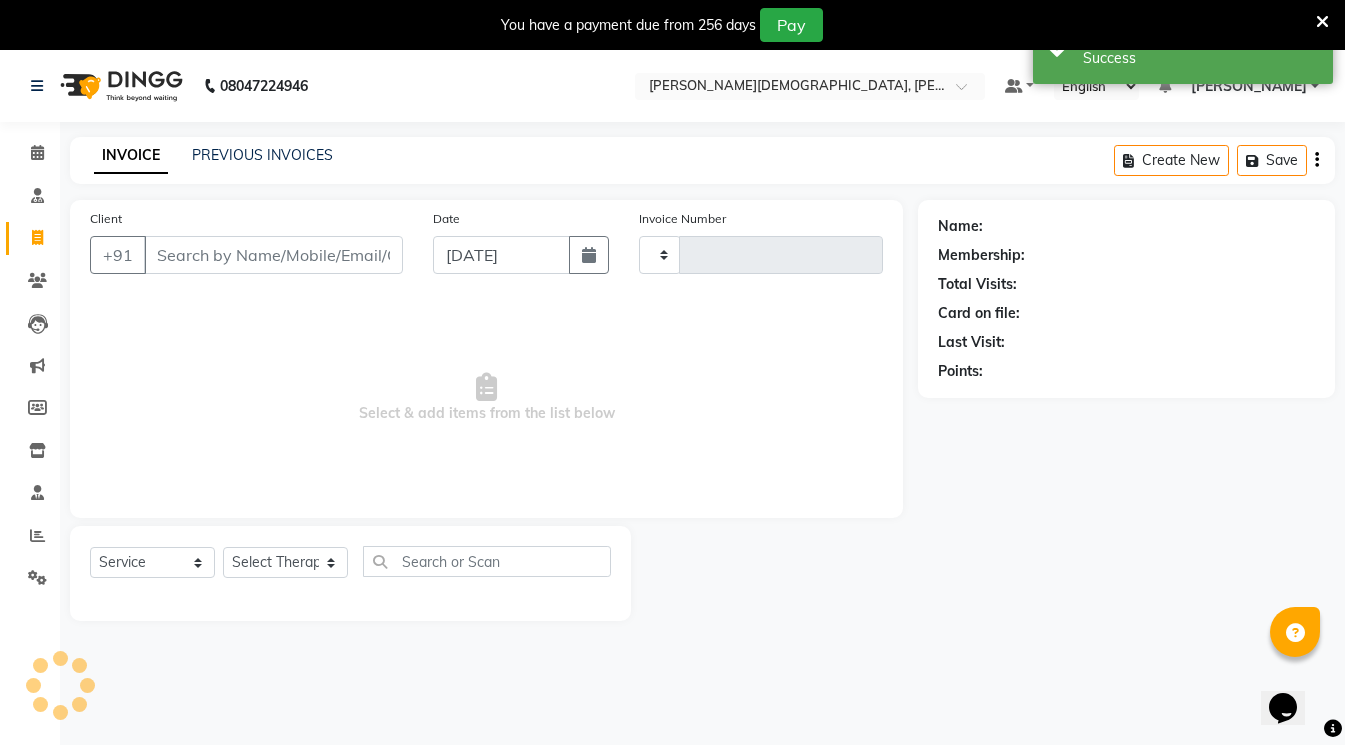 type on "0257" 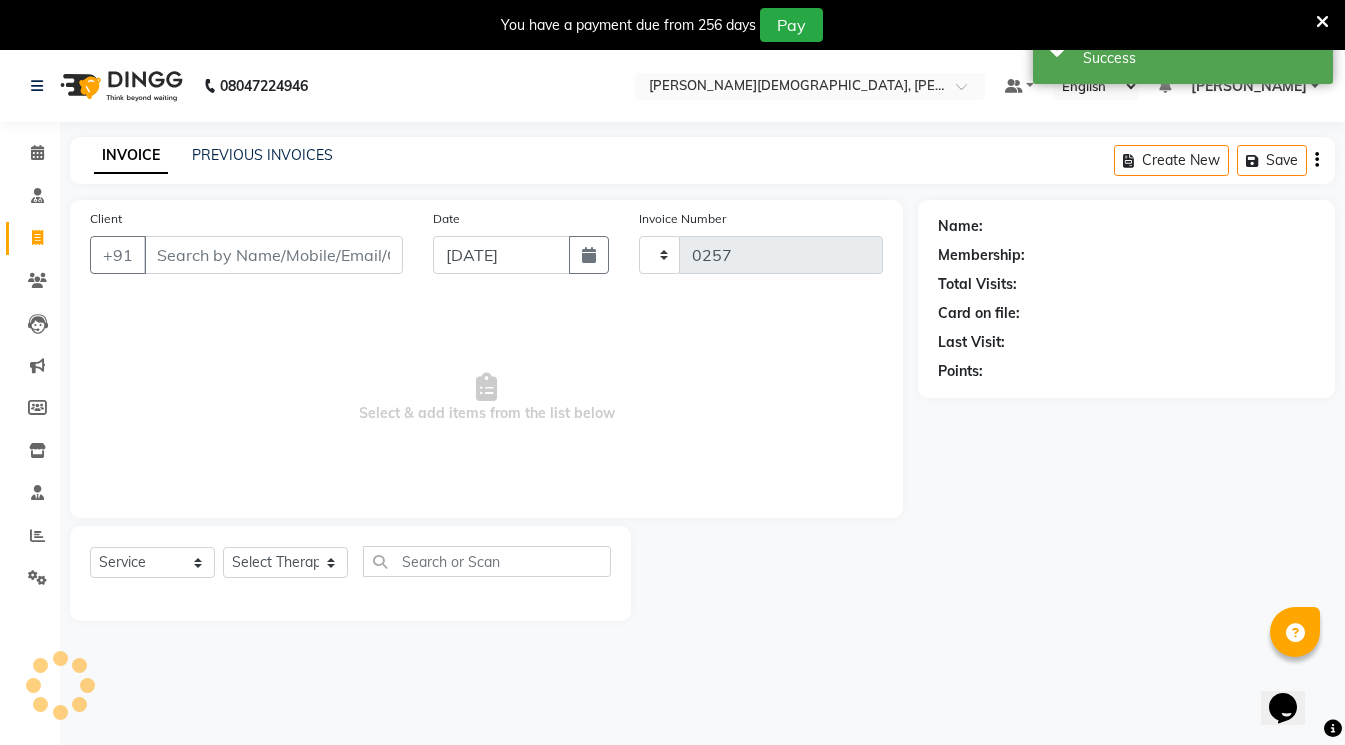 select on "6812" 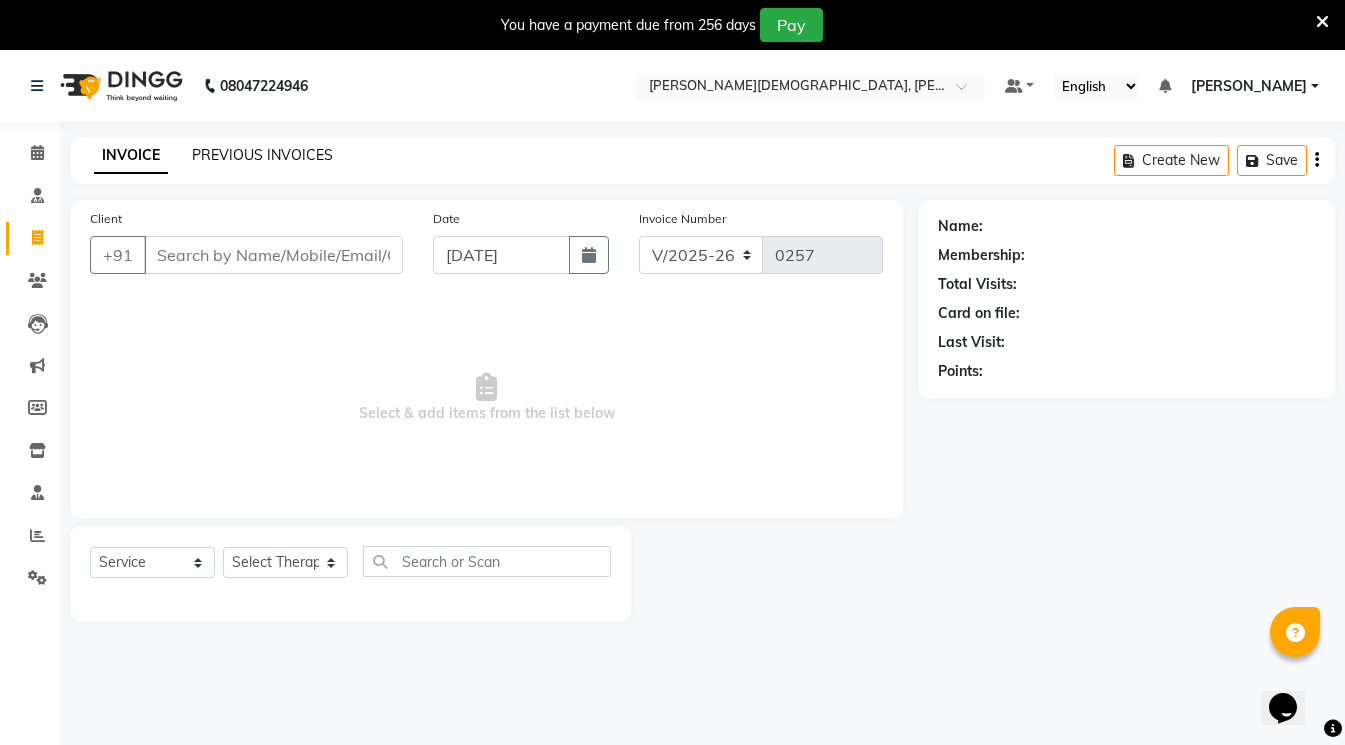 click on "PREVIOUS INVOICES" 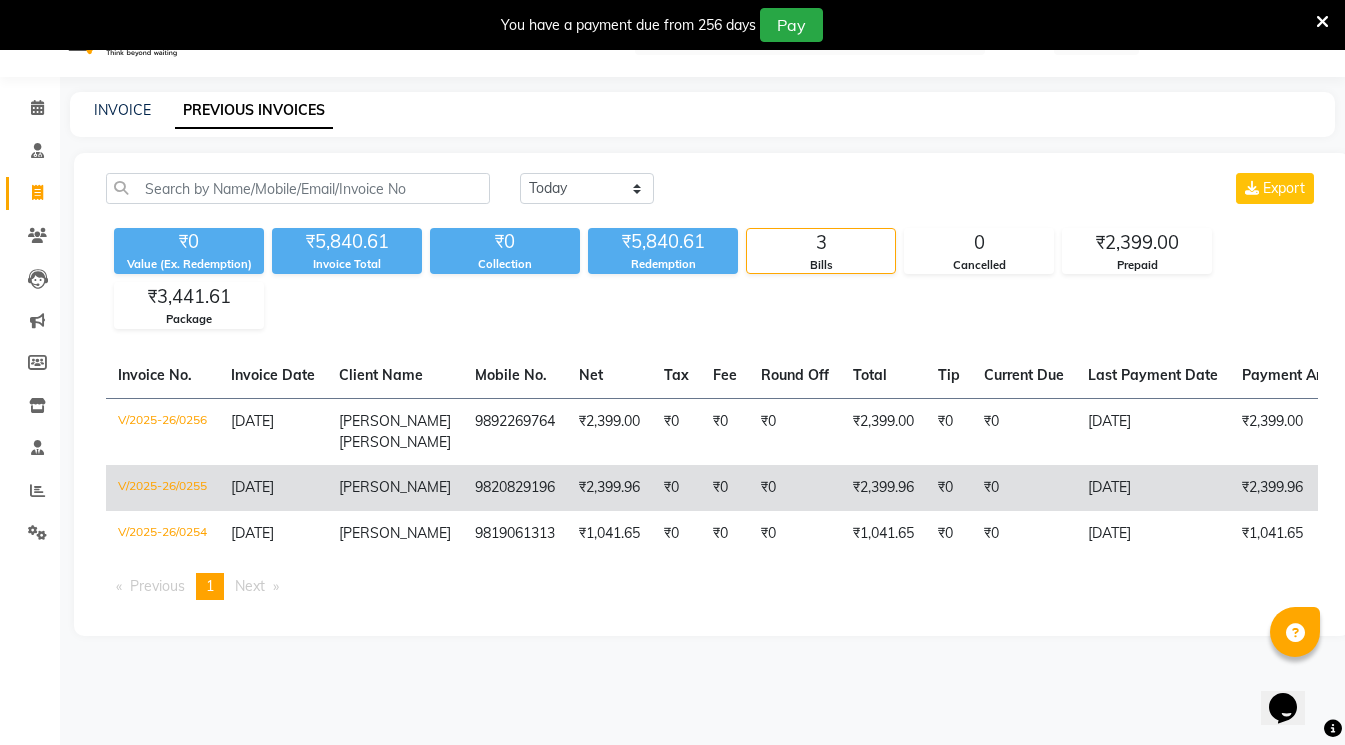 scroll, scrollTop: 50, scrollLeft: 0, axis: vertical 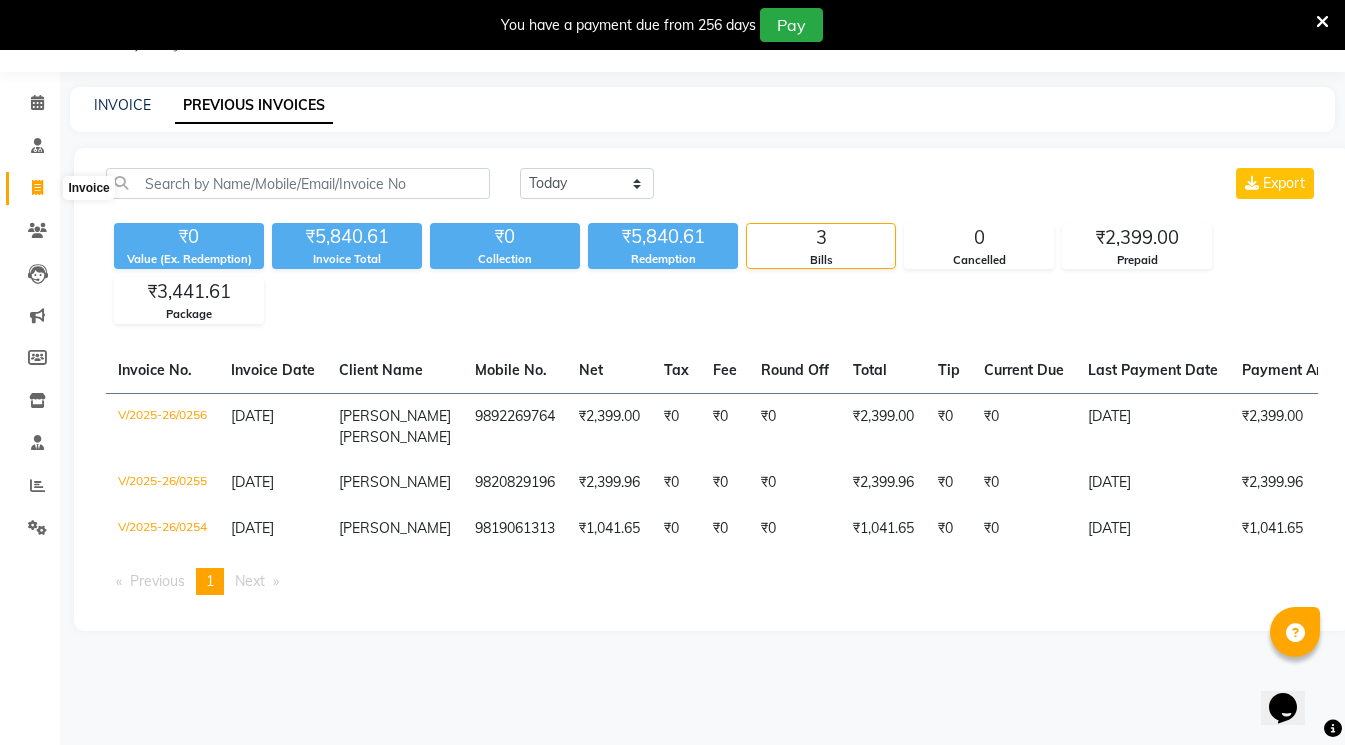 click 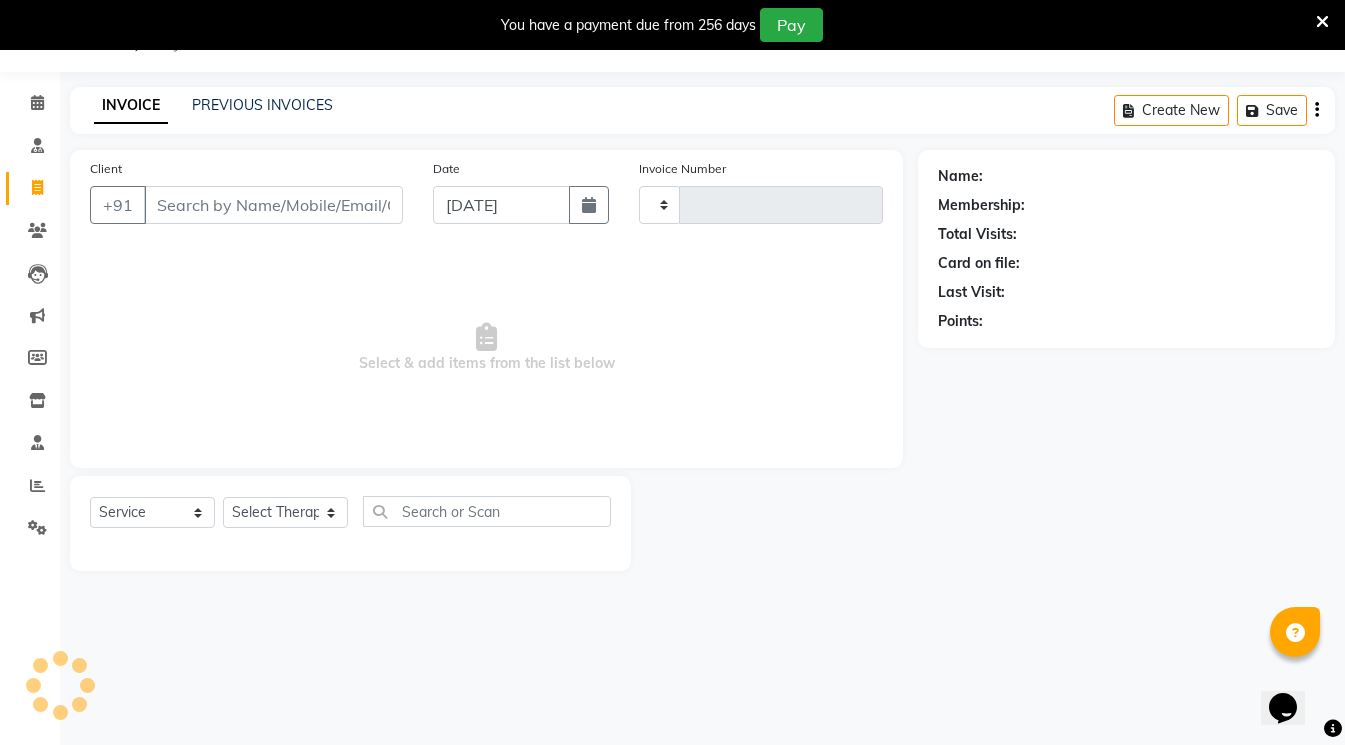 type on "0257" 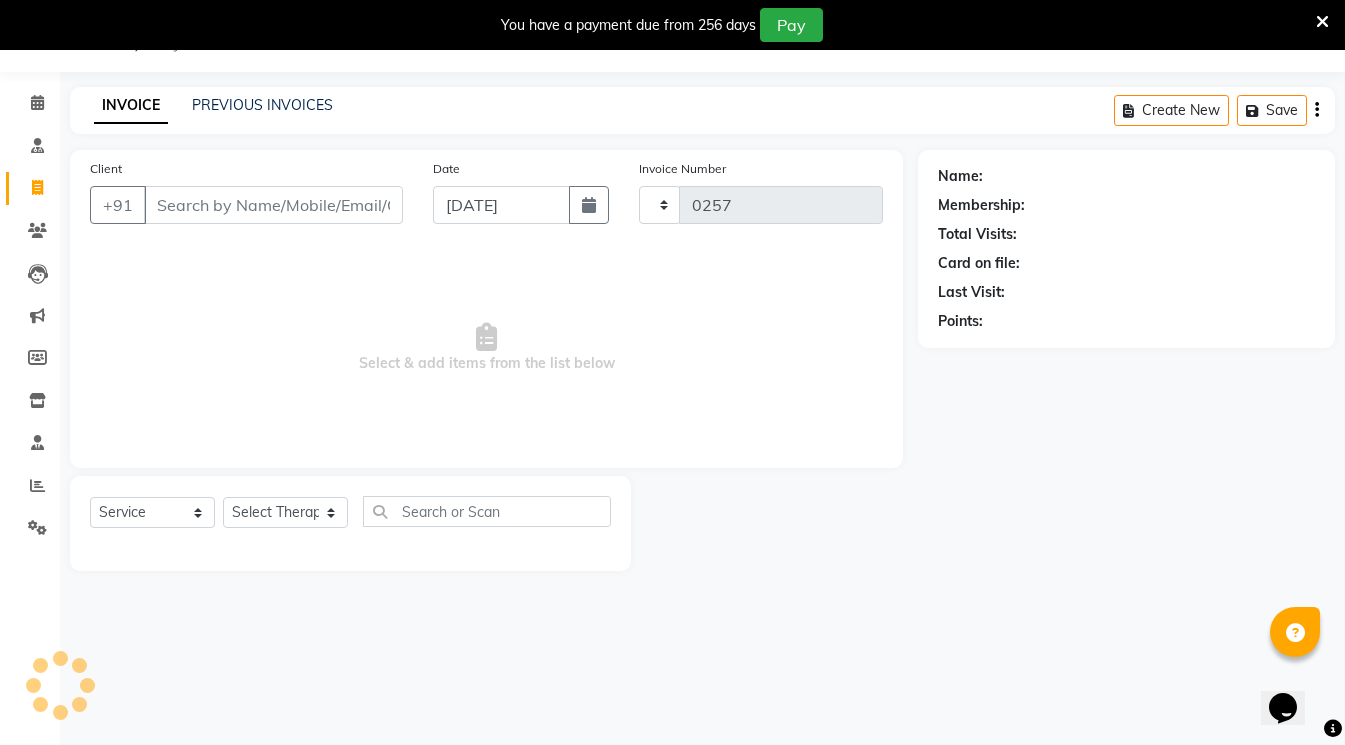 select on "6812" 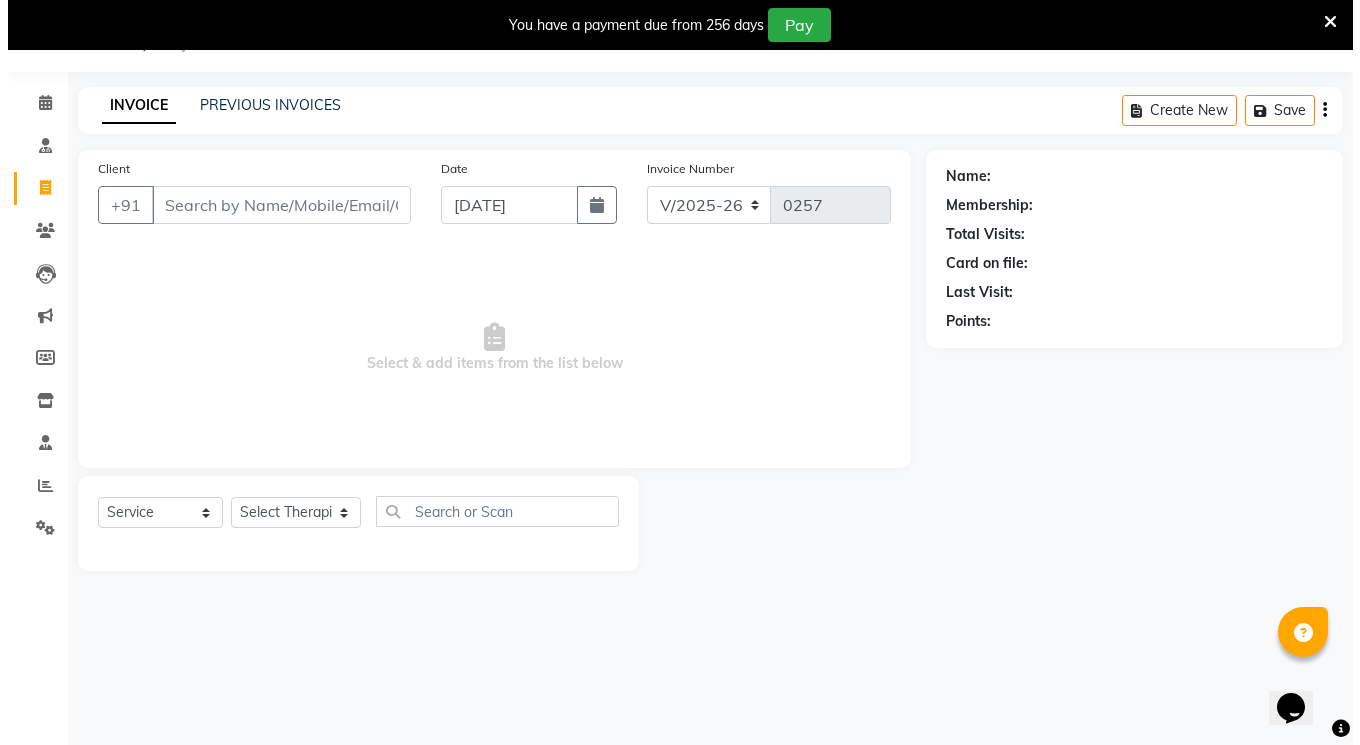 scroll, scrollTop: 0, scrollLeft: 0, axis: both 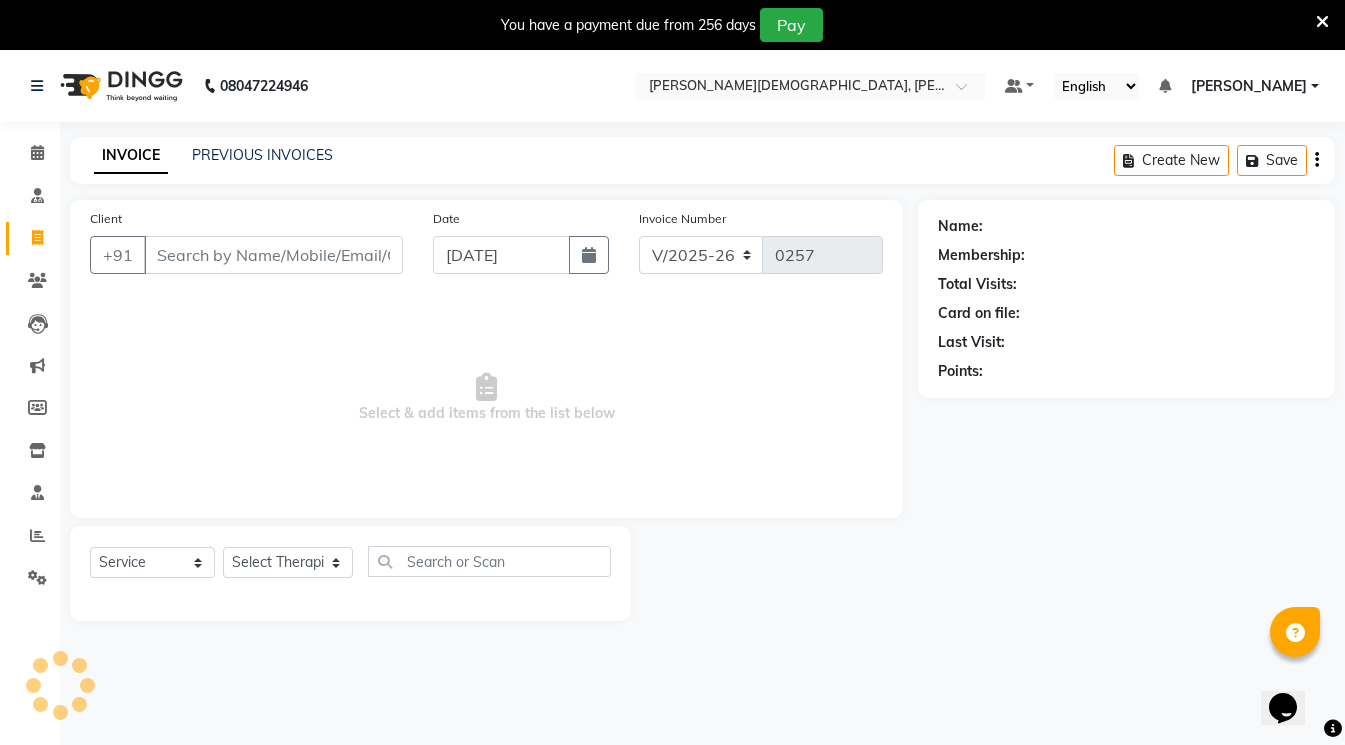 click on "[PERSON_NAME]" at bounding box center [1255, 86] 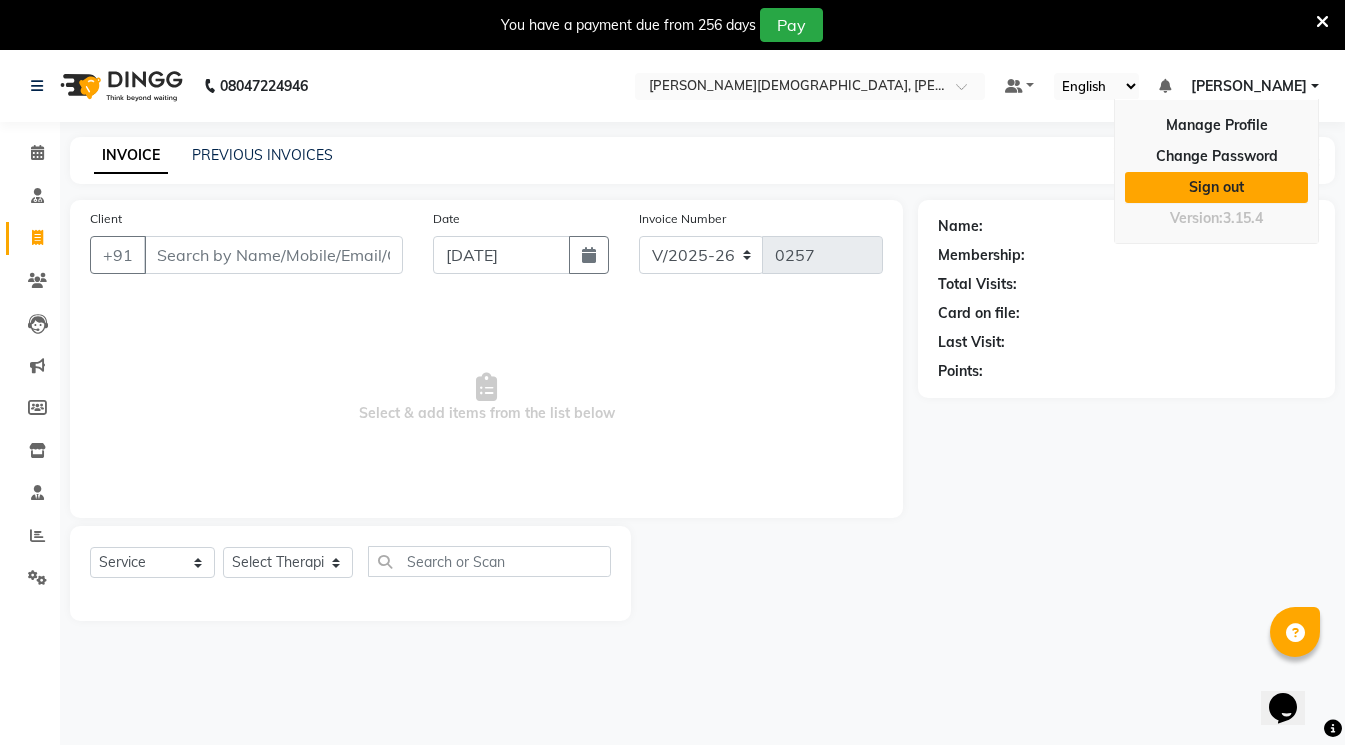 click on "Sign out" at bounding box center (1216, 187) 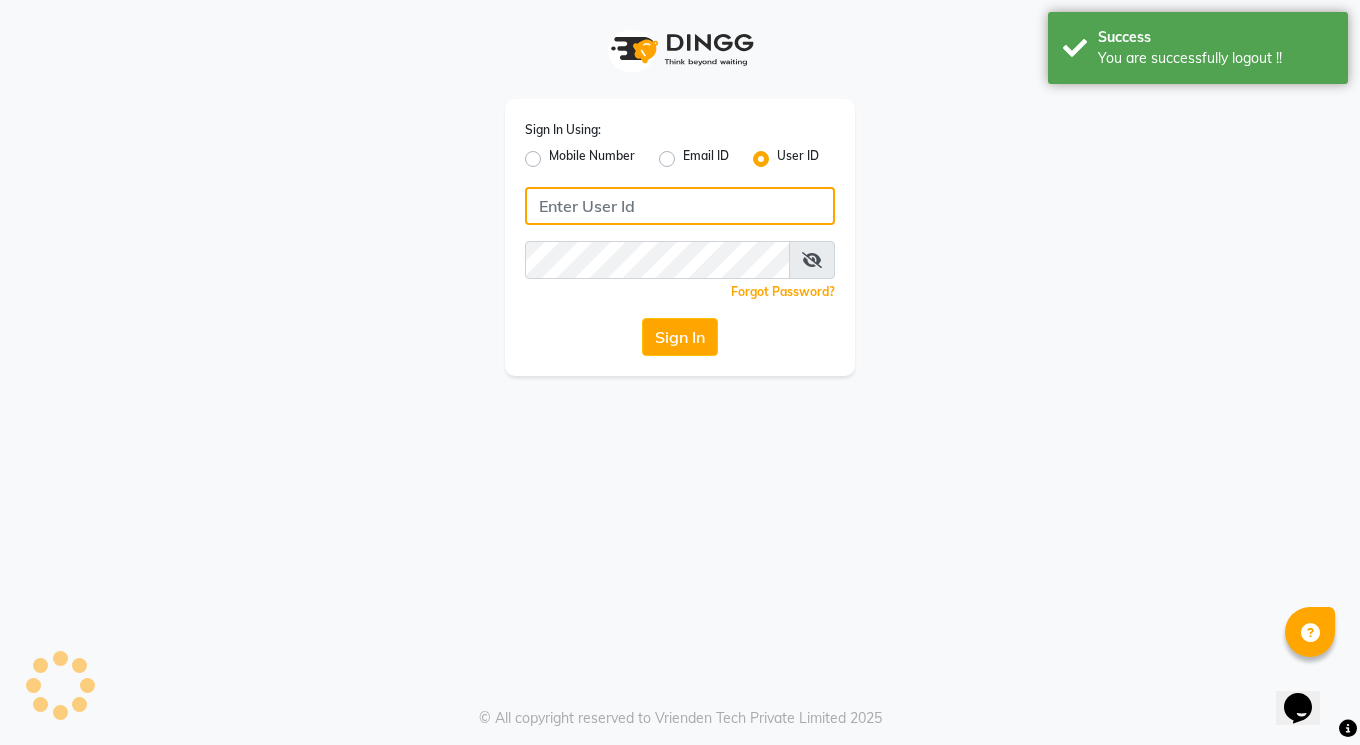 type on "8779152966" 